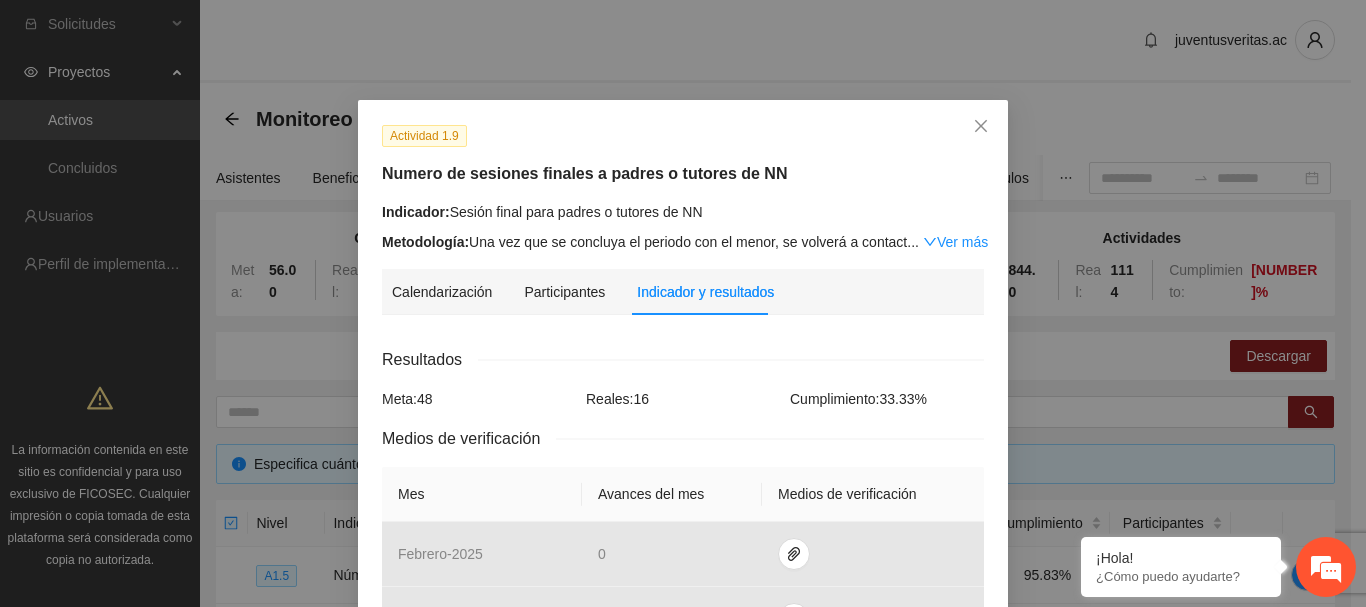 scroll, scrollTop: 502, scrollLeft: 0, axis: vertical 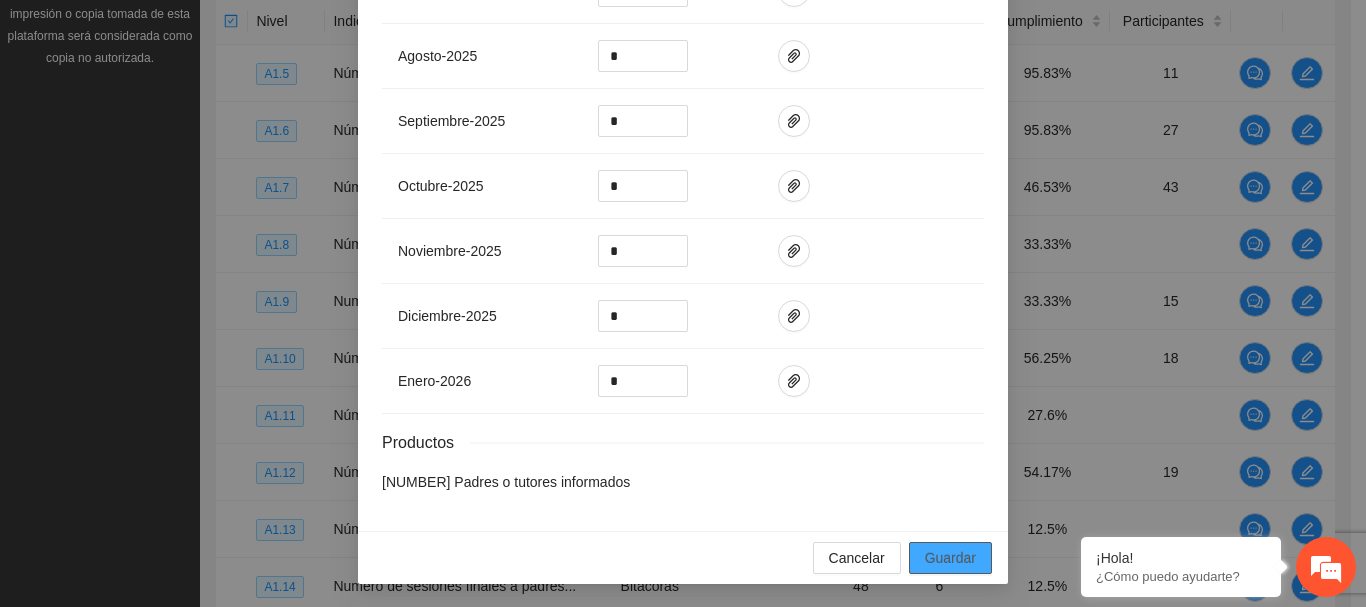 click on "Guardar" at bounding box center [950, 558] 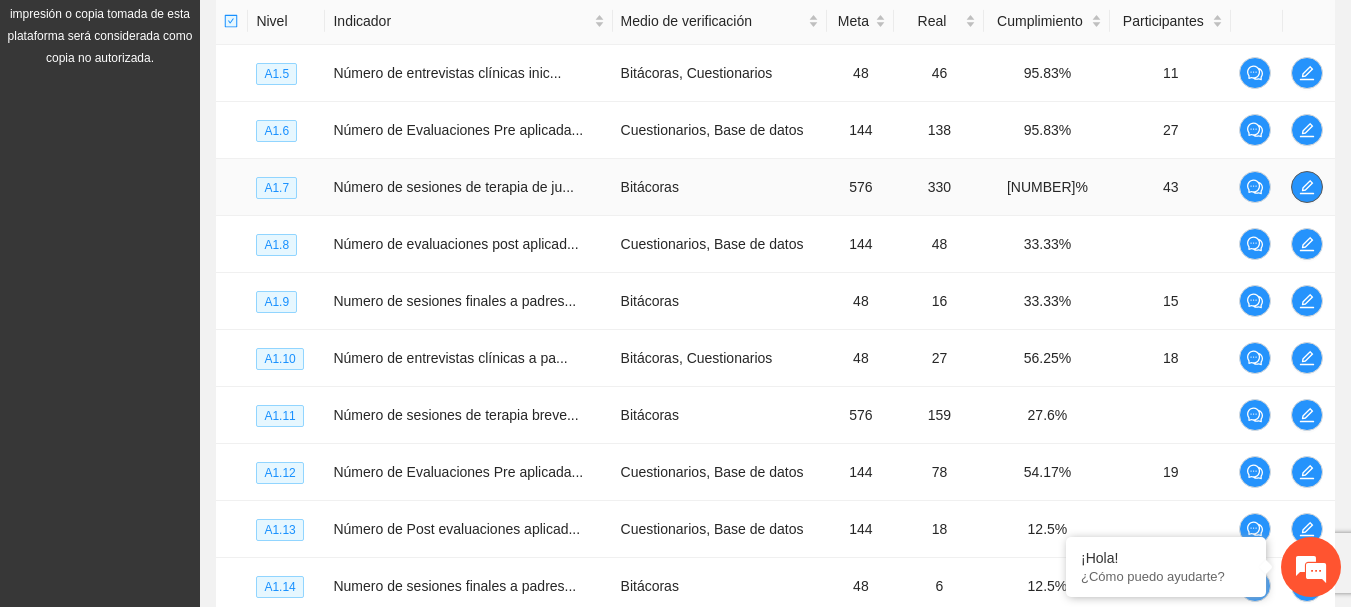 click 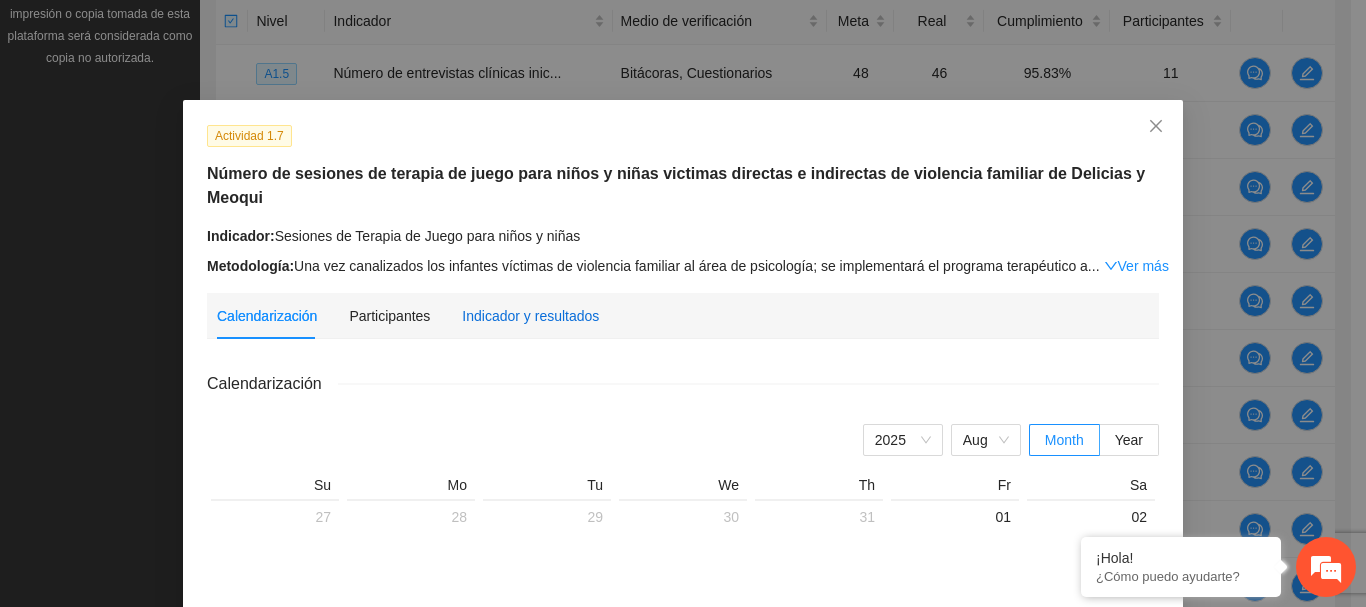click on "Indicador y resultados" at bounding box center [530, 316] 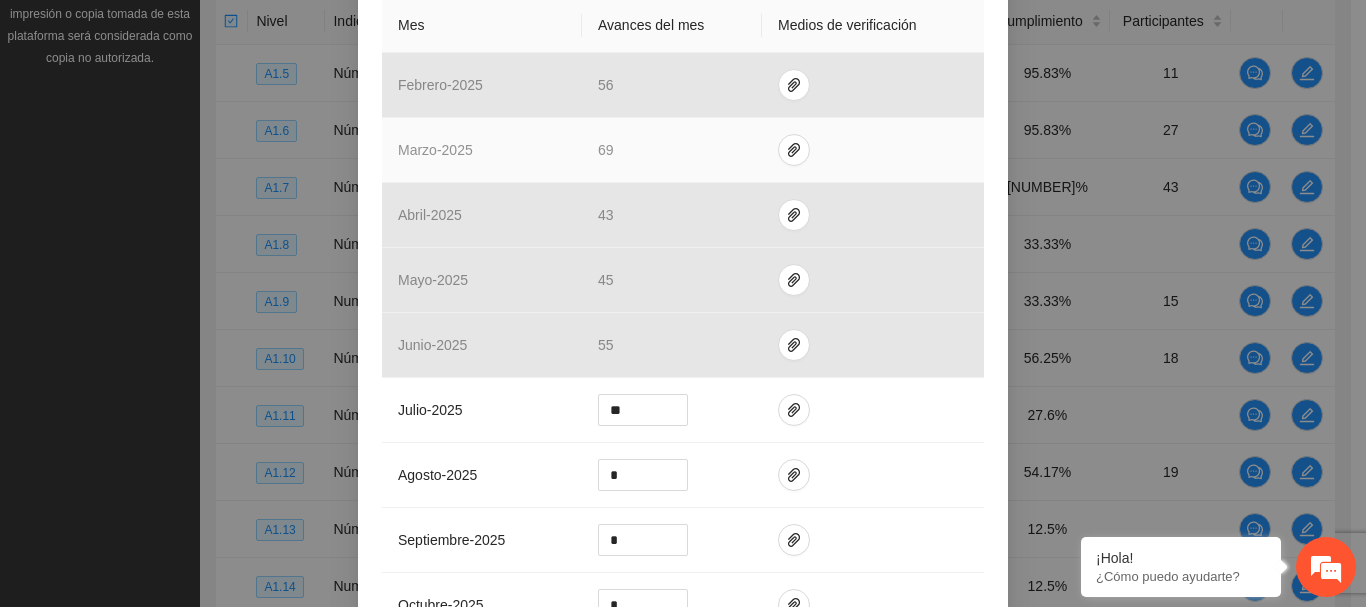 scroll, scrollTop: 500, scrollLeft: 0, axis: vertical 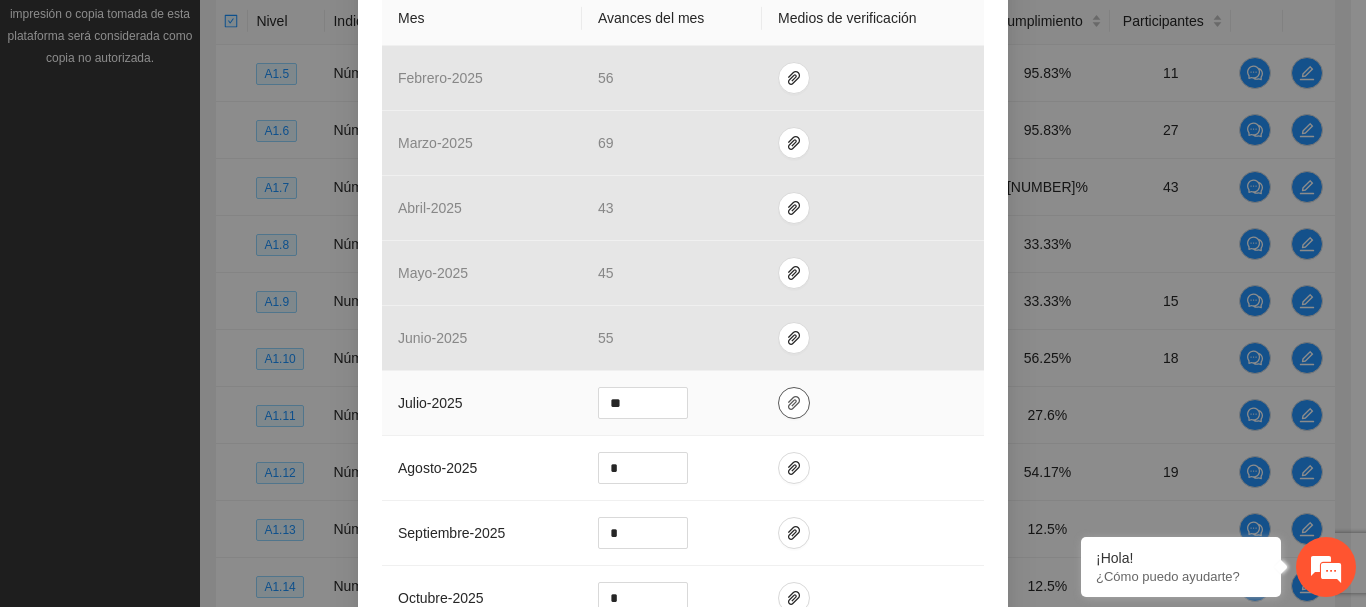 click 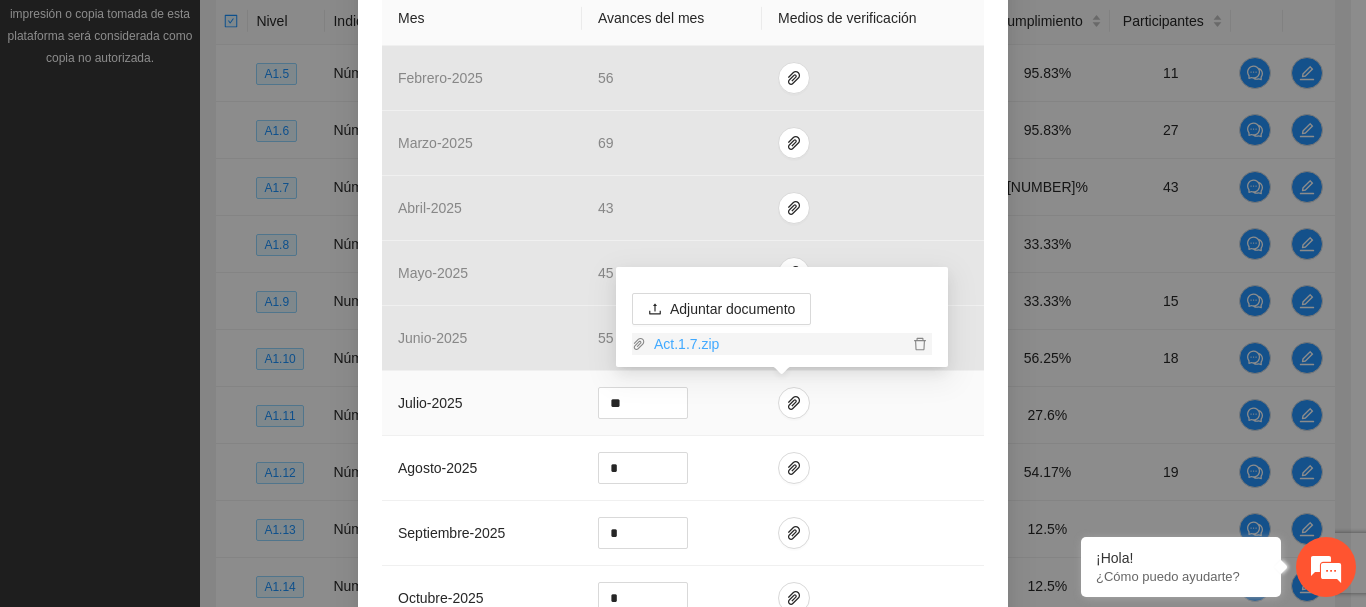 click on "Act.1.7.zip" at bounding box center [777, 344] 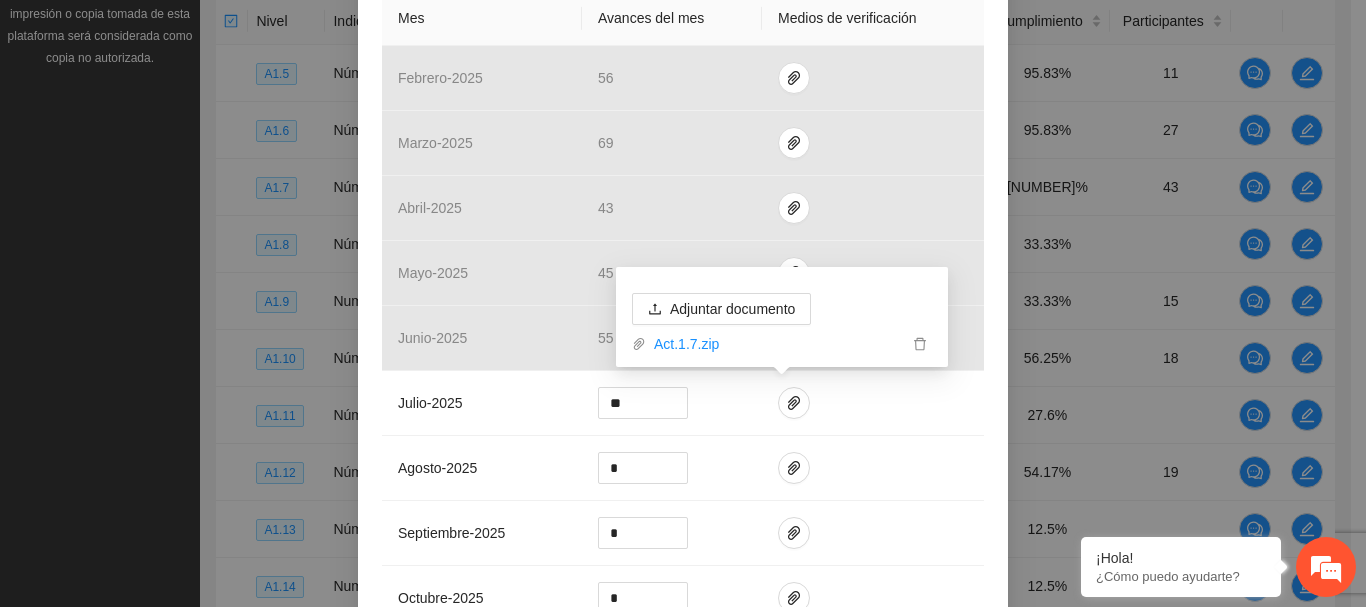 click on "Actividad 1.7 Número de sesiones de terapia de juego para niños y niñas victimas directas e indirectas de violencia familiar de Delicias y Meoqui Indicador: Sesiones de Terapia de Juego para niños y niñas Metodología: Una vez canalizados los infantes víctimas de violencia familiar al área ... Ver más Calendarización Participantes Indicador y resultados Calendarización 2025 Aug Month Year Su Mo Tu We Th Fr Sa 27 28 29 30 31 01 02 03 04 [ADDRESS] 05 [ADDRESS] 06 07 [ADDRESS] 08 [ADDRESS] 09 10 11 [ADDRESS] 12 [ADDRESS] 13 [ADDRESS] 14 [ADDRESS] [ADDRESS] 15 [ADDRESS] 16 17 18 [ADDRESS] 19 [ADDRESS] 20 [ADDRESS] 21 [ADDRESS] 22 23 24 25 26 27 28 29 30 31" at bounding box center [683, 282] 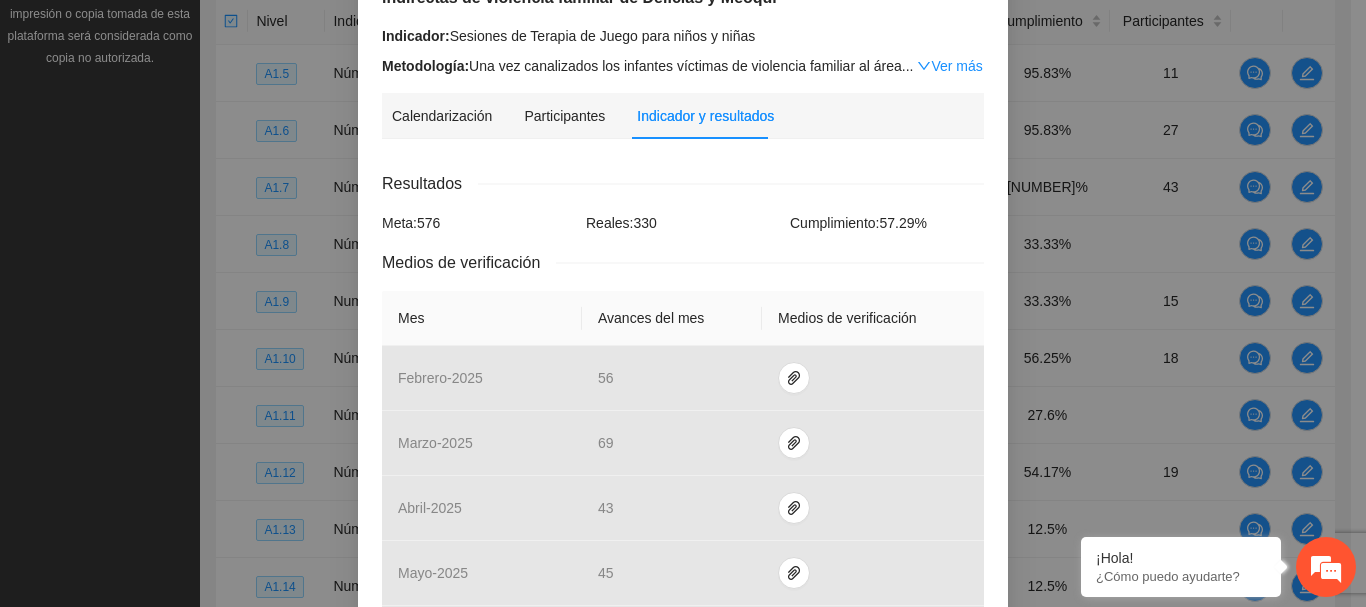 scroll, scrollTop: 100, scrollLeft: 0, axis: vertical 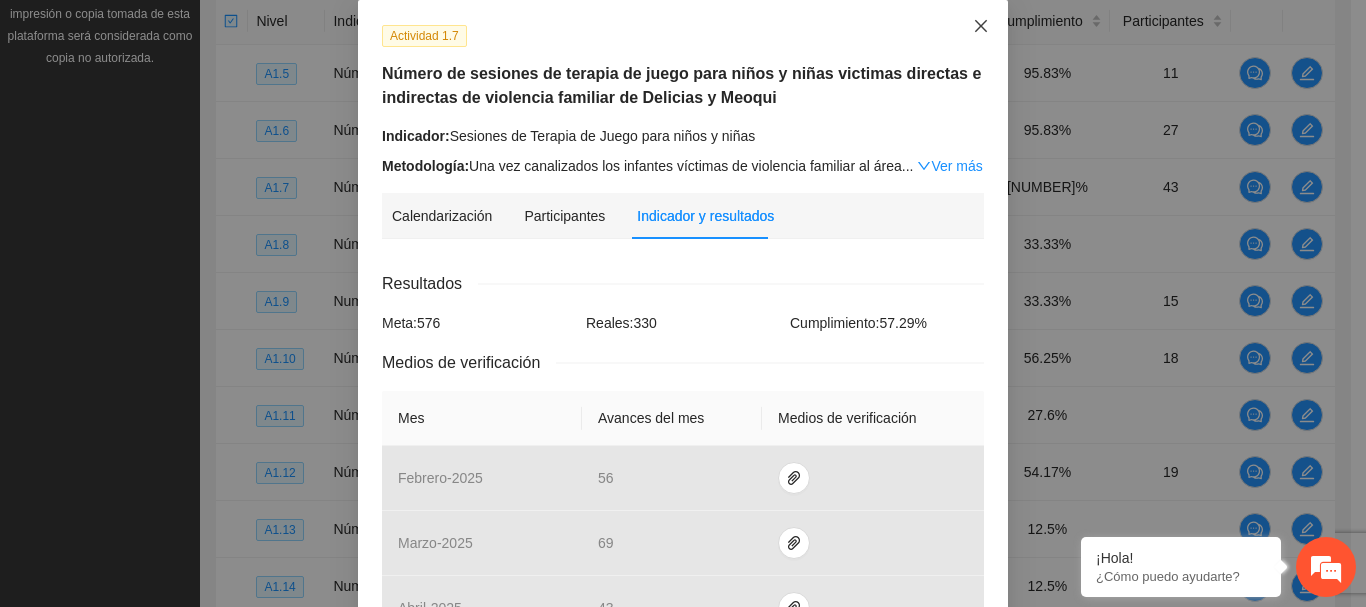 click 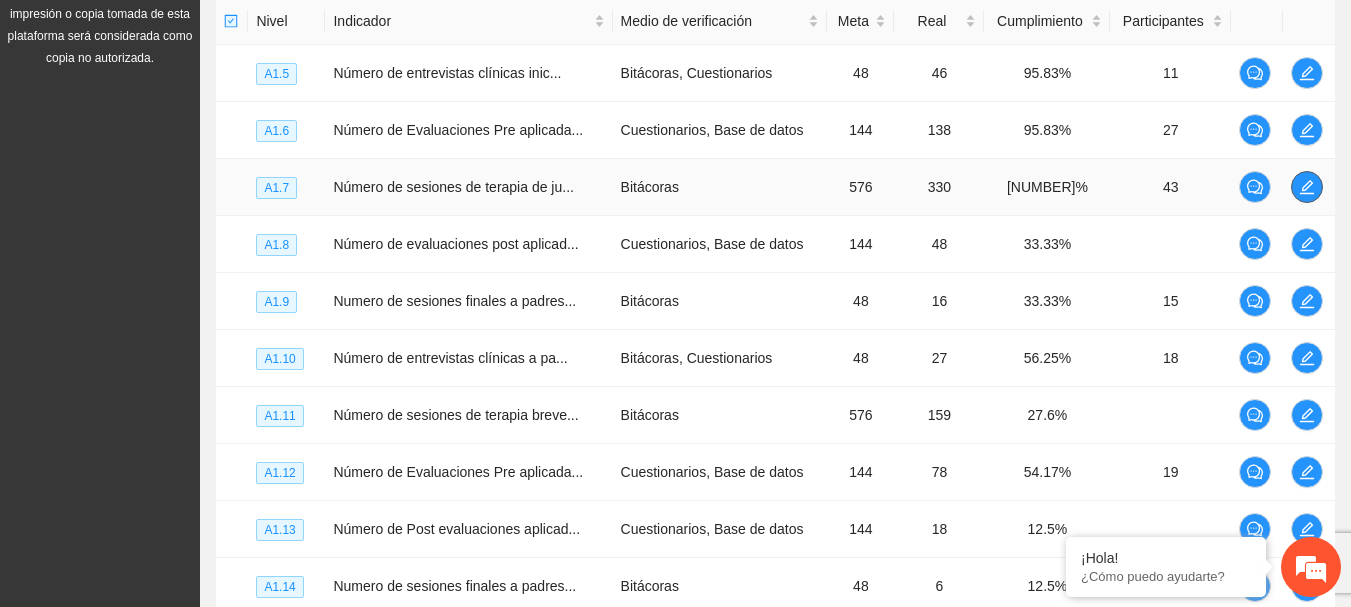 click 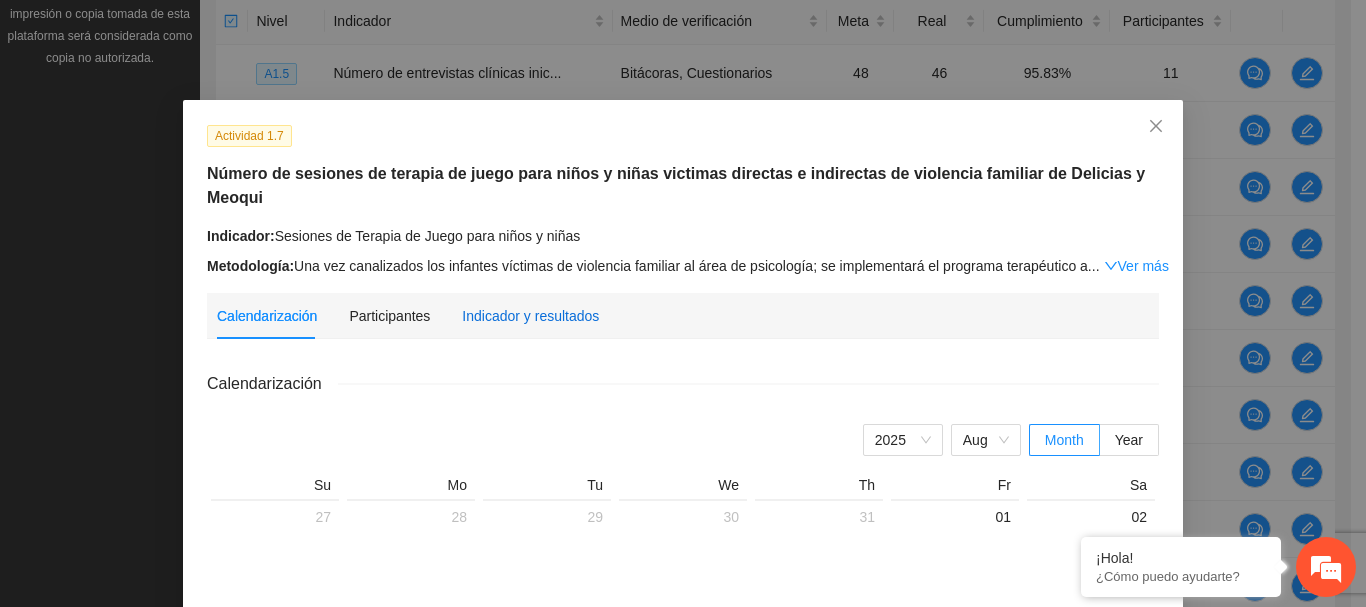 click on "Indicador y resultados" at bounding box center (530, 316) 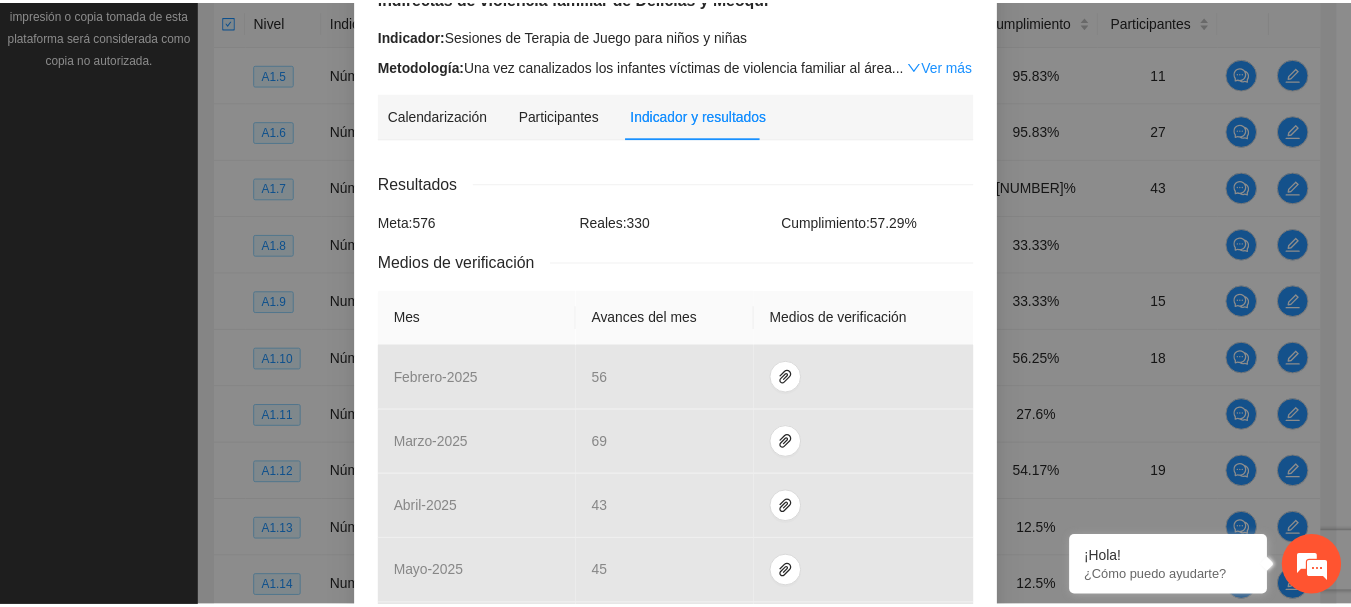 scroll, scrollTop: 0, scrollLeft: 0, axis: both 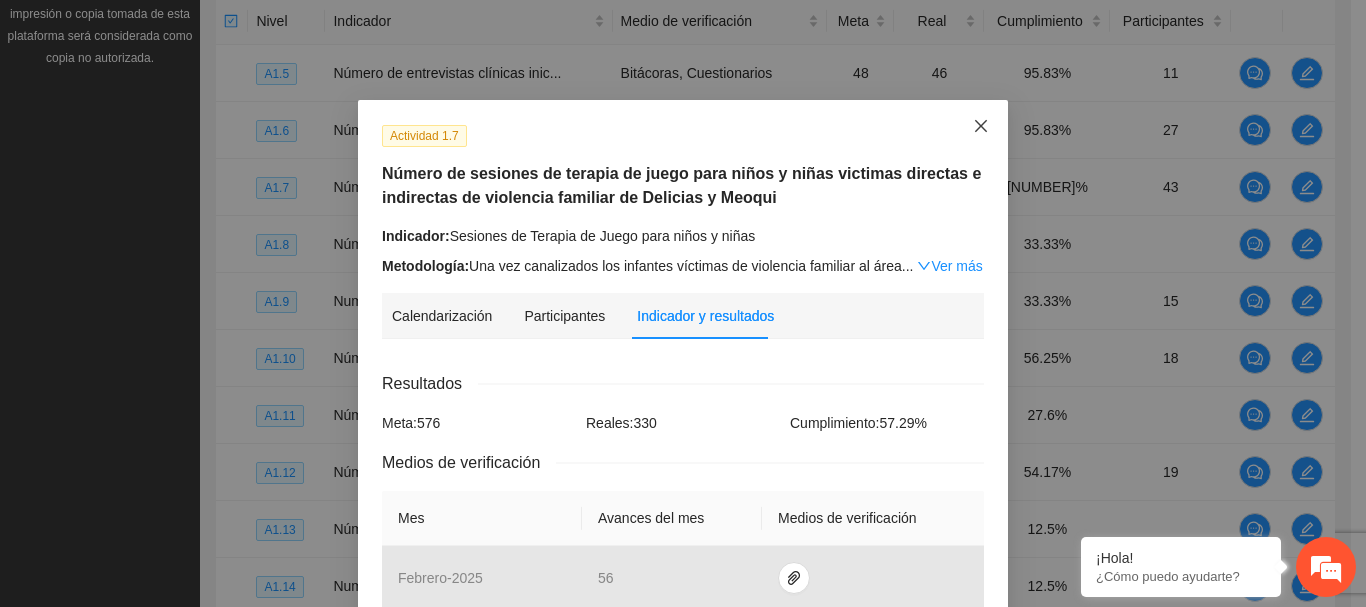 click 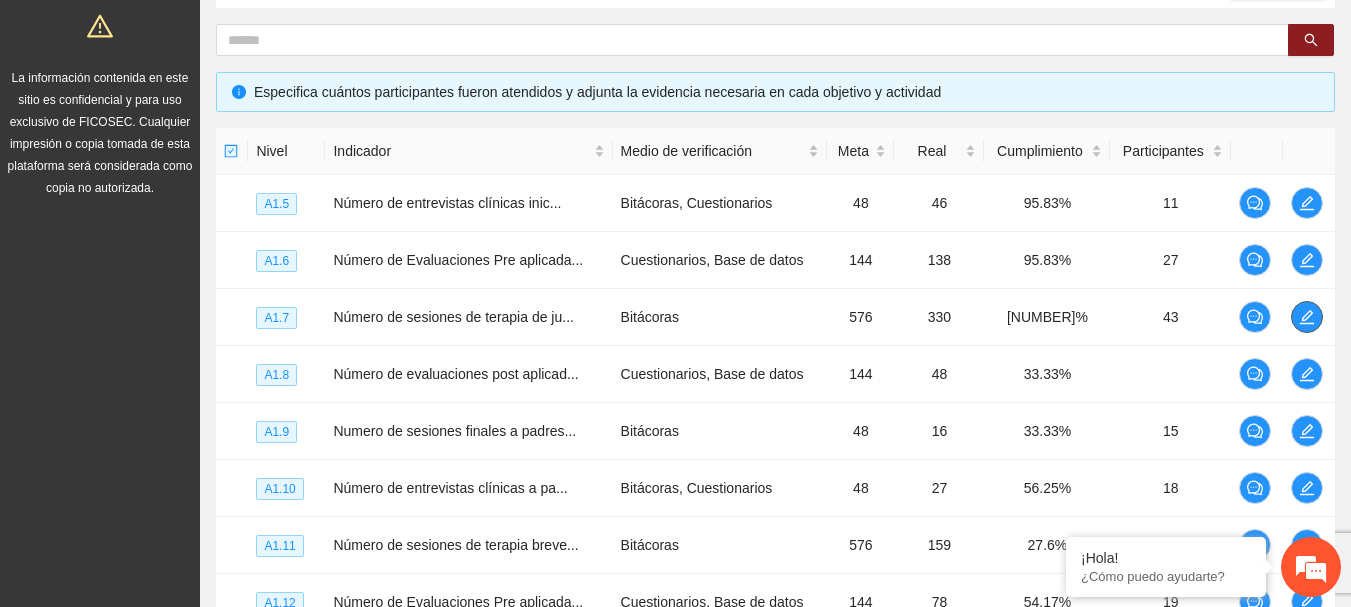 scroll, scrollTop: 700, scrollLeft: 0, axis: vertical 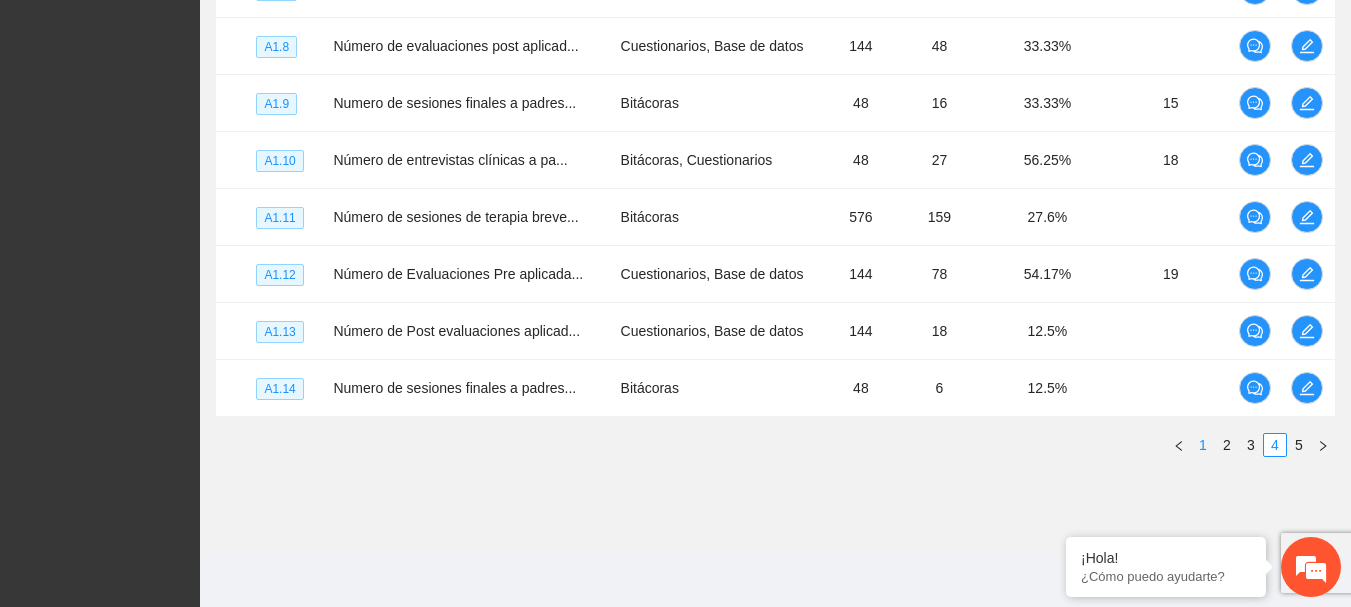 click on "1" at bounding box center (1203, 445) 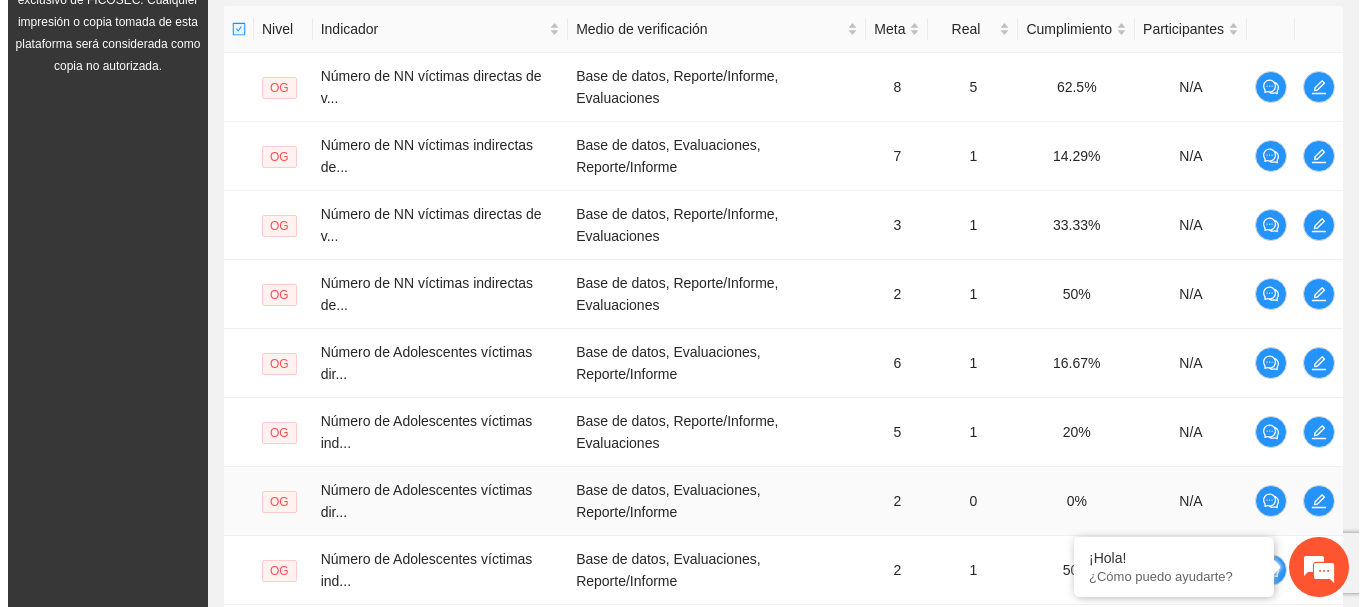 scroll, scrollTop: 400, scrollLeft: 0, axis: vertical 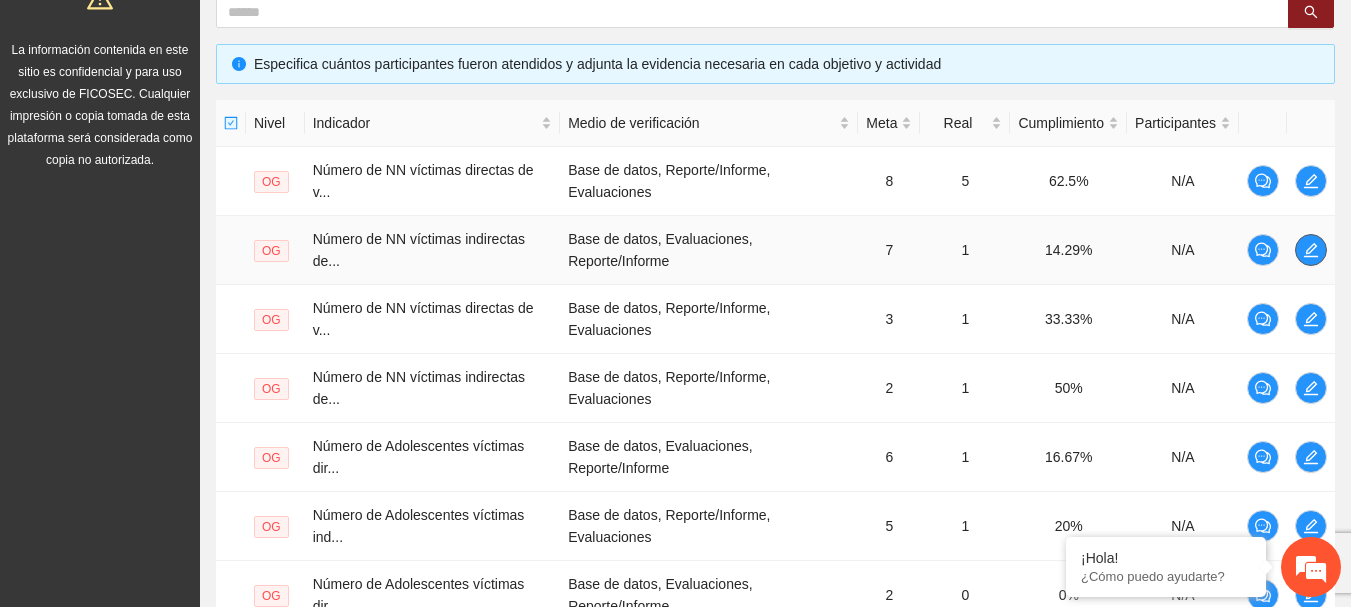 click 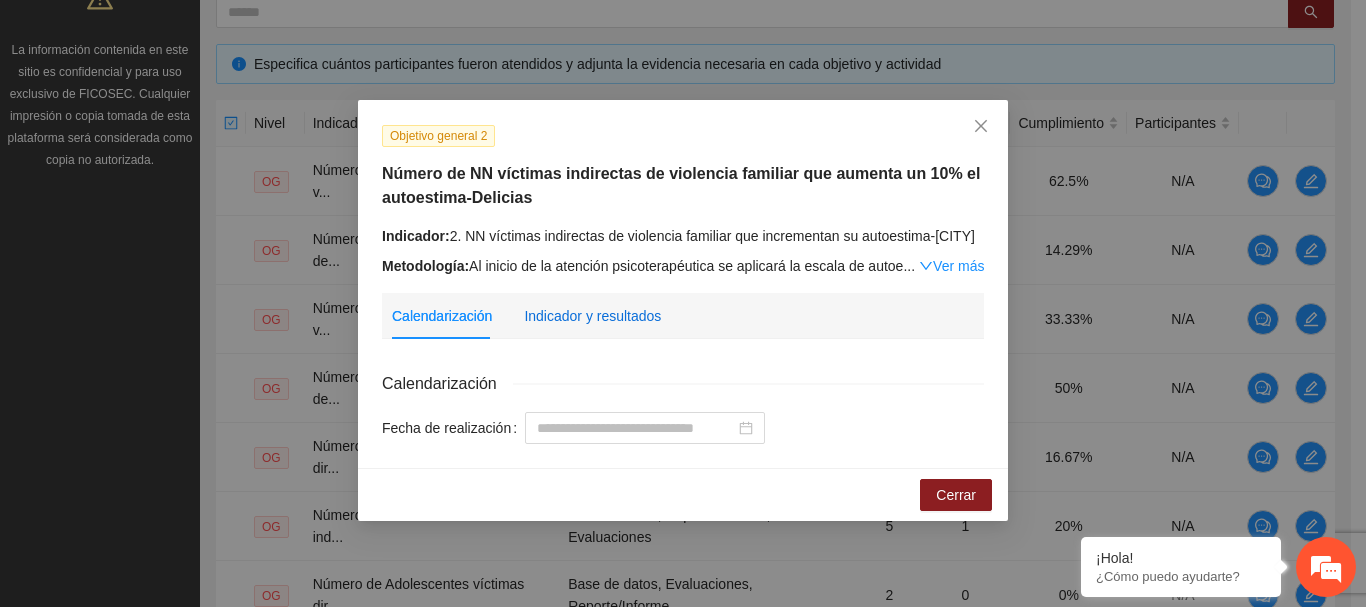 click on "Indicador y resultados" at bounding box center (592, 316) 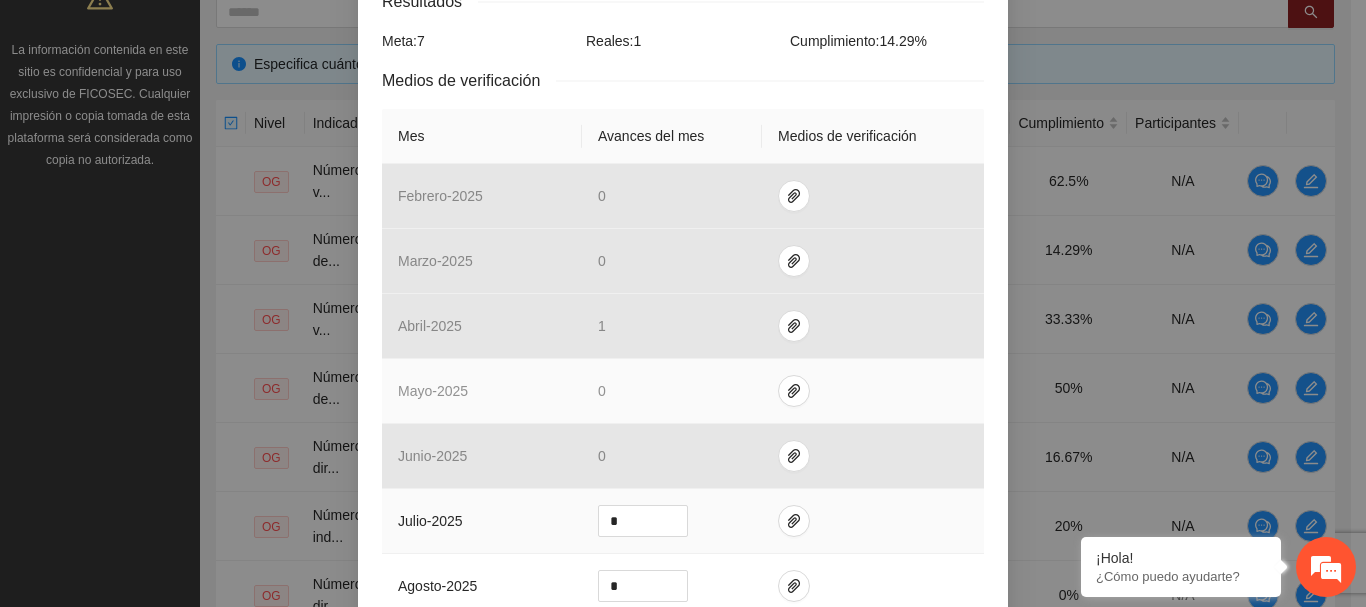 scroll, scrollTop: 500, scrollLeft: 0, axis: vertical 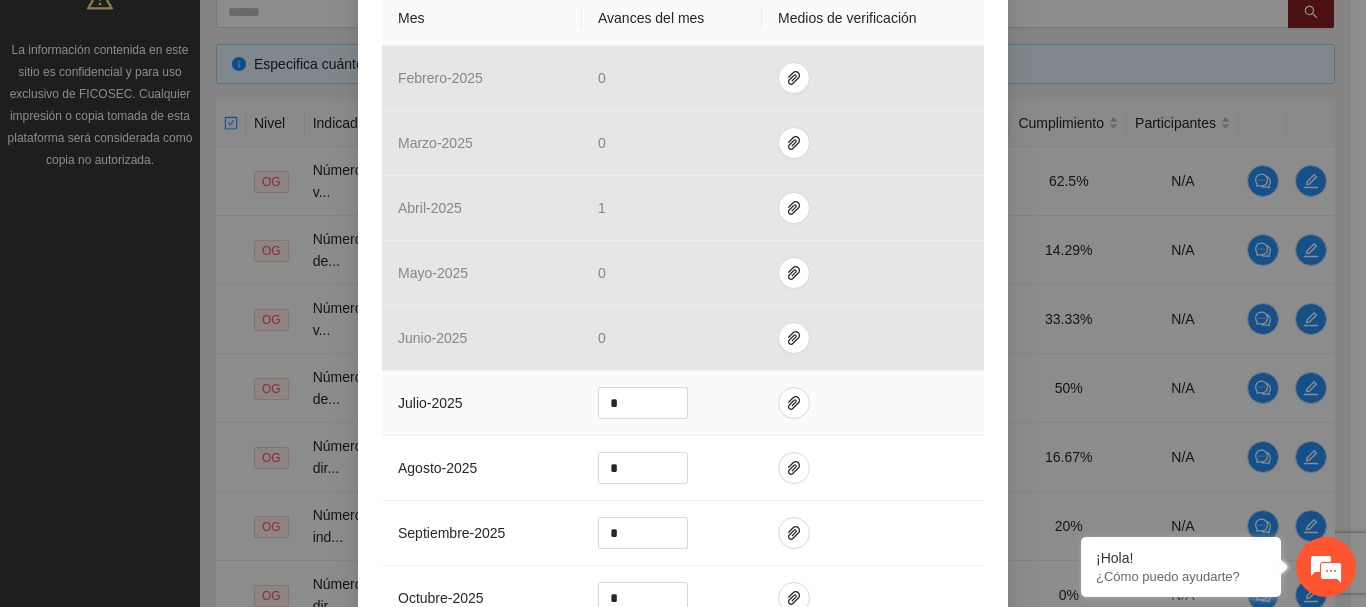 click at bounding box center [873, 403] 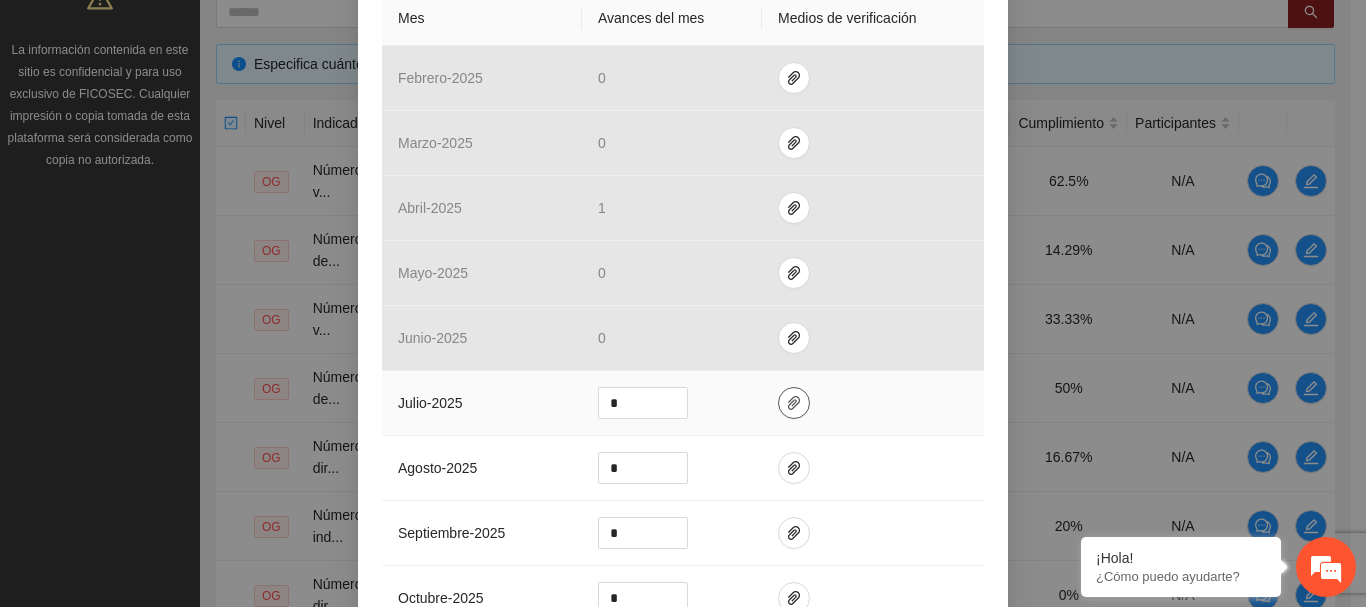 click 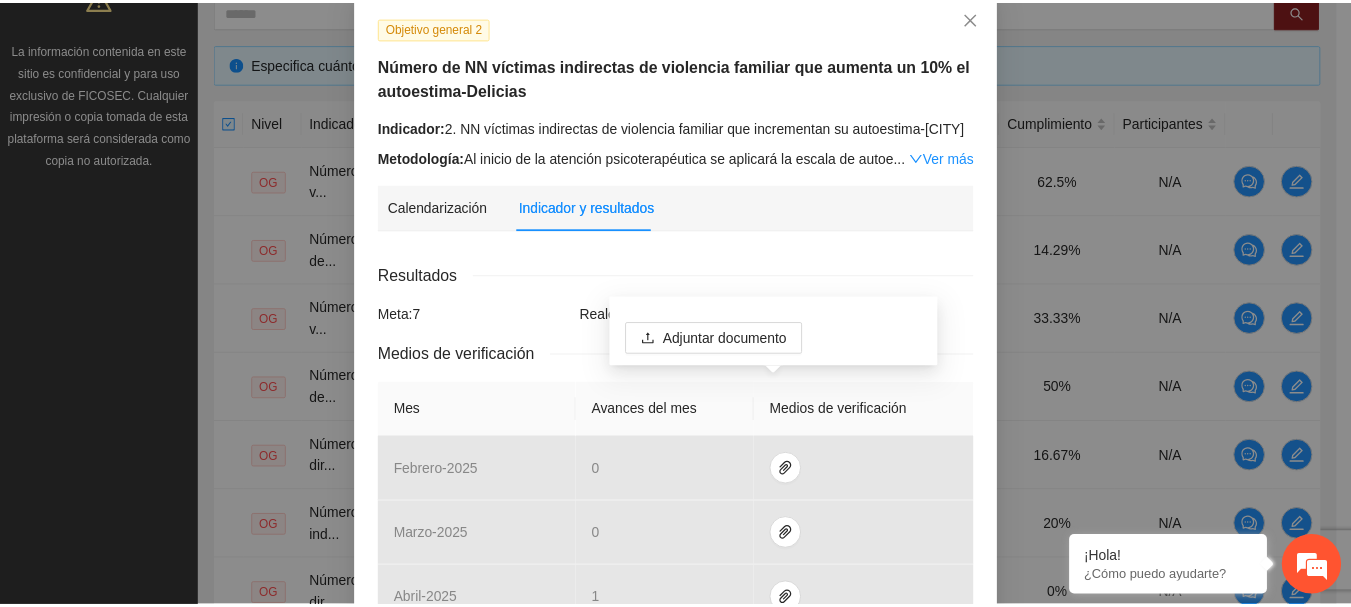 scroll, scrollTop: 0, scrollLeft: 0, axis: both 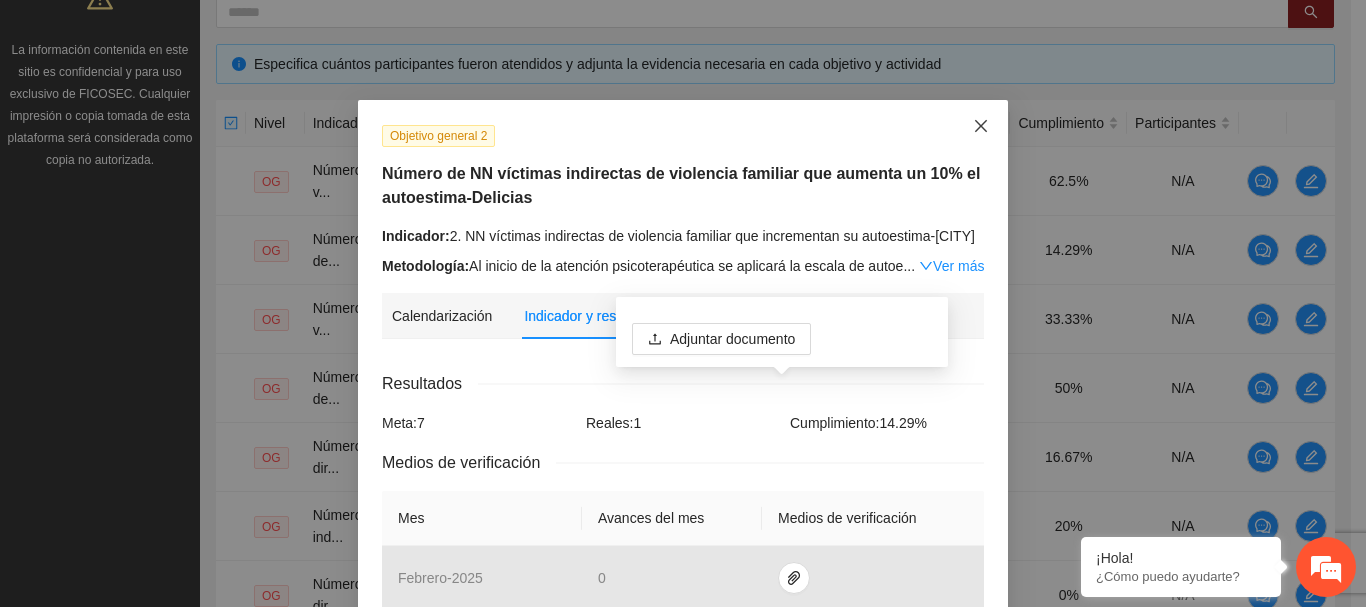 click 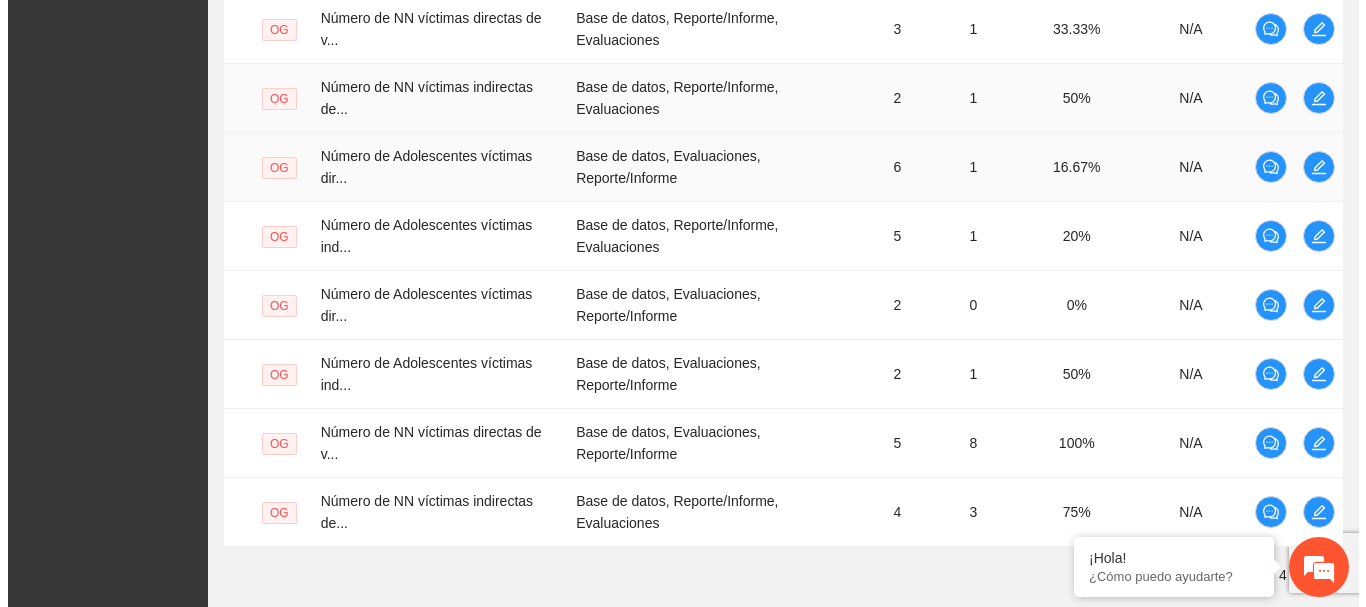 scroll, scrollTop: 700, scrollLeft: 0, axis: vertical 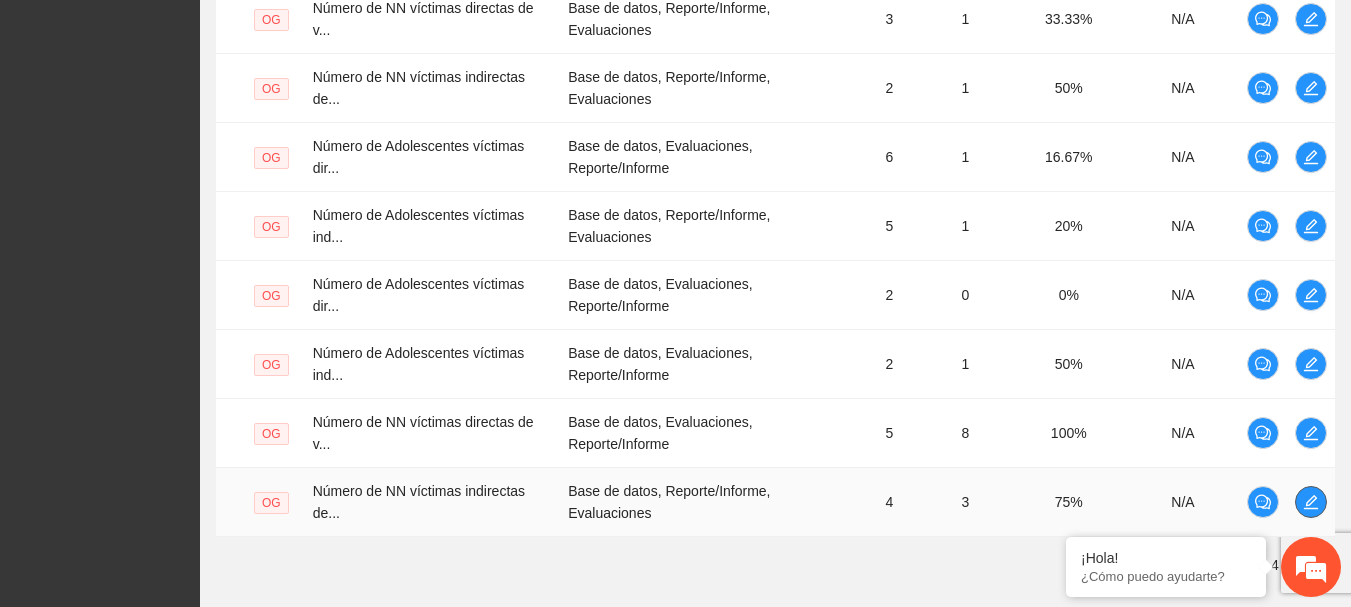click 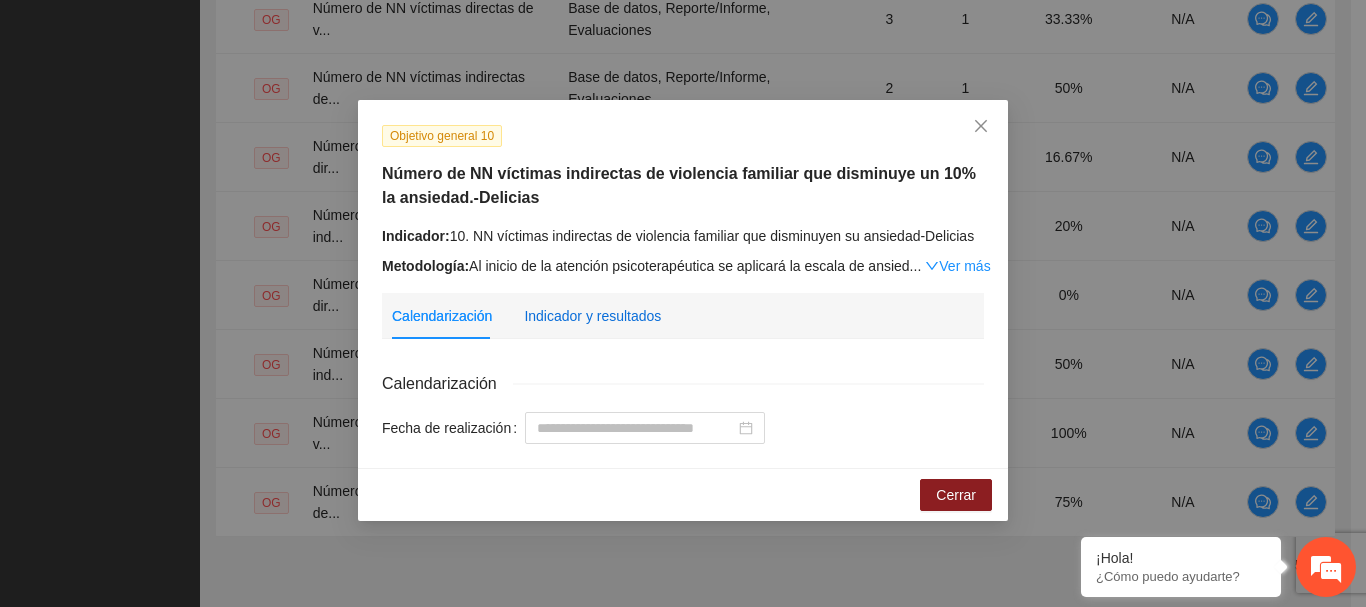 click on "Indicador y resultados" at bounding box center [592, 316] 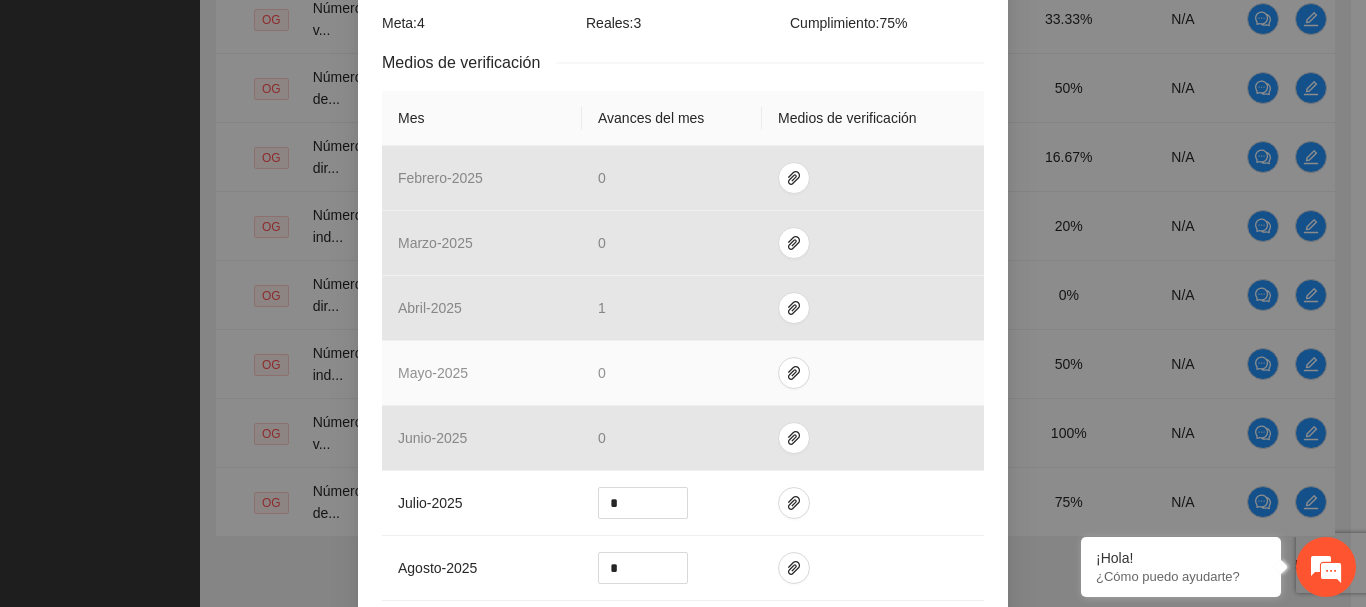 scroll, scrollTop: 600, scrollLeft: 0, axis: vertical 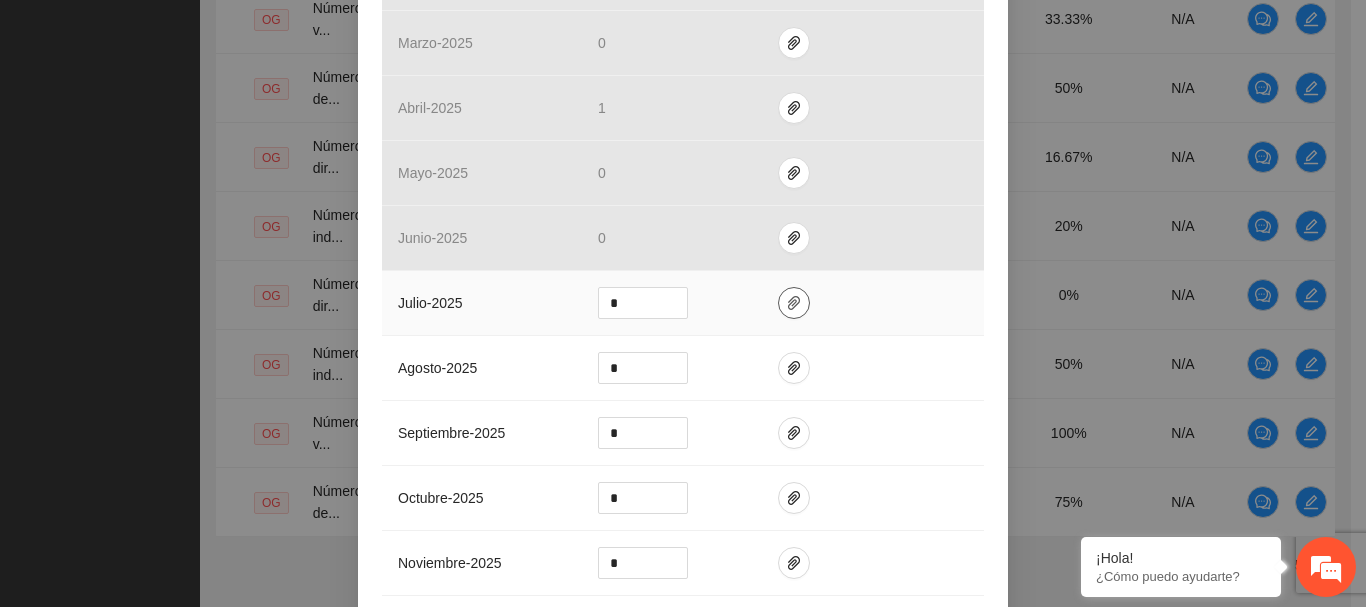 click 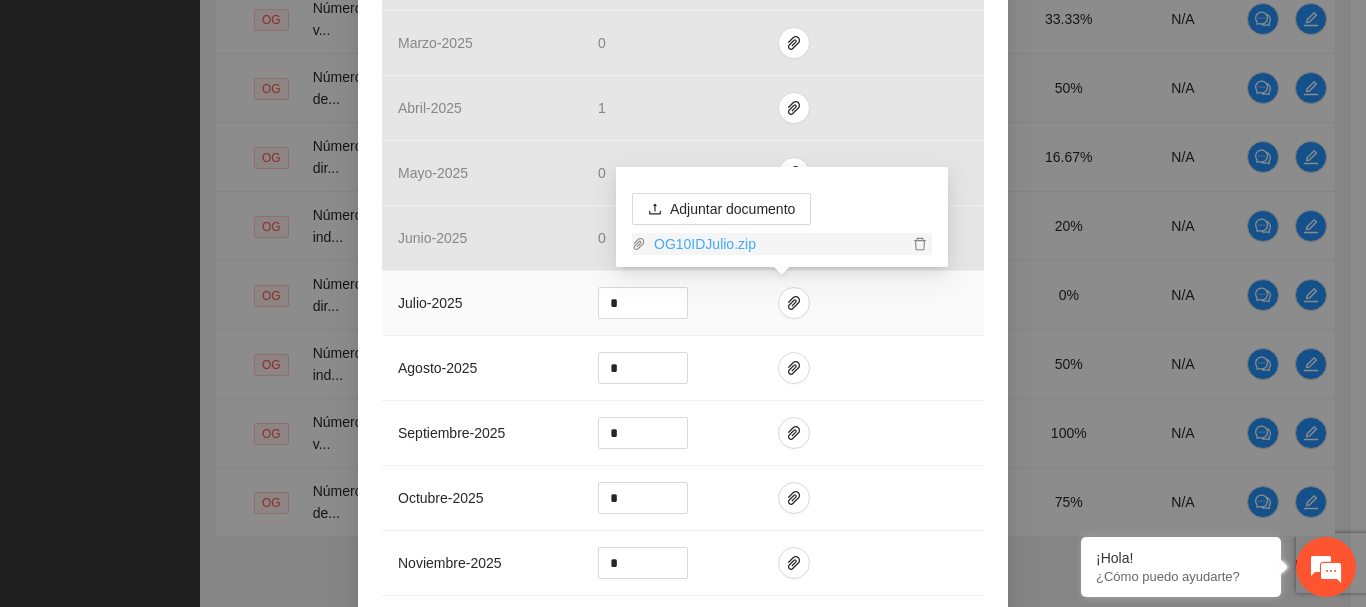 click on "OG10IDJulio.zip" at bounding box center (777, 244) 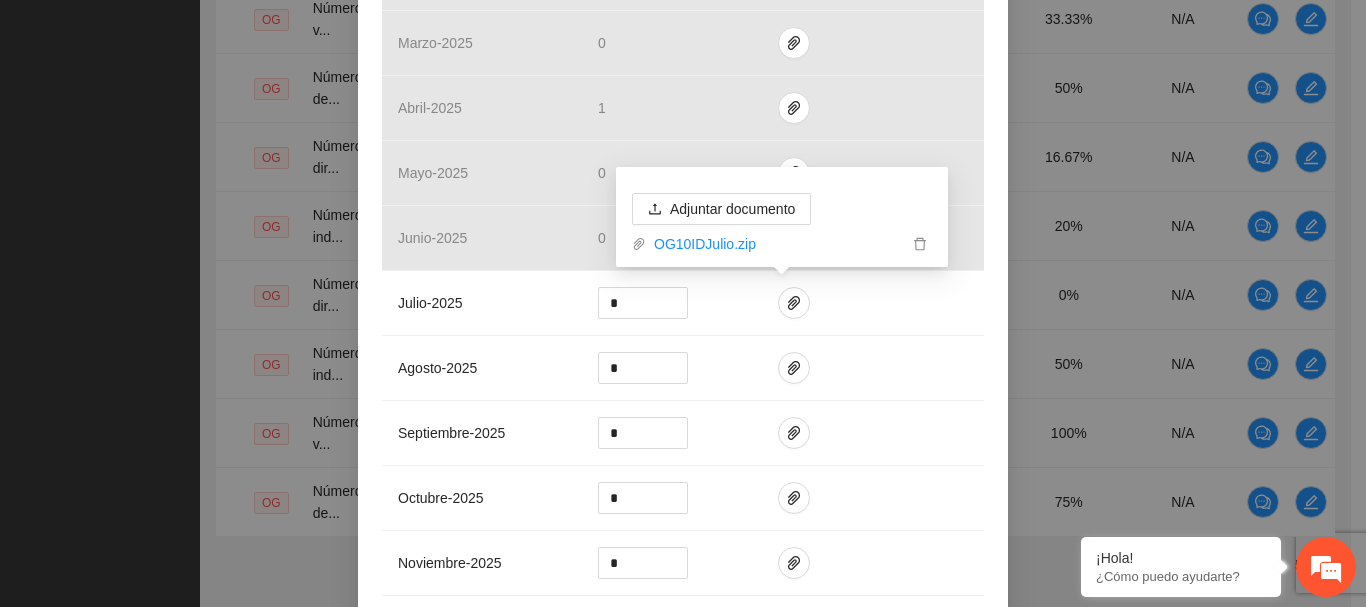 click on "Objetivo general 10 Número de NN víctimas indirectas de violencia familiar que disminuye un 10% la ansiedad.-Delicias Indicador: 10. NN víctimas indirectas de violencia familiar que disminuyen su ansiedad-Delicias Metodología: Al inicio de la atención psicoterapéutica se aplicará la escala de ansied ... Ver más Calendarización Indicador y resultados Calendarización Fecha de realización Resultados Meta: [NUMBER] Reales: [NUMBER] Cumplimiento: [NUMBER] % Medios de verificación Mes Avances del mes Medios de verificación febrero - 2025 [NUMBER] marzo - 2025 [NUMBER] abril - 2025 [NUMBER] mayo - 2025 [NUMBER] junio - 2025 [NUMBER] julio - 2025 * agosto - 2025 * septiembre - 2025 * octubre - 2025 * noviembre - 2025 * diciembre - 2025 * enero - 2026 * Productos [NUMBER] NN que disminuyen un 10% la ansiedad" at bounding box center [683, 171] 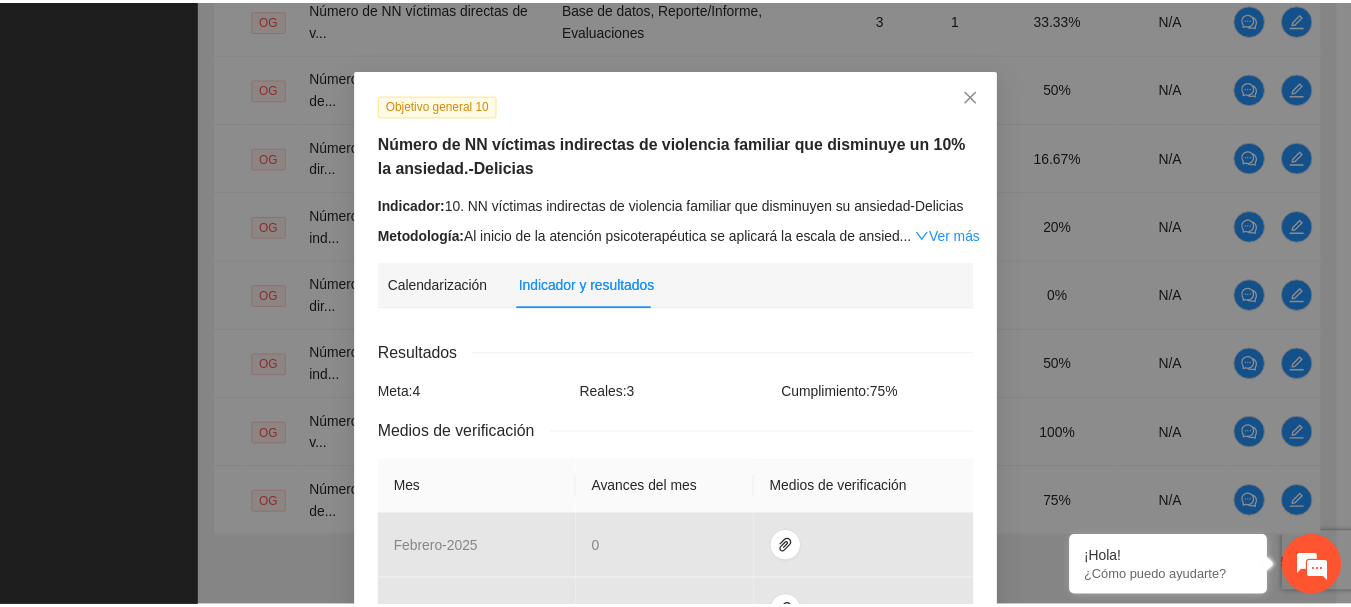 scroll, scrollTop: 0, scrollLeft: 0, axis: both 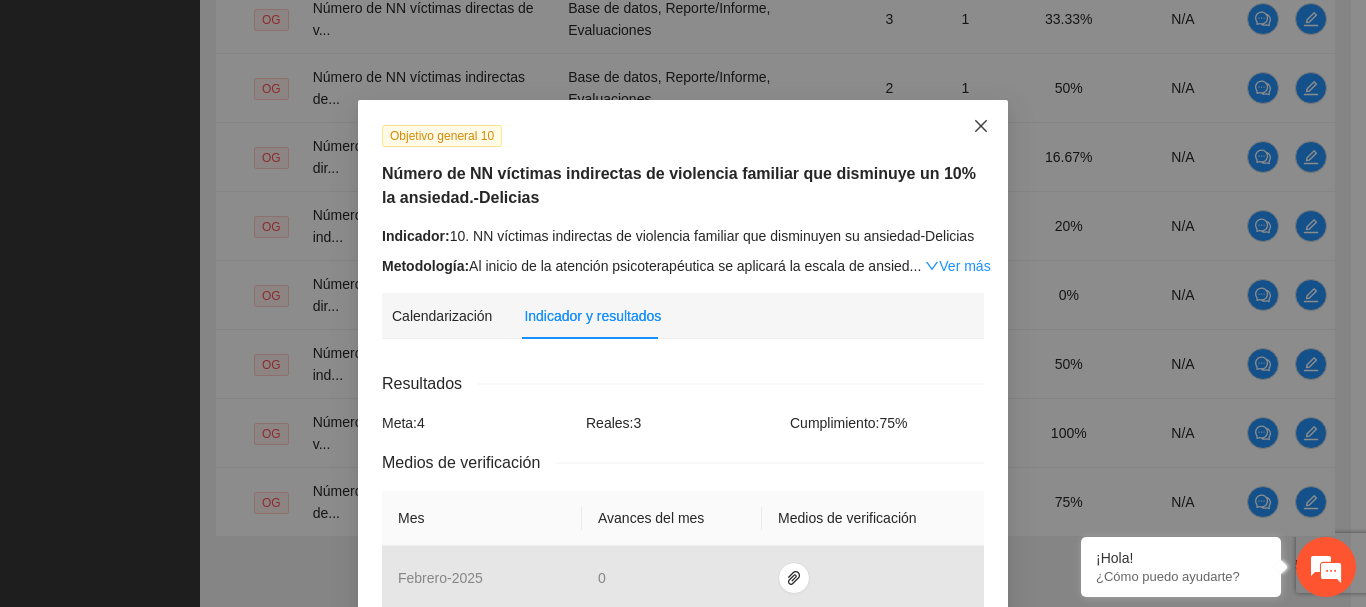 click 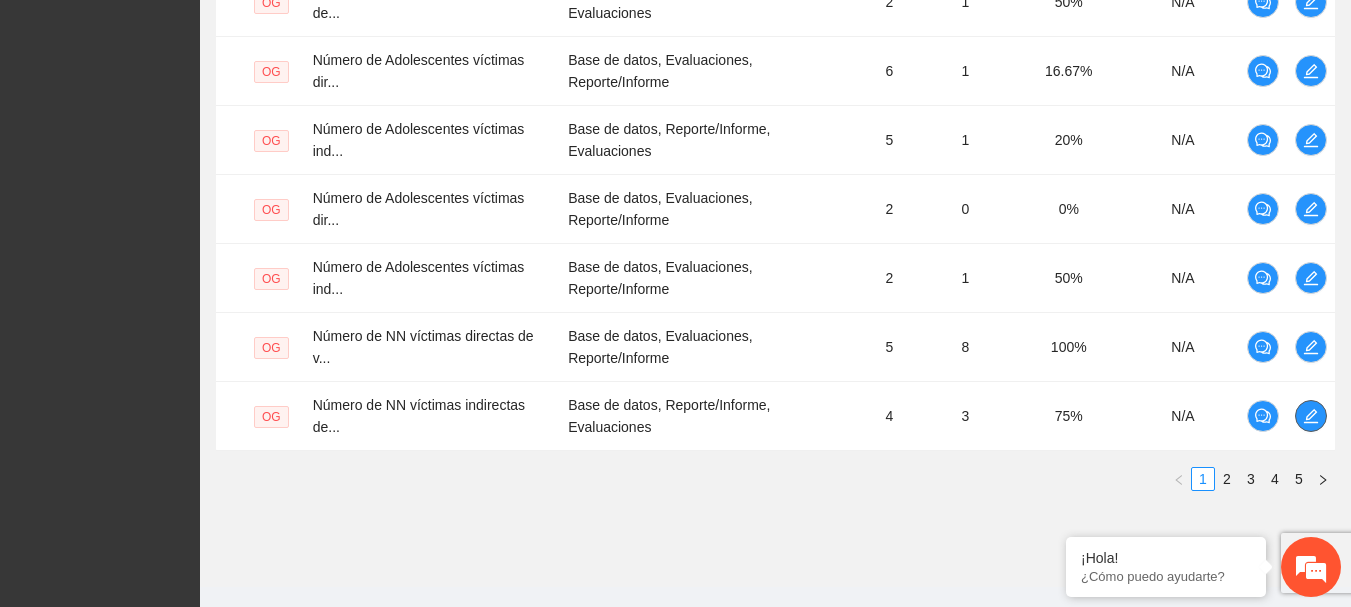 scroll, scrollTop: 822, scrollLeft: 0, axis: vertical 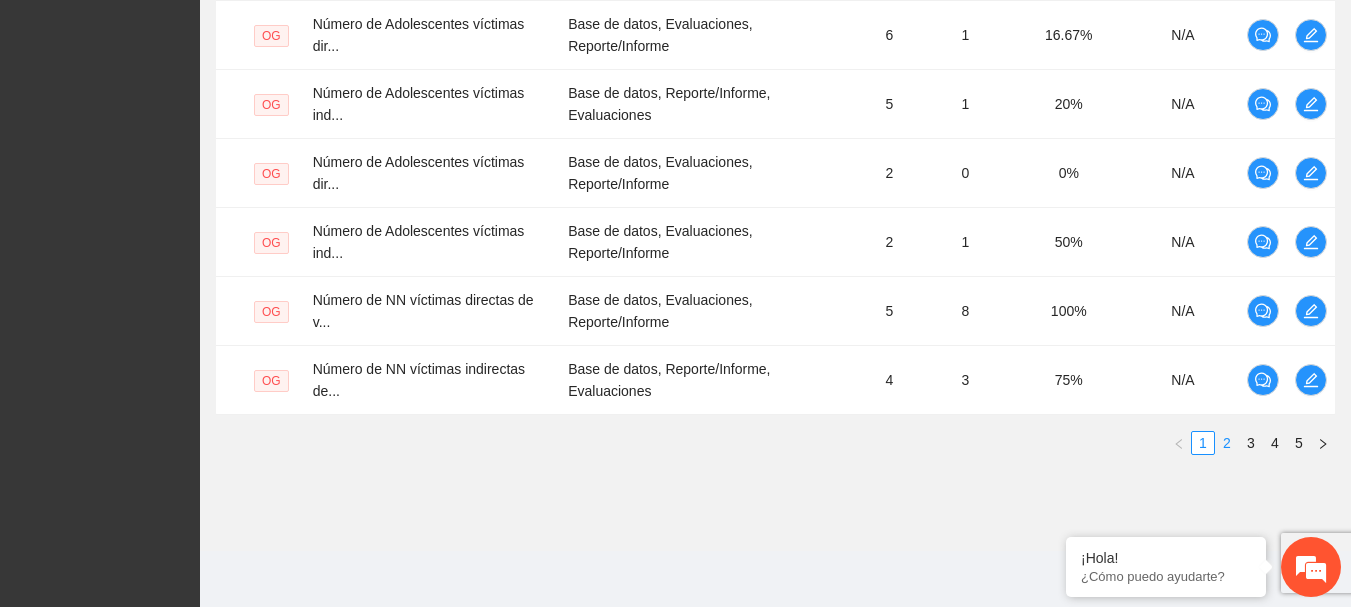 click on "2" at bounding box center [1227, 443] 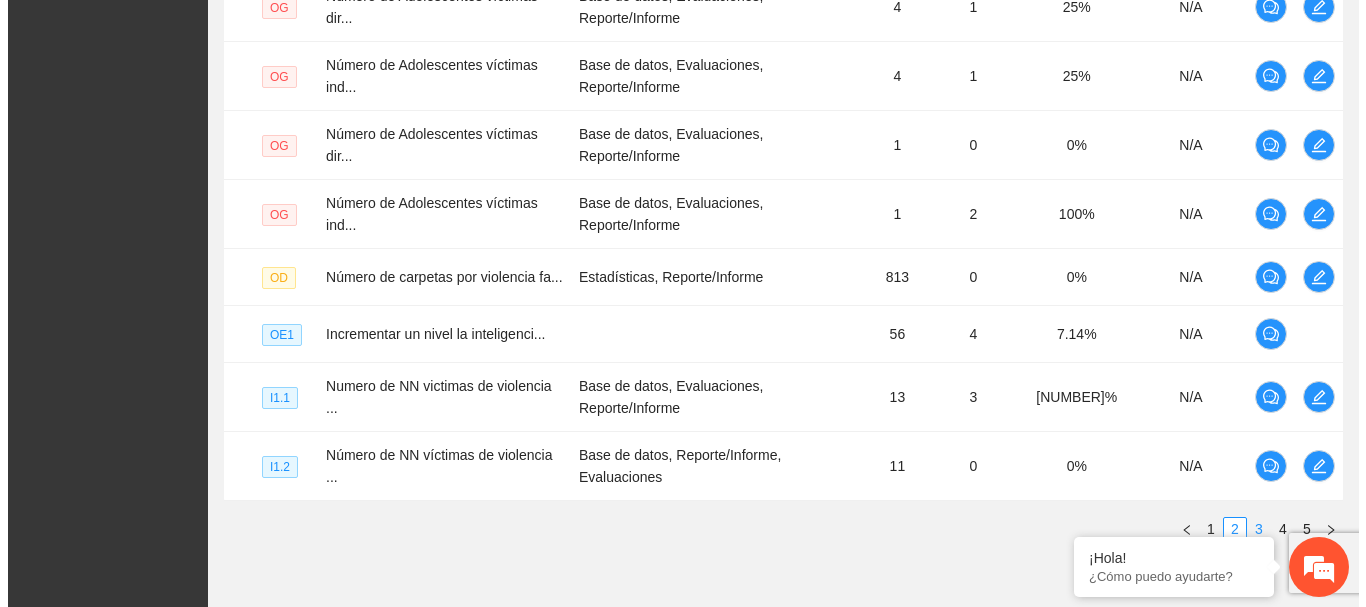 scroll, scrollTop: 698, scrollLeft: 0, axis: vertical 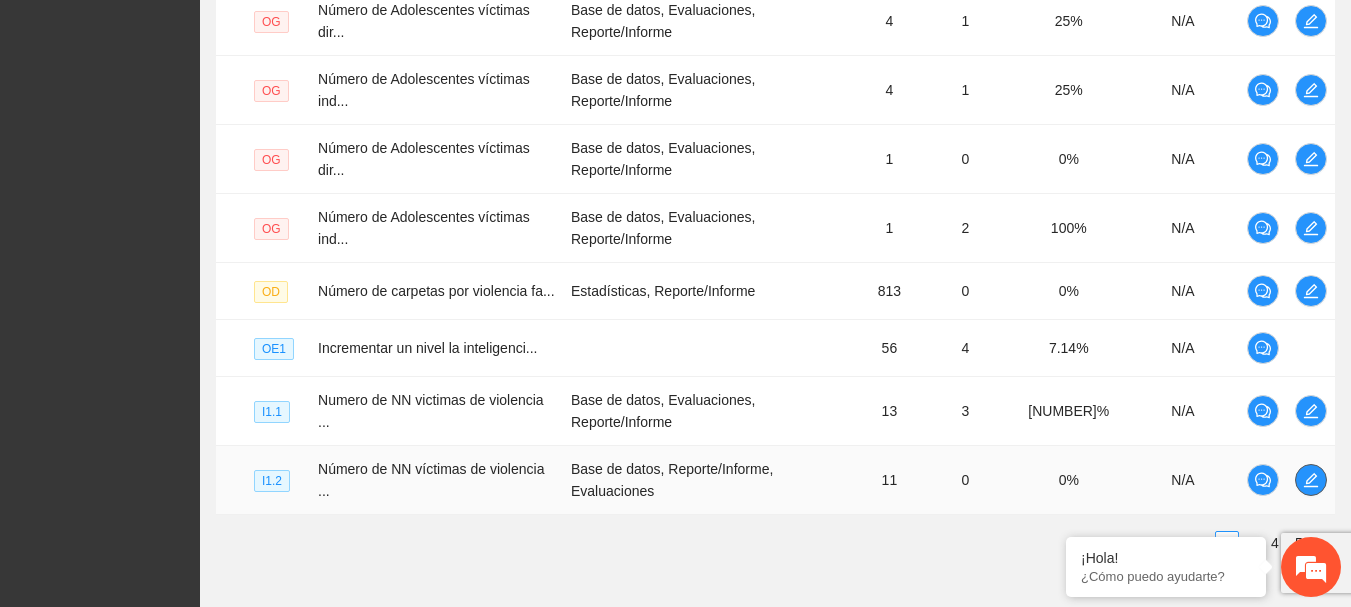 click 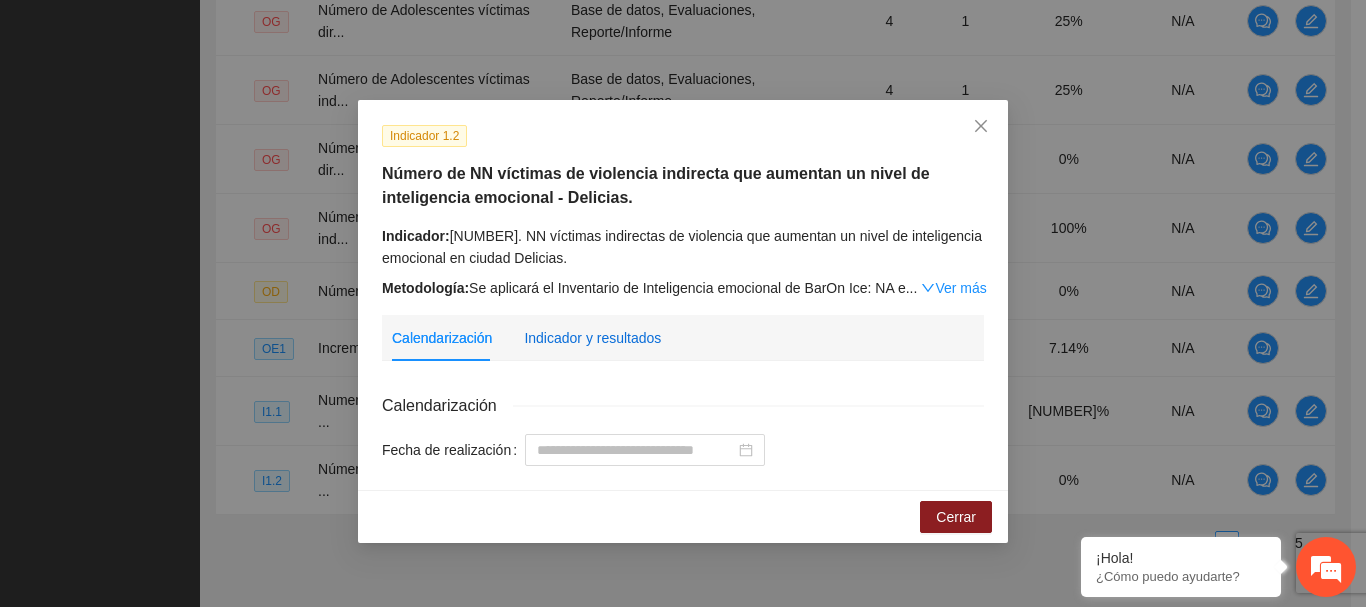 click on "Indicador y resultados" at bounding box center (592, 338) 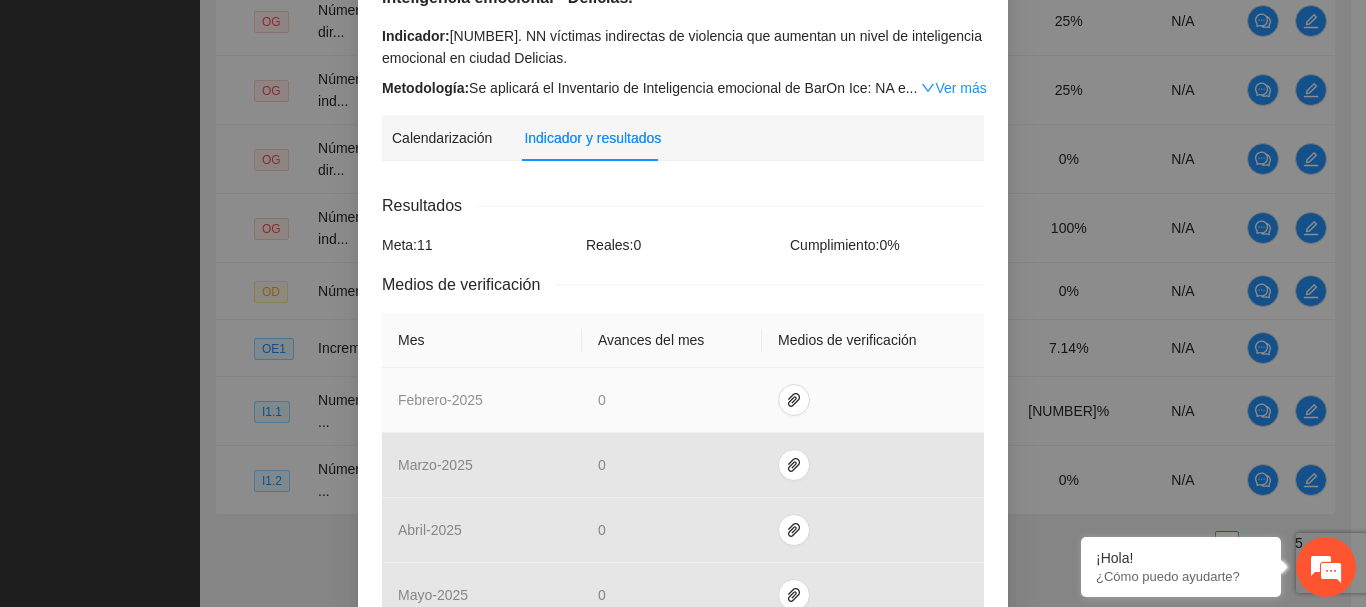 scroll, scrollTop: 400, scrollLeft: 0, axis: vertical 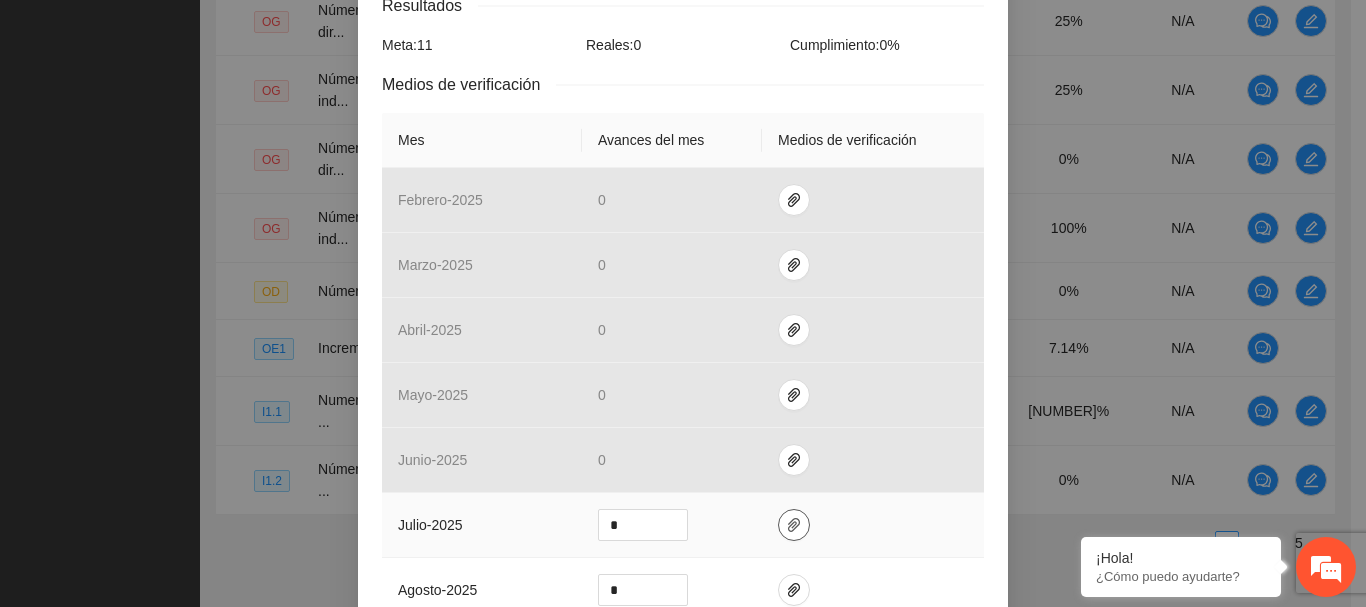 click at bounding box center (794, 525) 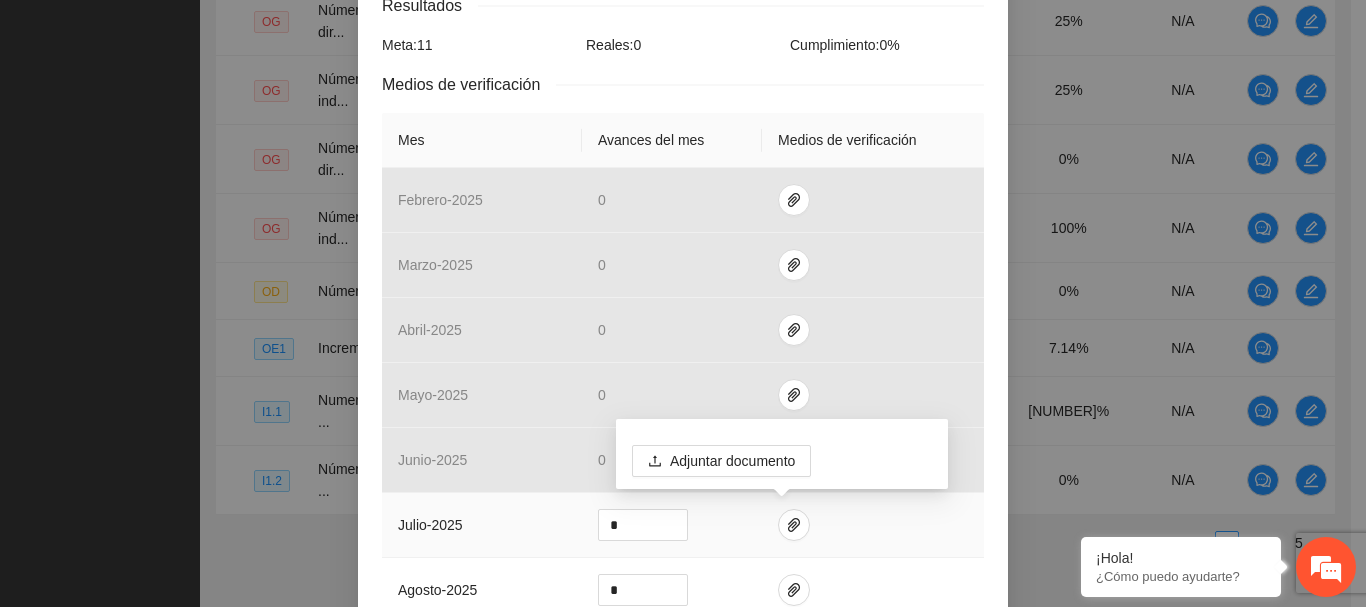 click at bounding box center (873, 525) 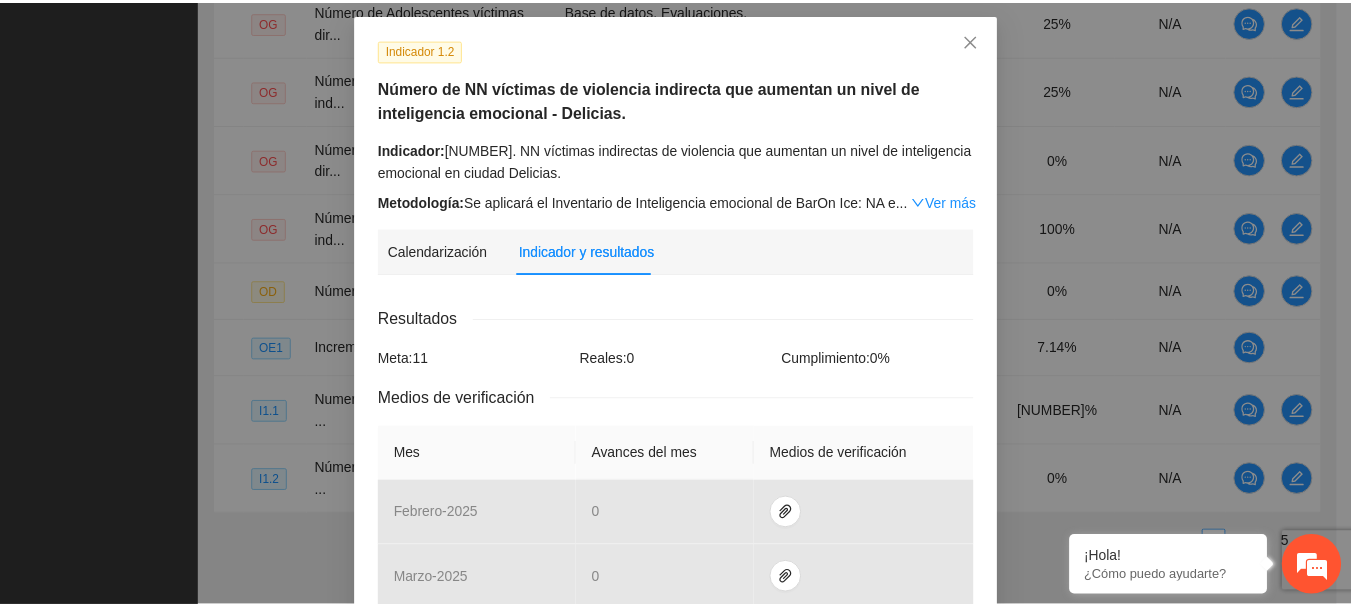 scroll, scrollTop: 0, scrollLeft: 0, axis: both 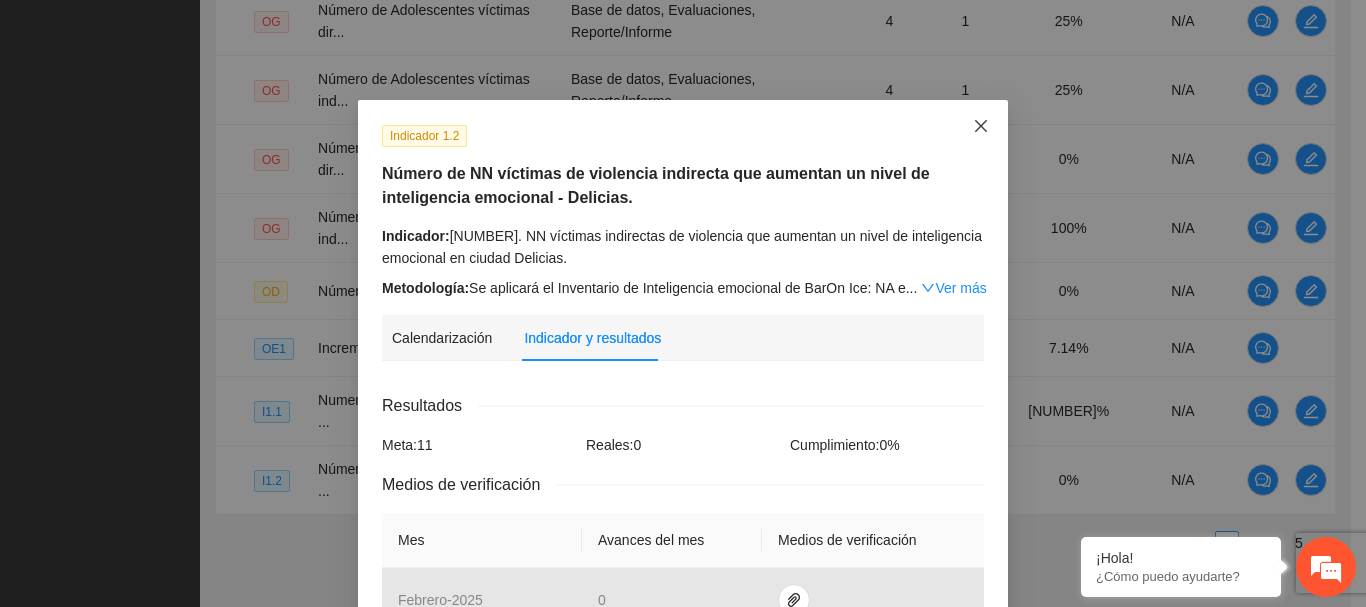 click 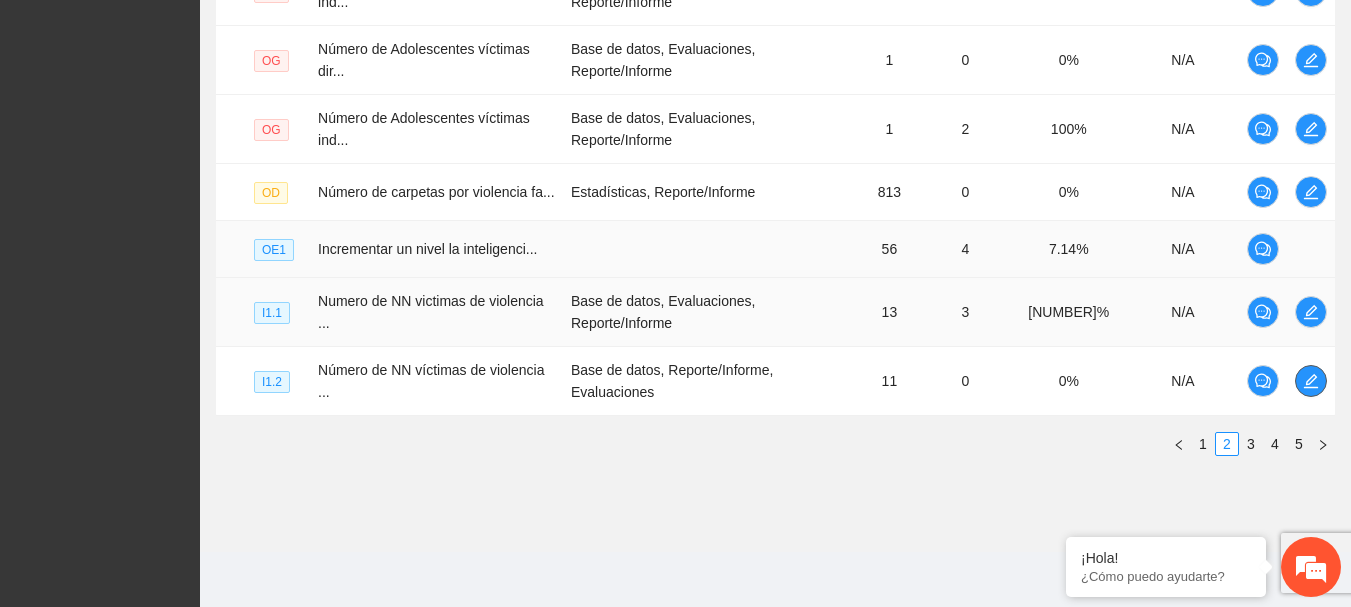 scroll, scrollTop: 798, scrollLeft: 0, axis: vertical 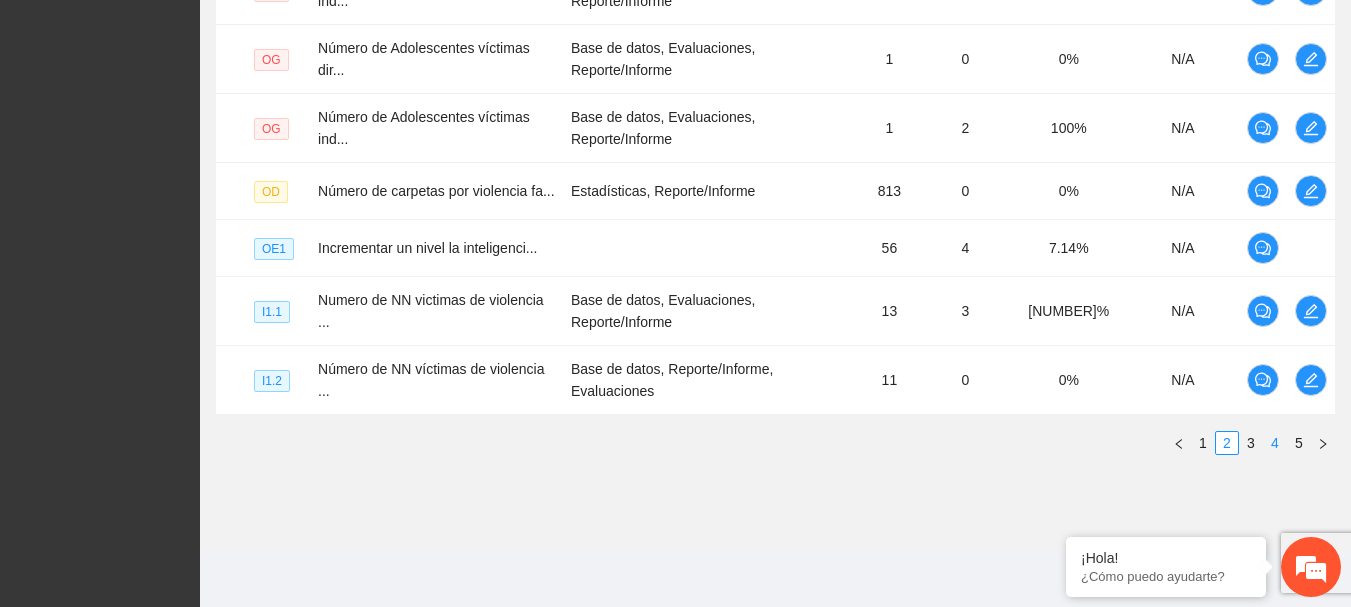 click on "4" at bounding box center (1275, 443) 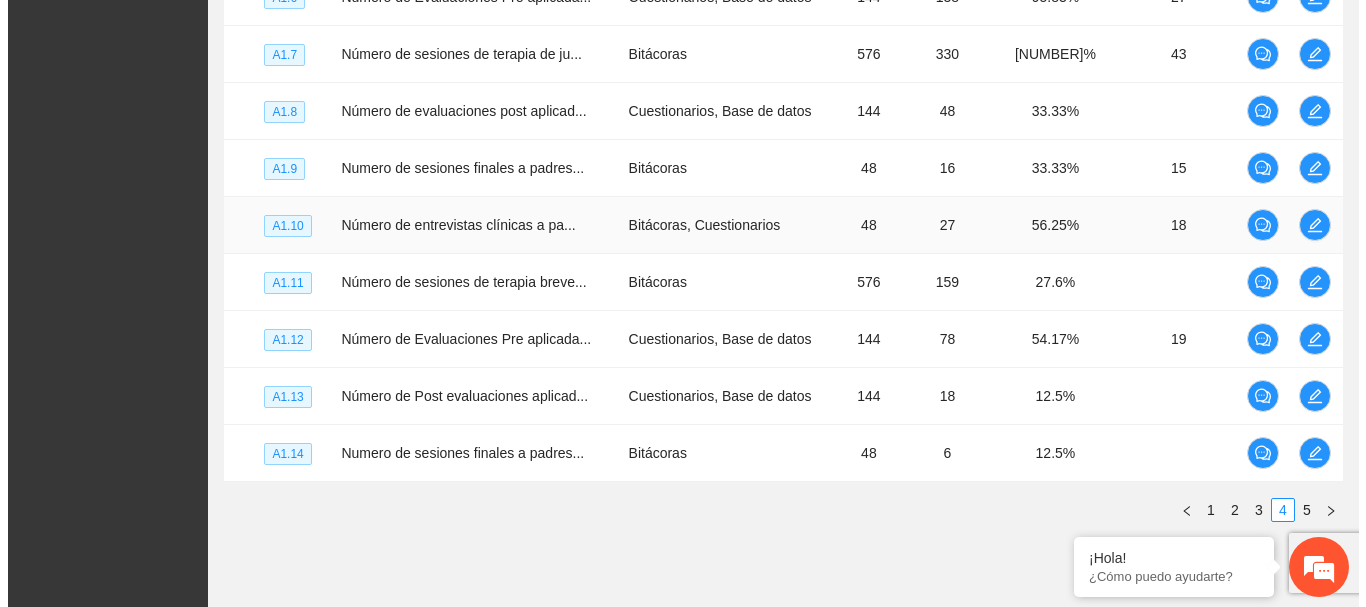 scroll, scrollTop: 602, scrollLeft: 0, axis: vertical 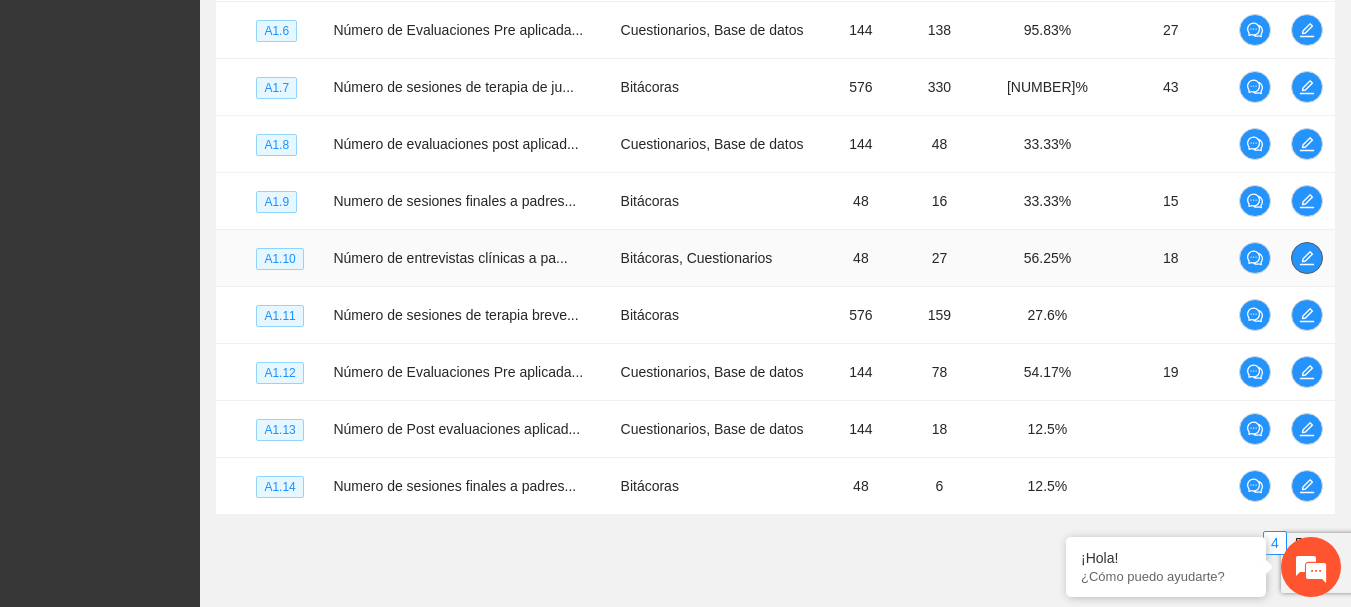 click 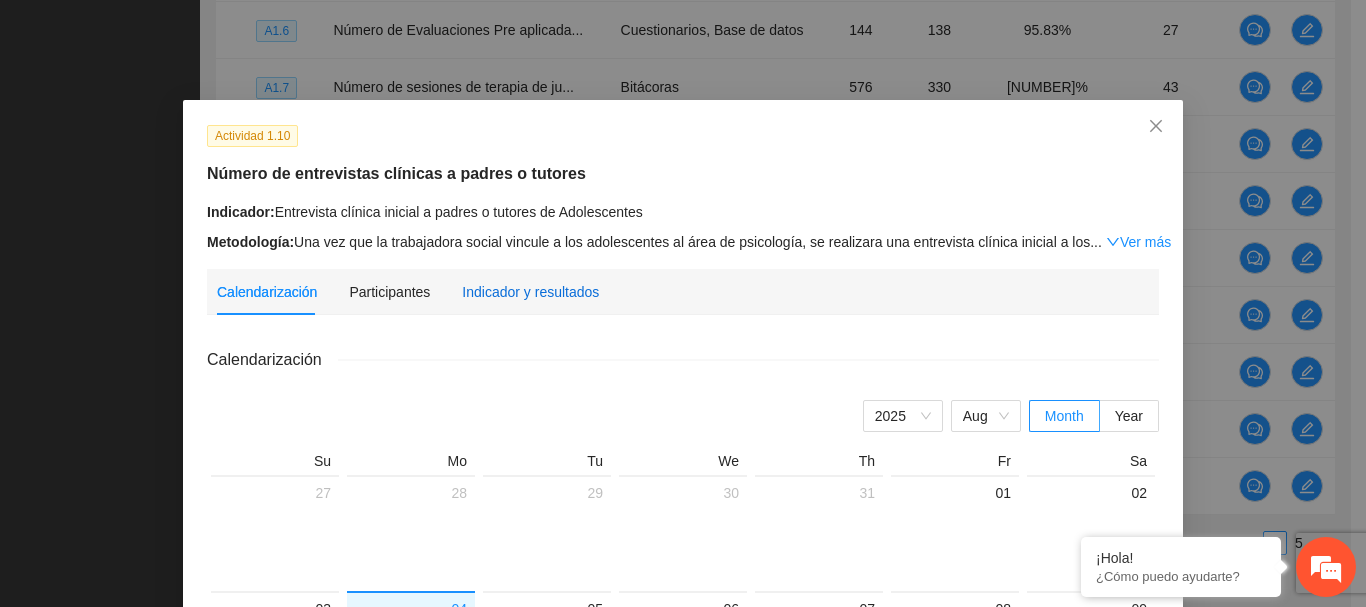 click on "Indicador y resultados" at bounding box center (530, 292) 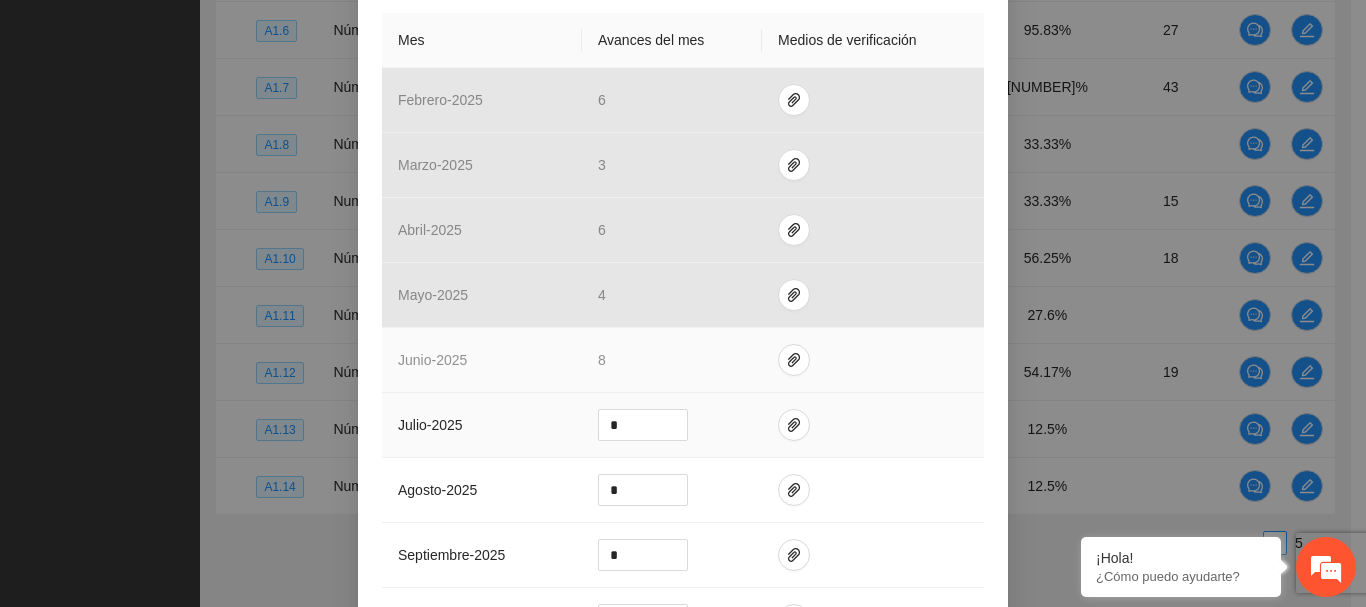 scroll, scrollTop: 500, scrollLeft: 0, axis: vertical 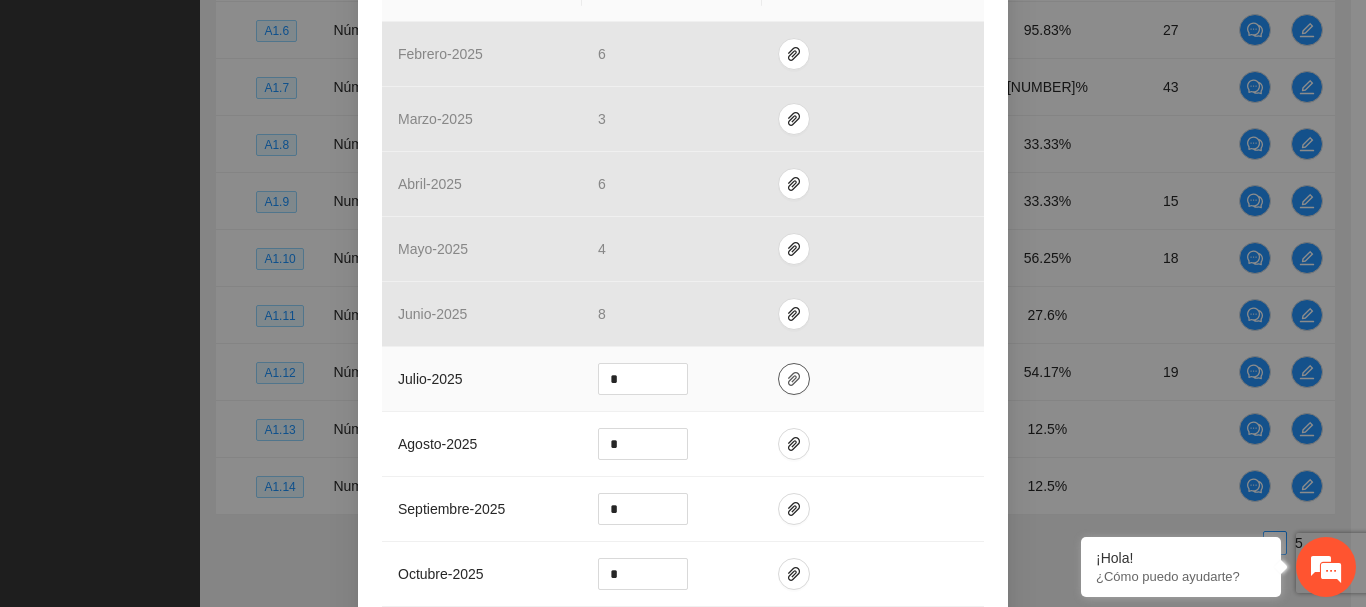 click 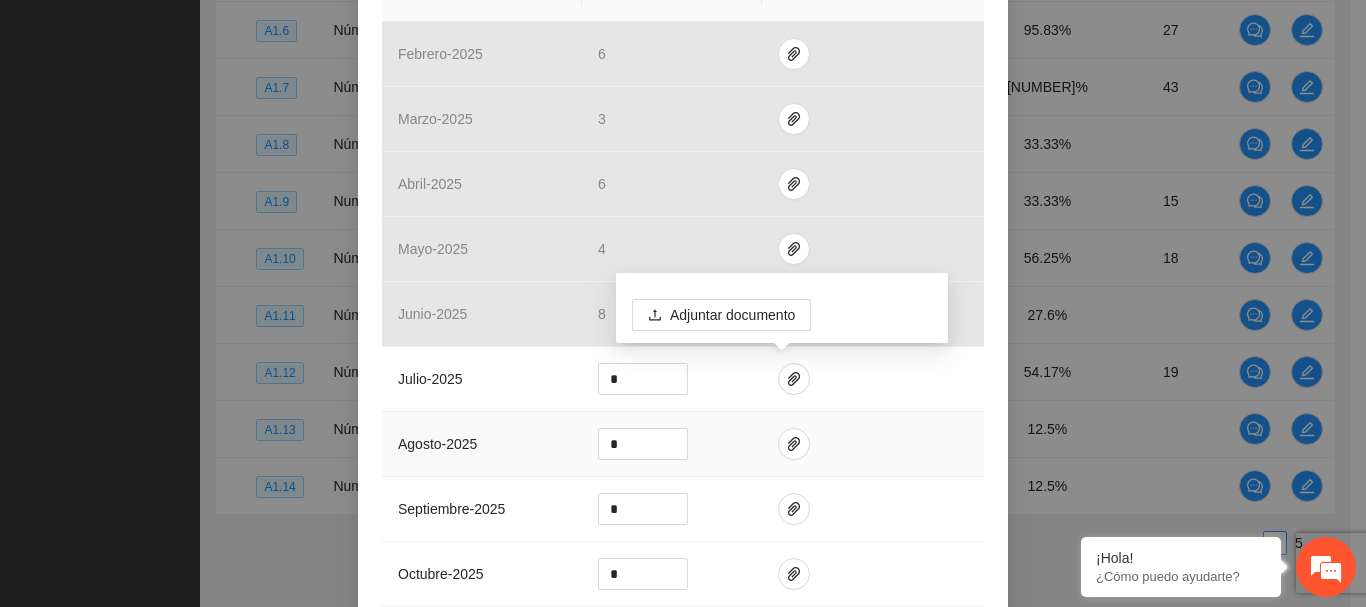 click at bounding box center (873, 444) 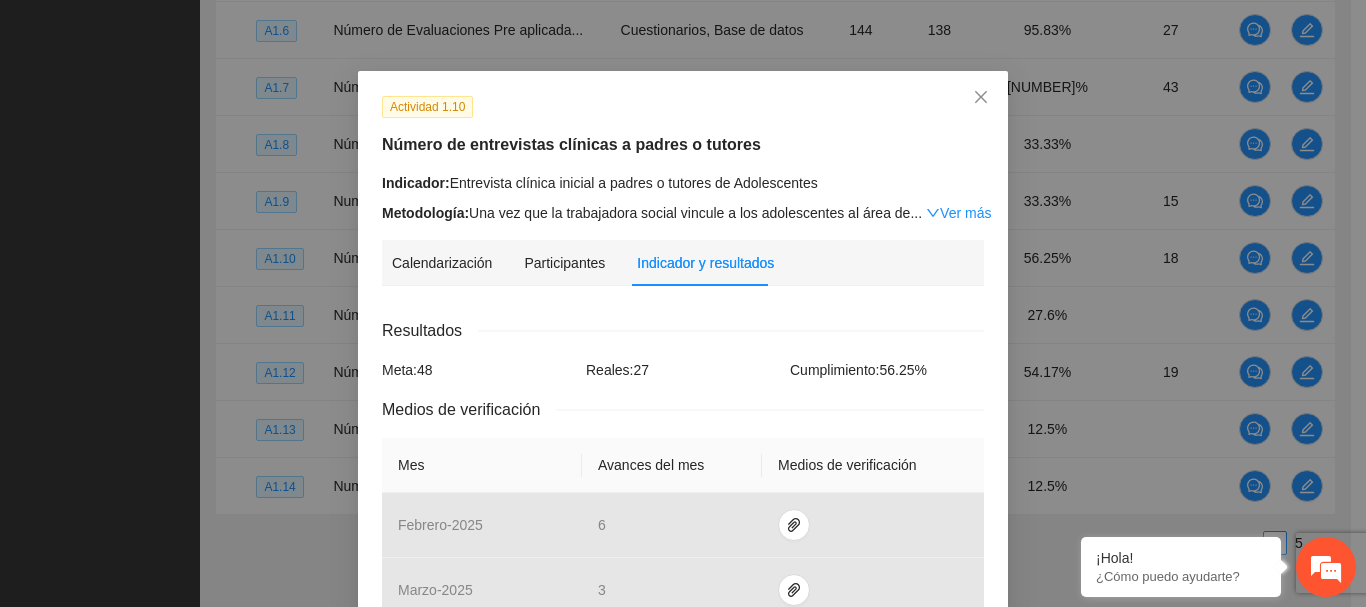 scroll, scrollTop: 0, scrollLeft: 0, axis: both 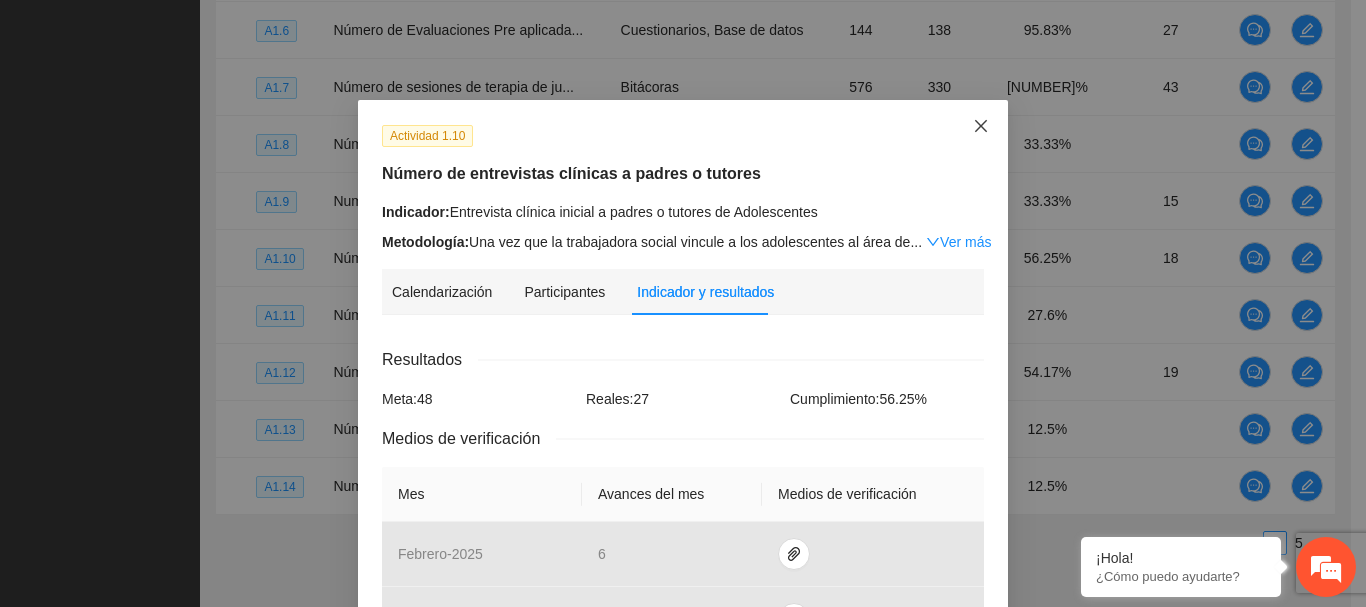 click 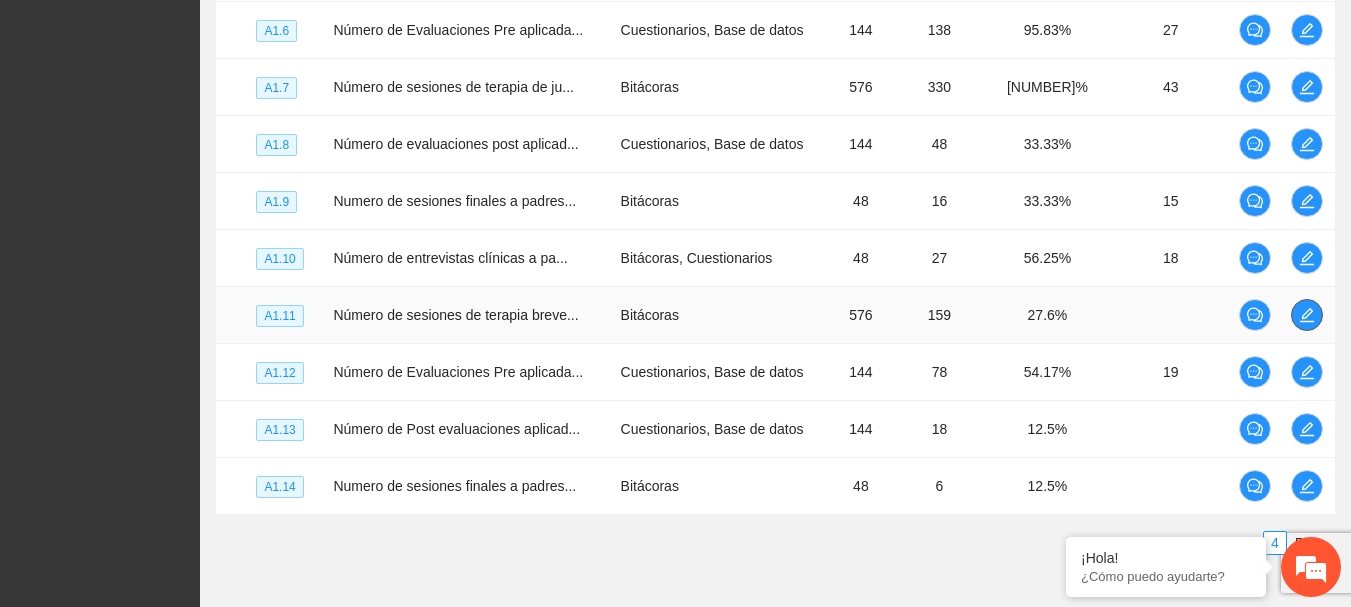 click 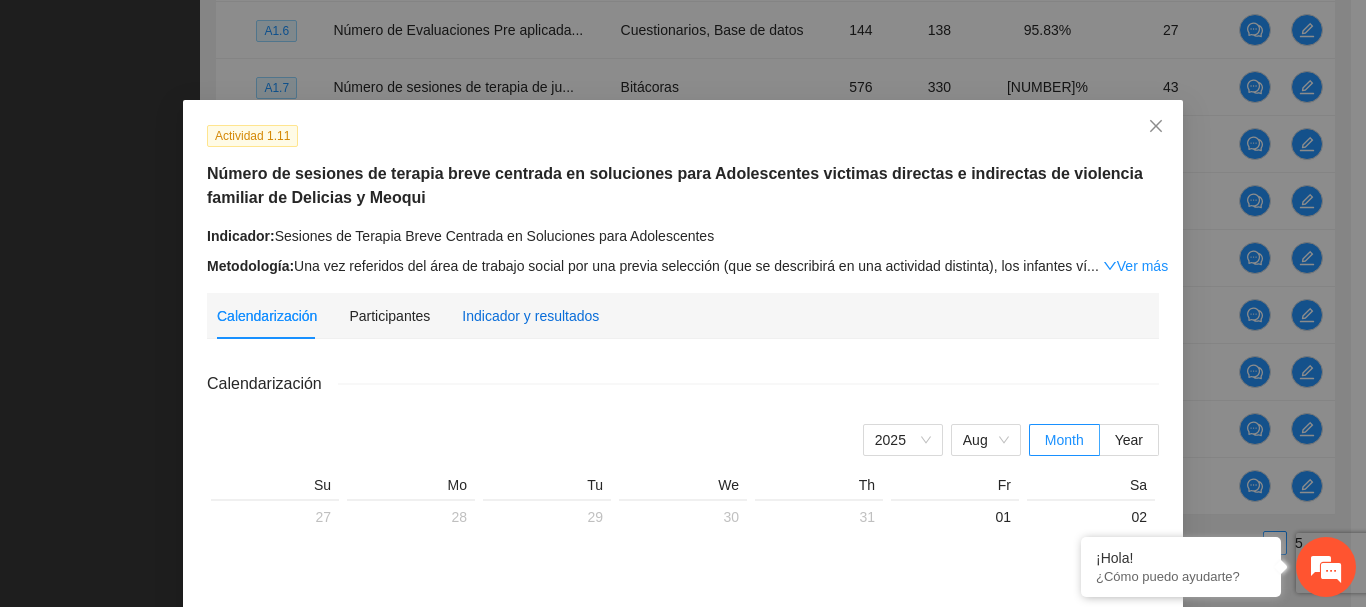 click on "Indicador y resultados" at bounding box center (530, 316) 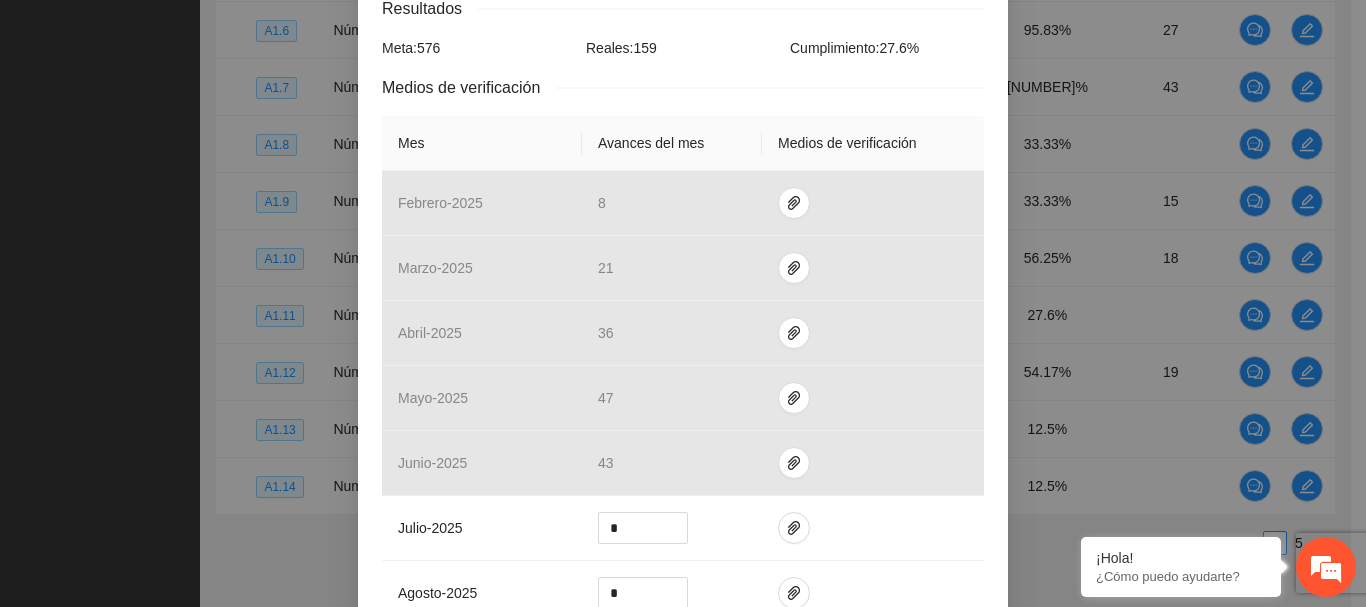 scroll, scrollTop: 400, scrollLeft: 0, axis: vertical 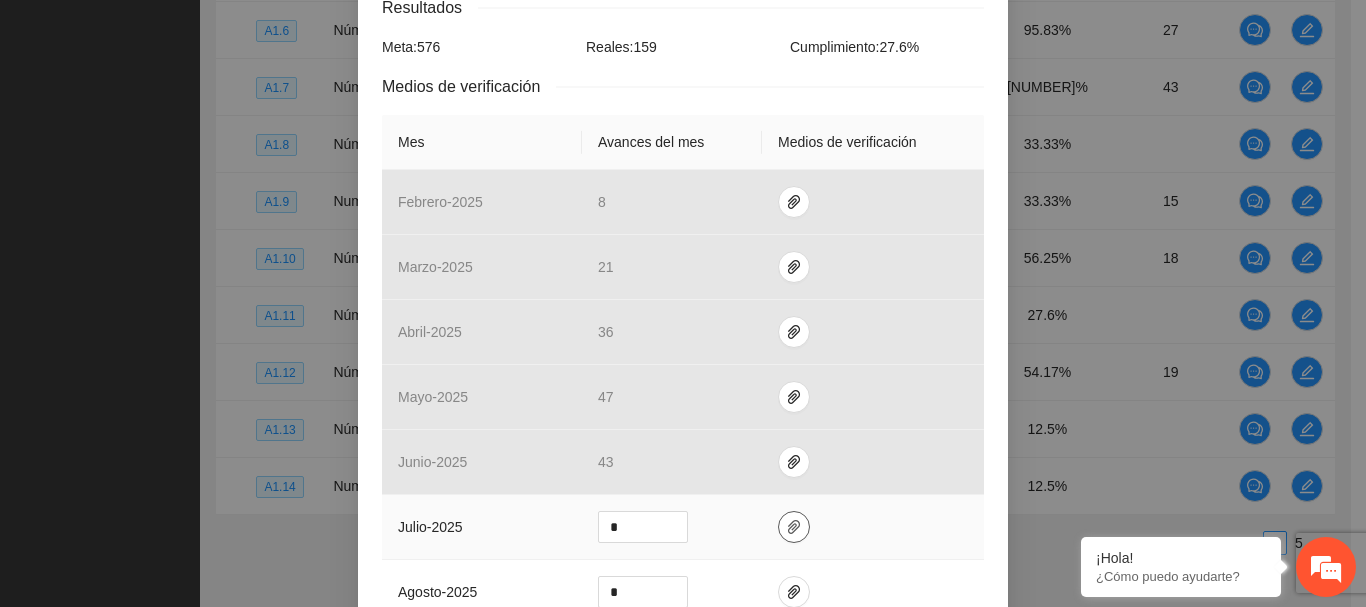 click 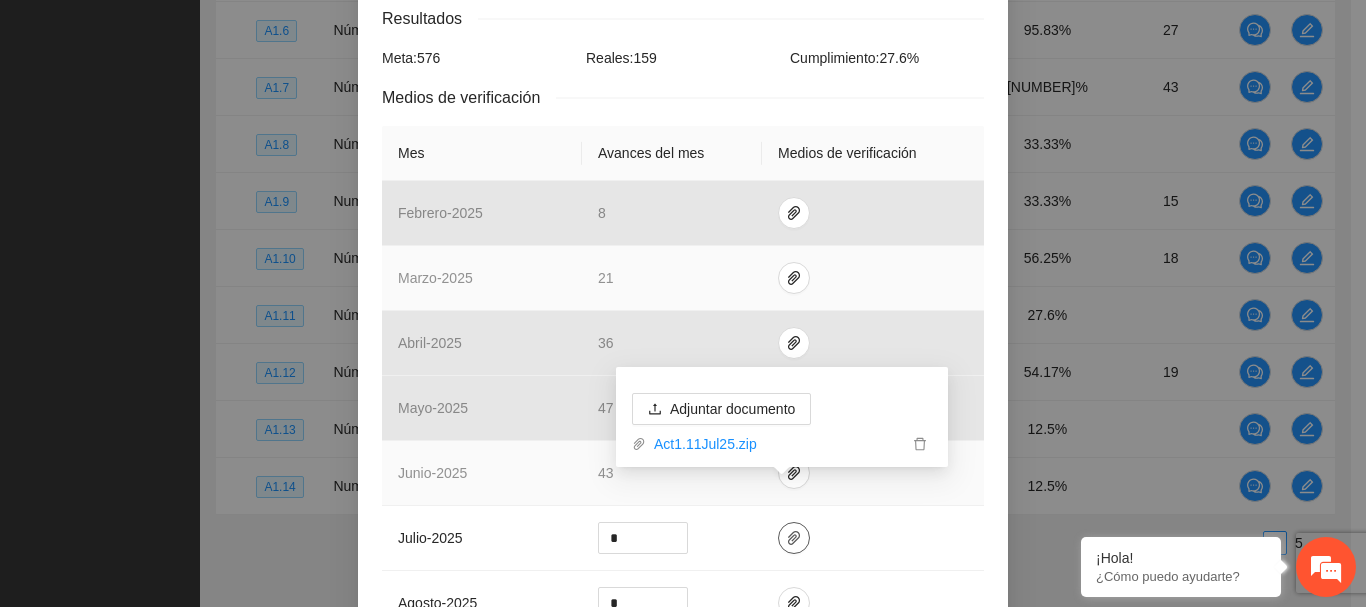 scroll, scrollTop: 400, scrollLeft: 0, axis: vertical 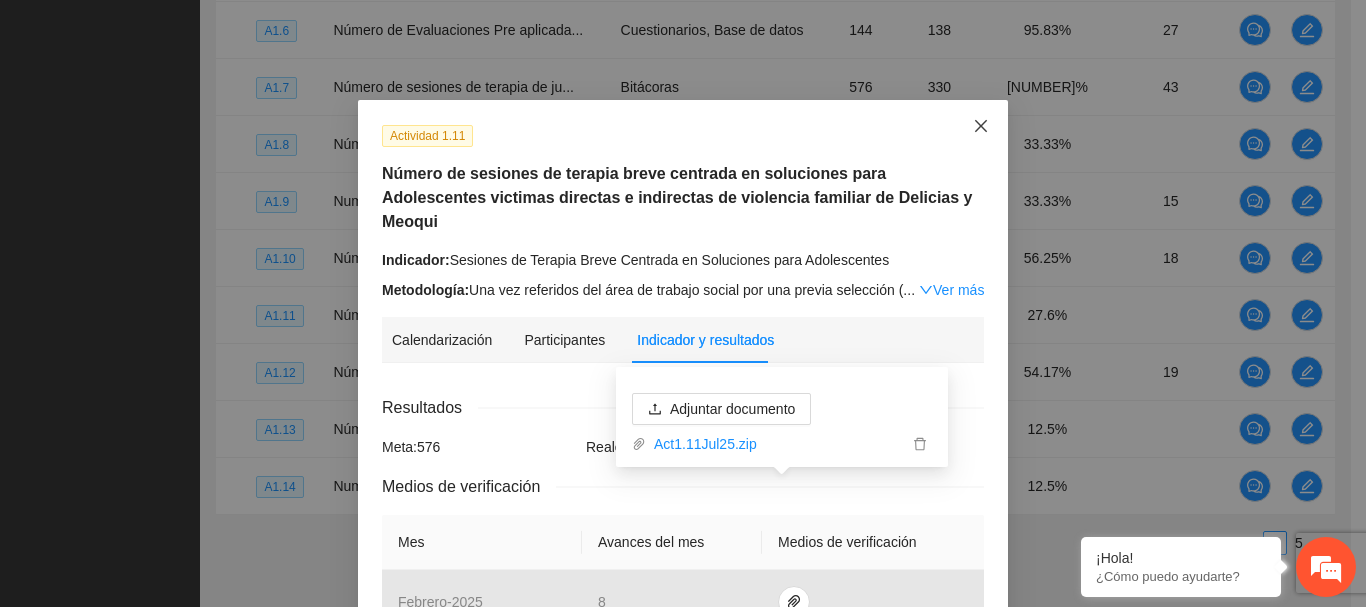 click 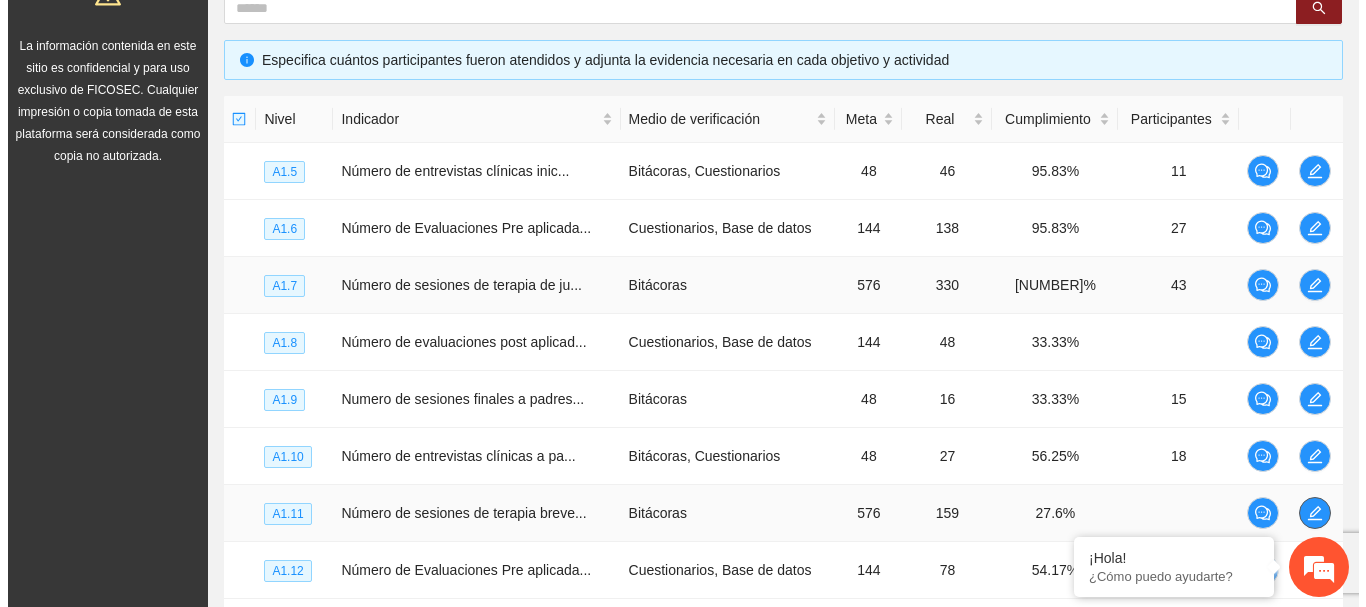 scroll, scrollTop: 402, scrollLeft: 0, axis: vertical 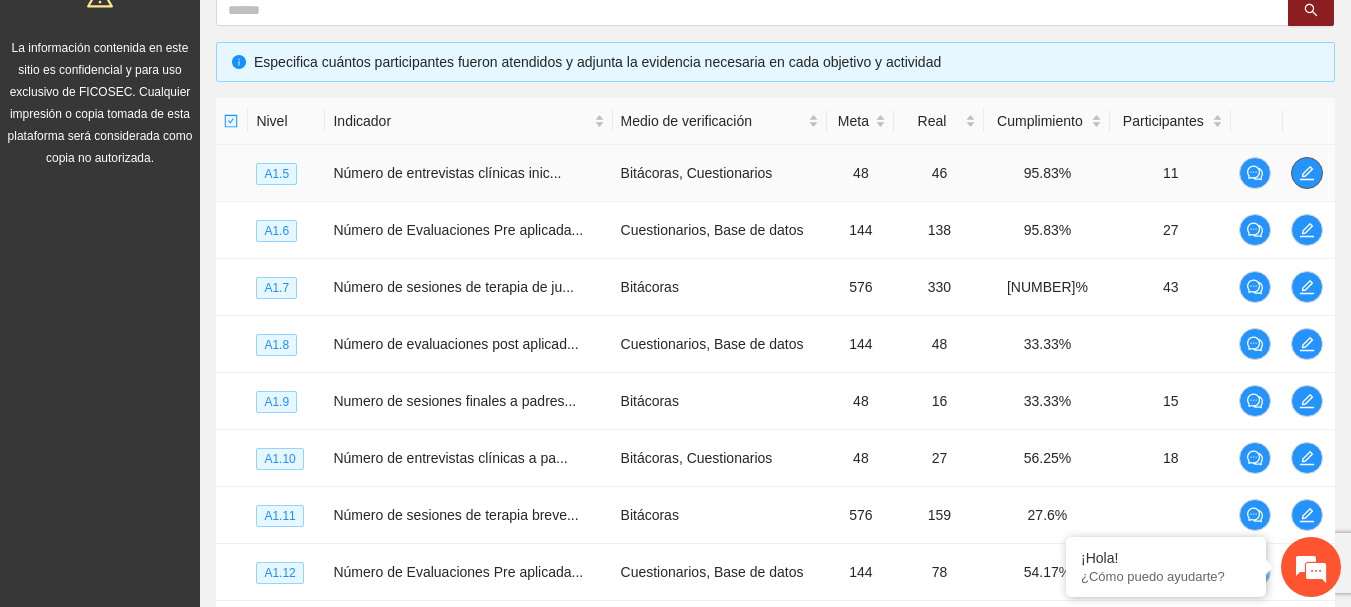 click 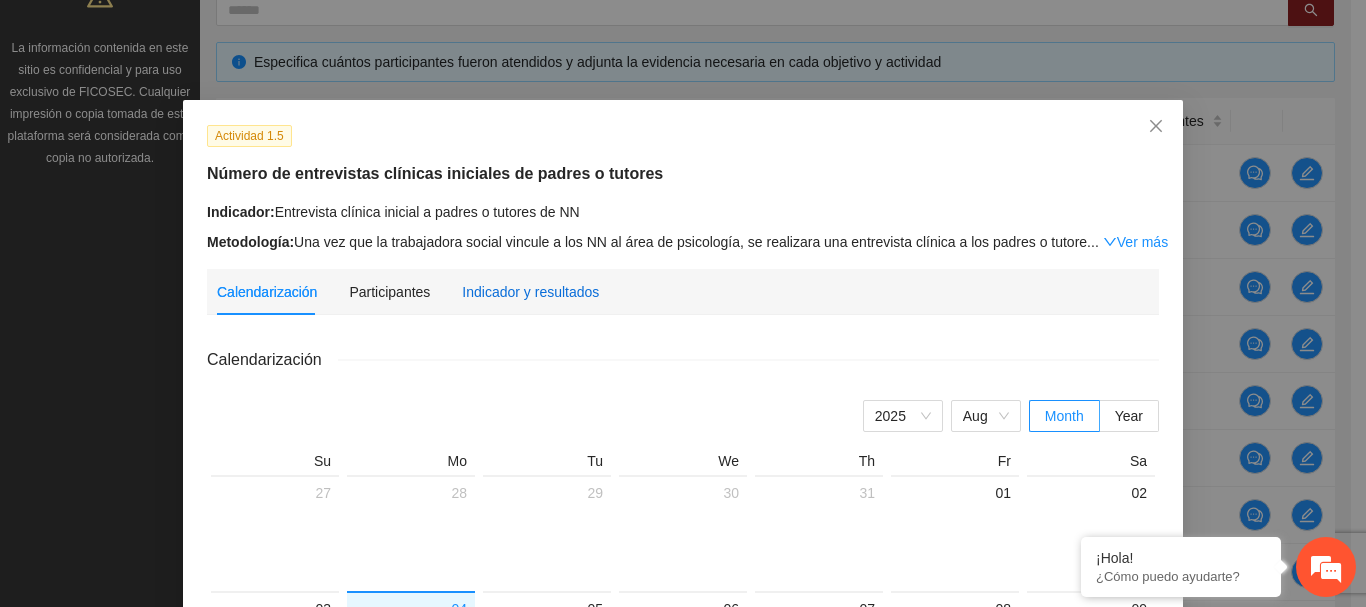 click on "Indicador y resultados" at bounding box center [530, 292] 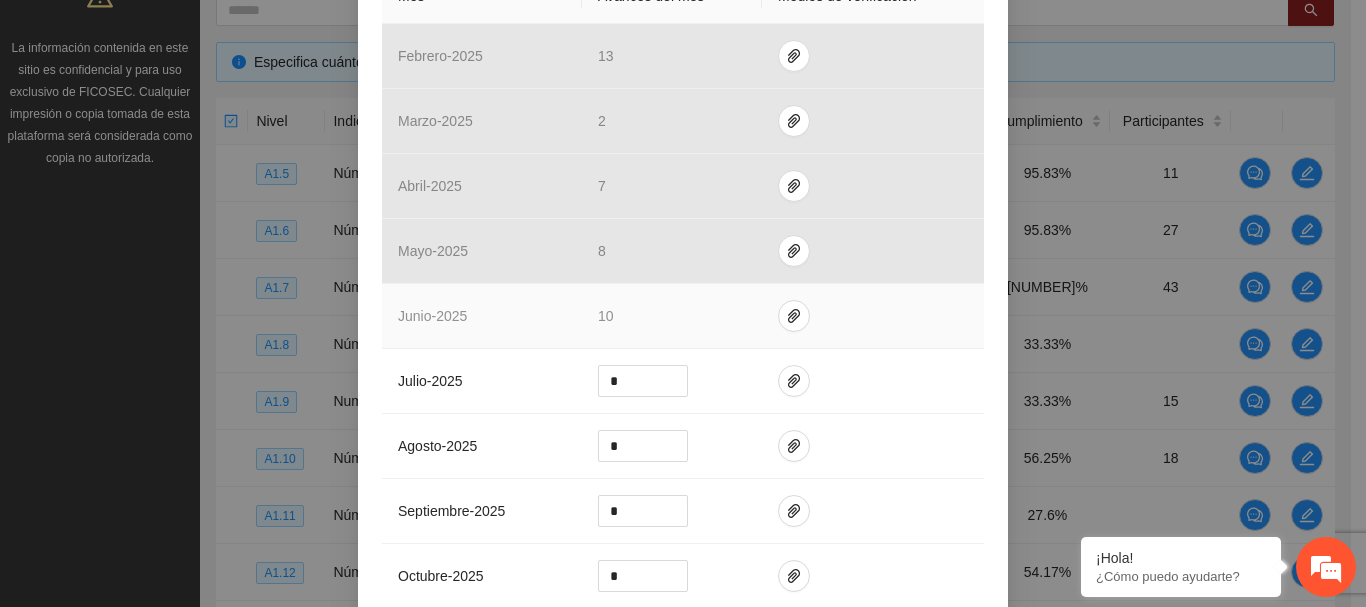 scroll, scrollTop: 500, scrollLeft: 0, axis: vertical 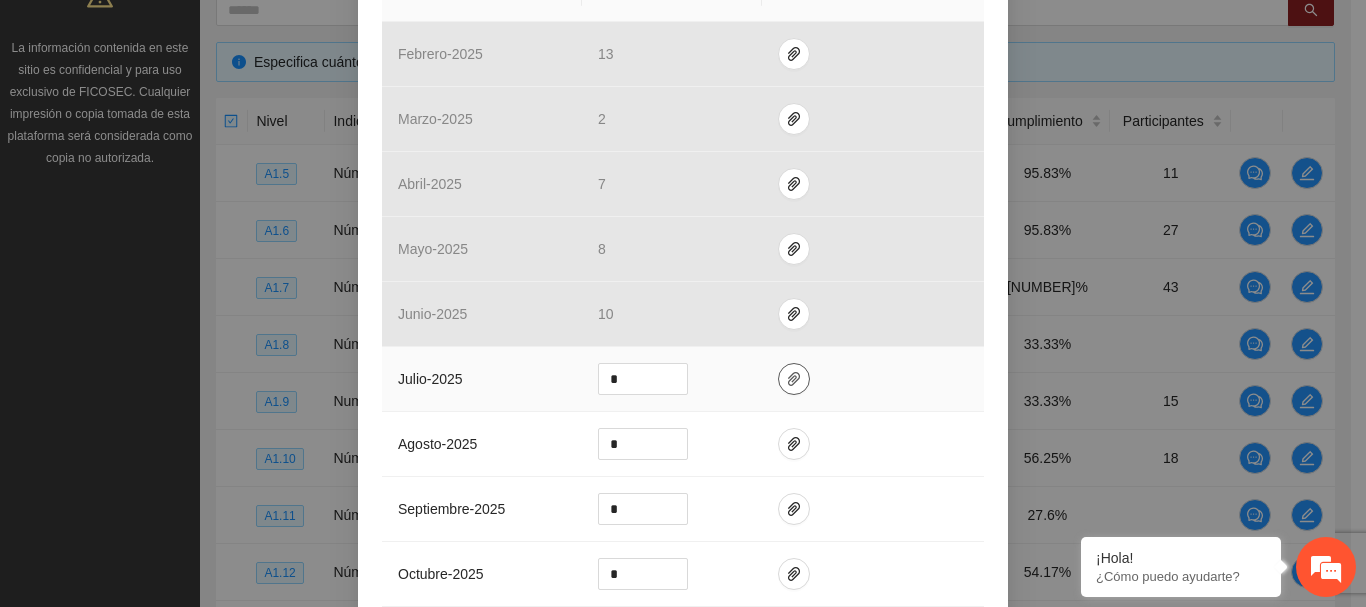 click at bounding box center (794, 379) 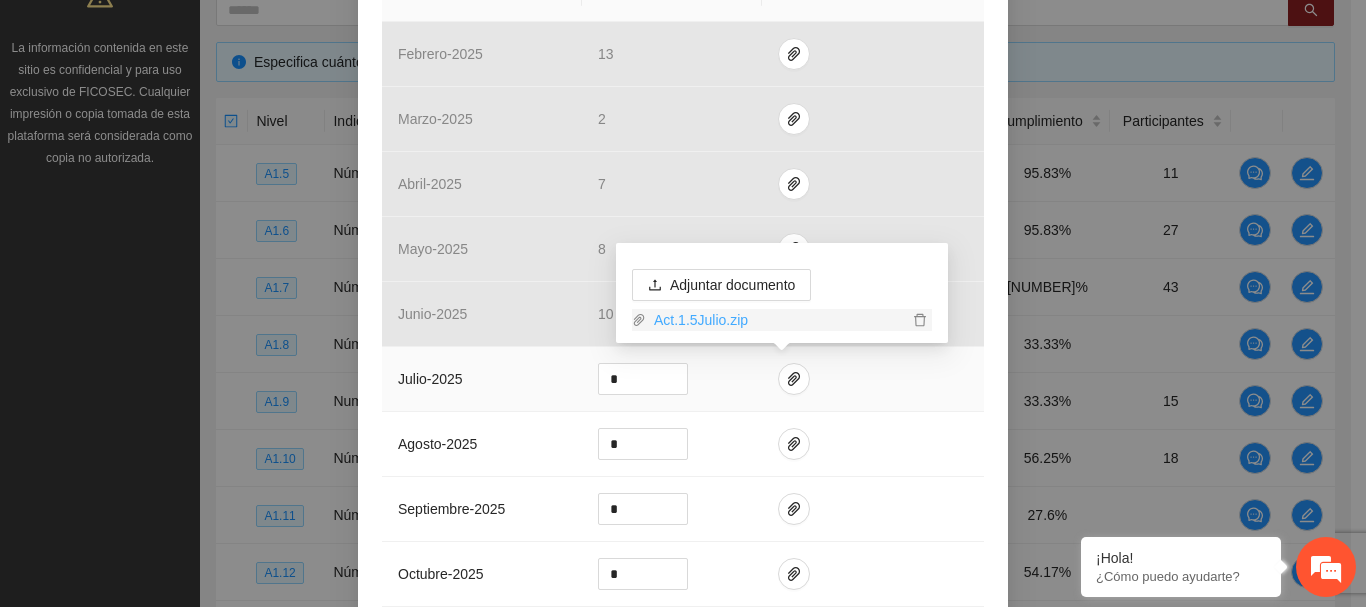 click on "Act.1.5Julio.zip" at bounding box center [777, 320] 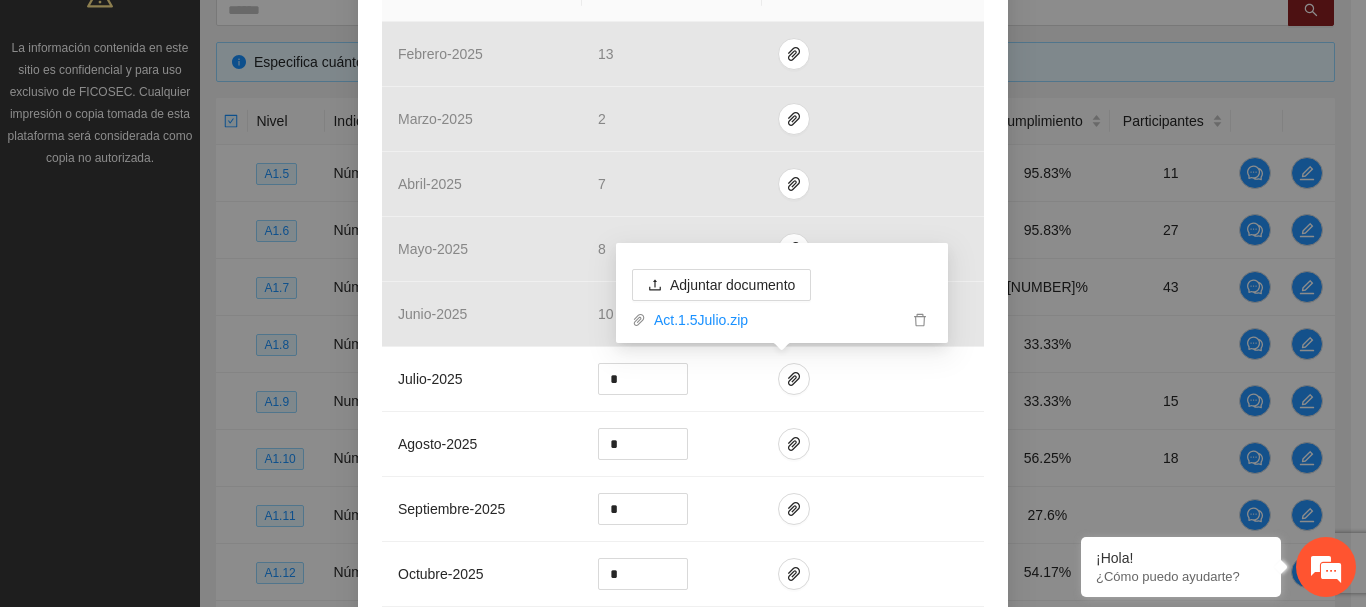 click on "Actividad 1.5 Número de entrevistas clínicas iniciales de padres o tutores Indicador: Entrevista clínica inicial a padres o tutores de NN Metodología: Una vez que la trabajadora social vincule a los NN al área de psicologí ... Ver más Calendarización Participantes Indicador y resultados Calendarización 2025 Aug Month Year Su Mo Tu We Th Fr Sa 27 28 29 30 31 01 02 03 04 [ADDRESS] 05 [ADDRESS] 06 07 [ADDRESS] 08 [ADDRESS] 09 10 11 [ADDRESS] 12 [ADDRESS] 13 [ADDRESS] 14 [ADDRESS] [ADDRESS] 15 [ADDRESS] 16 17 18 [ADDRESS] 19 [ADDRESS] 20 [ADDRESS] 21 [ADDRESS] 22 23 24 25 26 27 28 29 30 31" at bounding box center [683, 259] 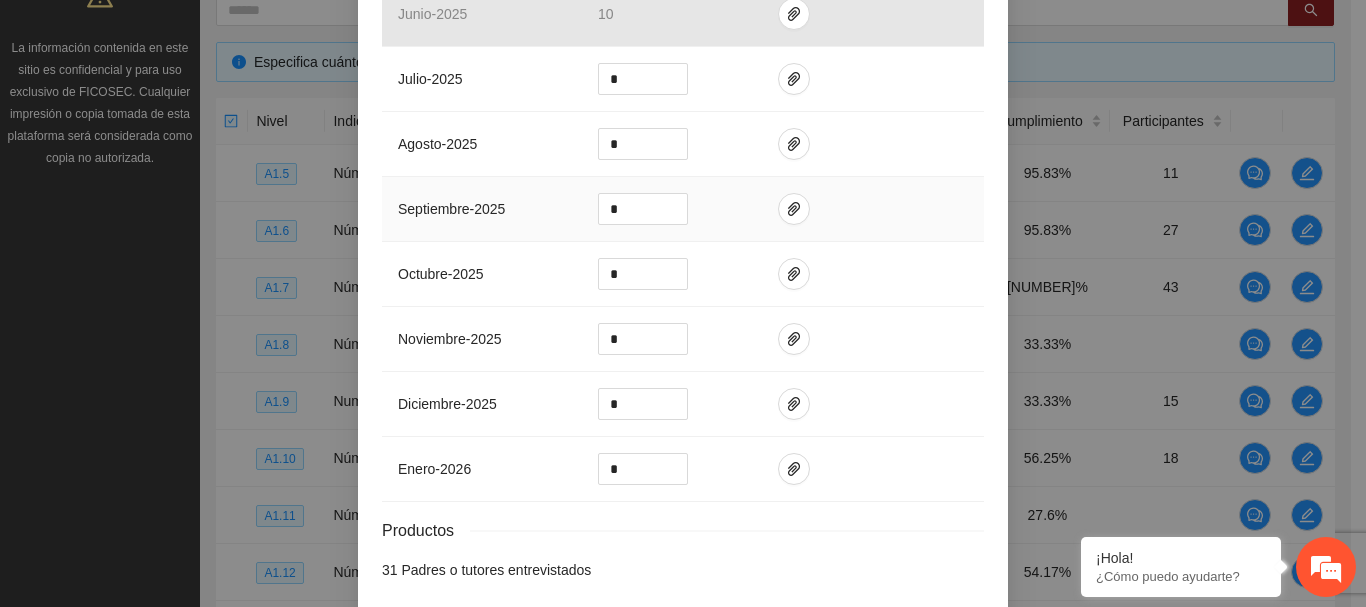 scroll, scrollTop: 700, scrollLeft: 0, axis: vertical 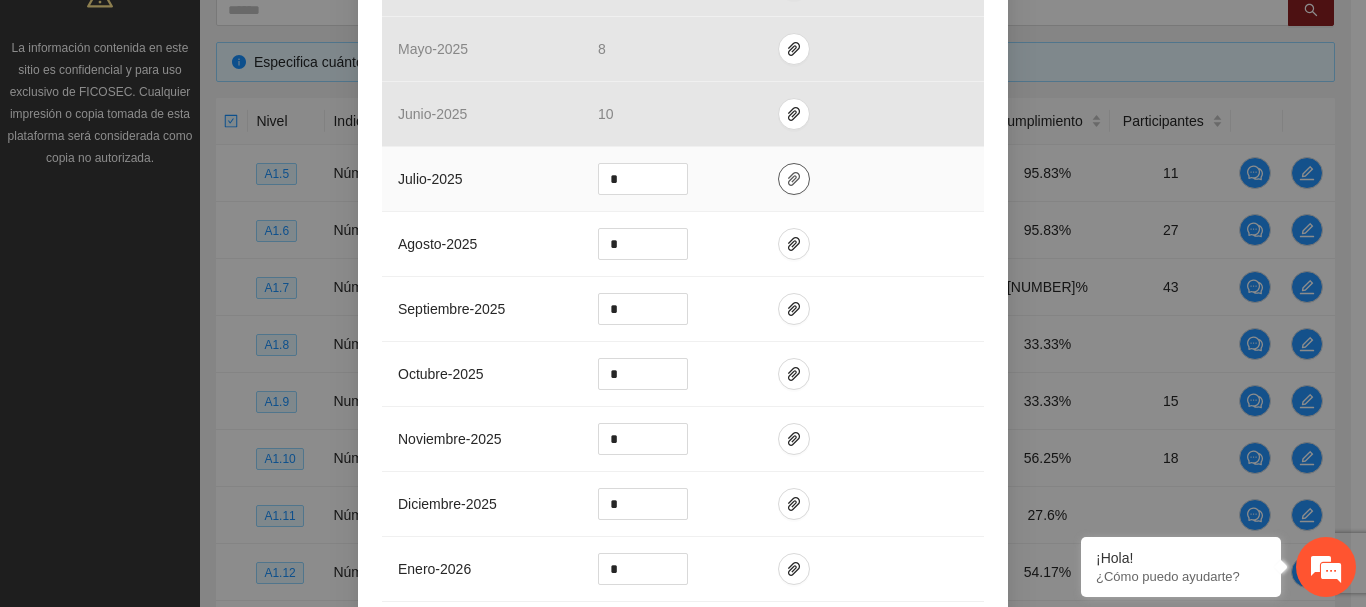 click at bounding box center (794, 179) 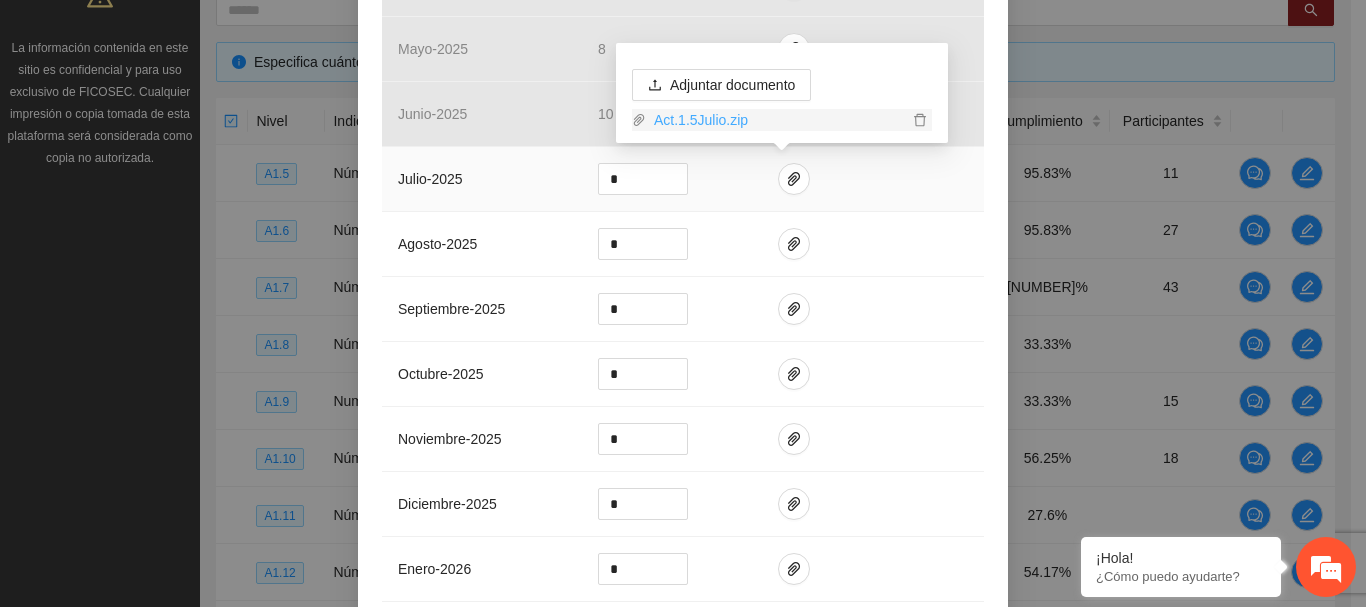 click on "Act.1.5Julio.zip" at bounding box center [777, 120] 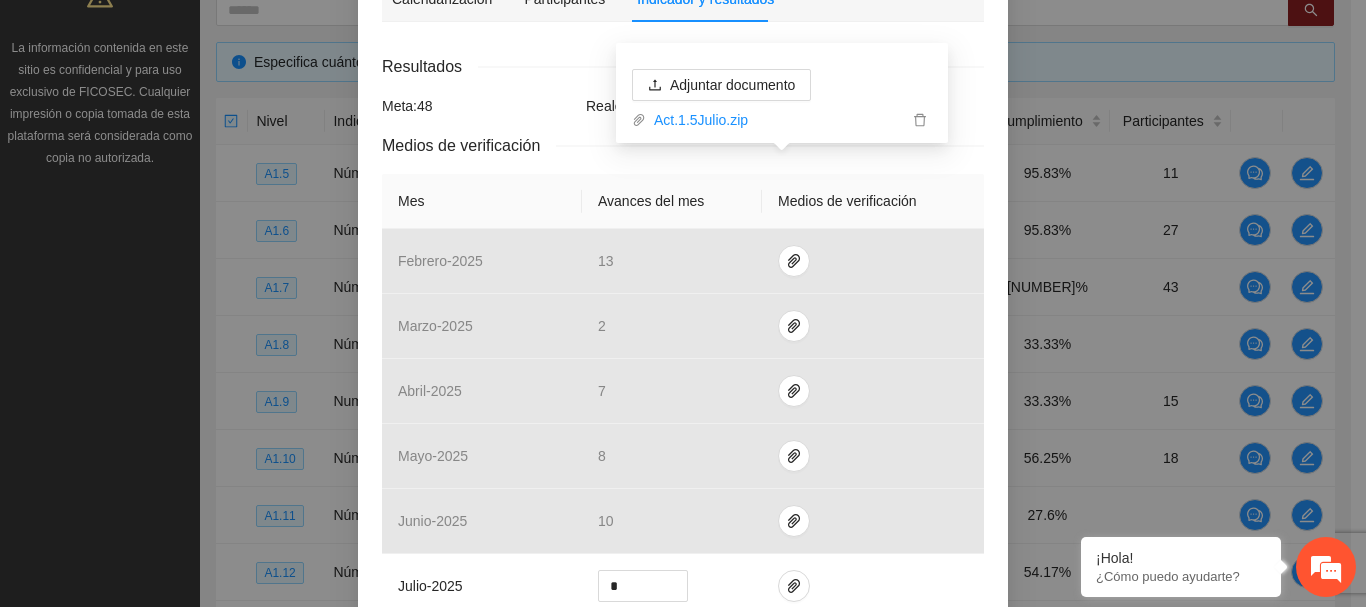 scroll, scrollTop: 100, scrollLeft: 0, axis: vertical 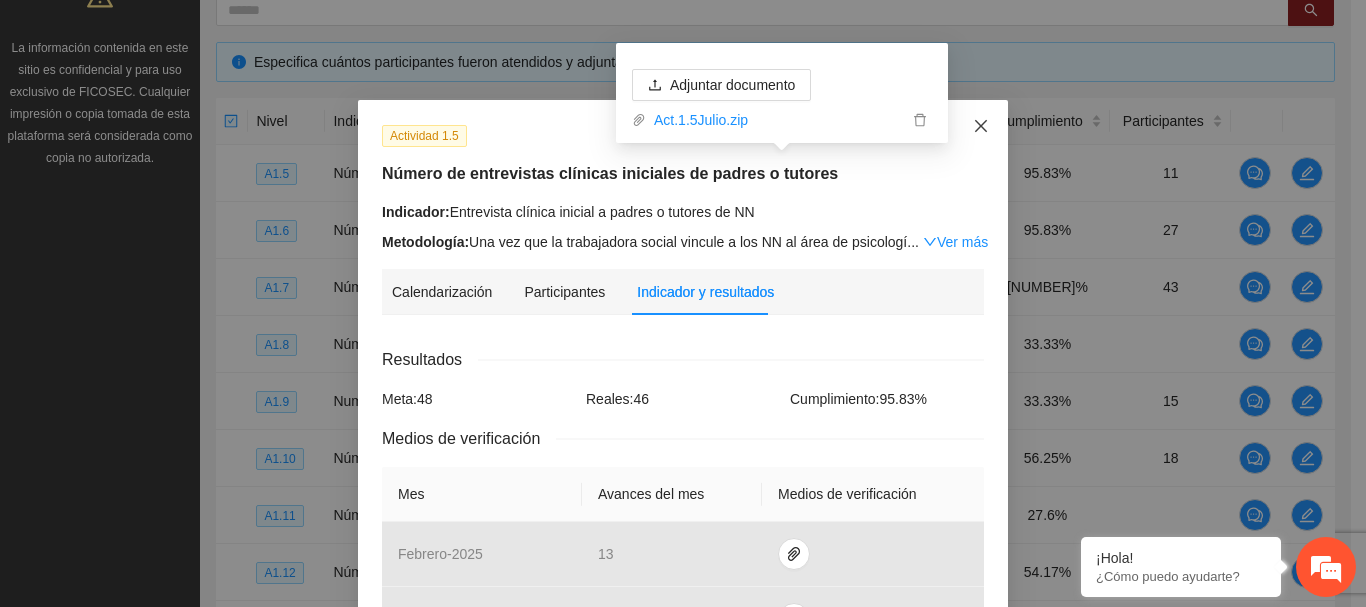 click 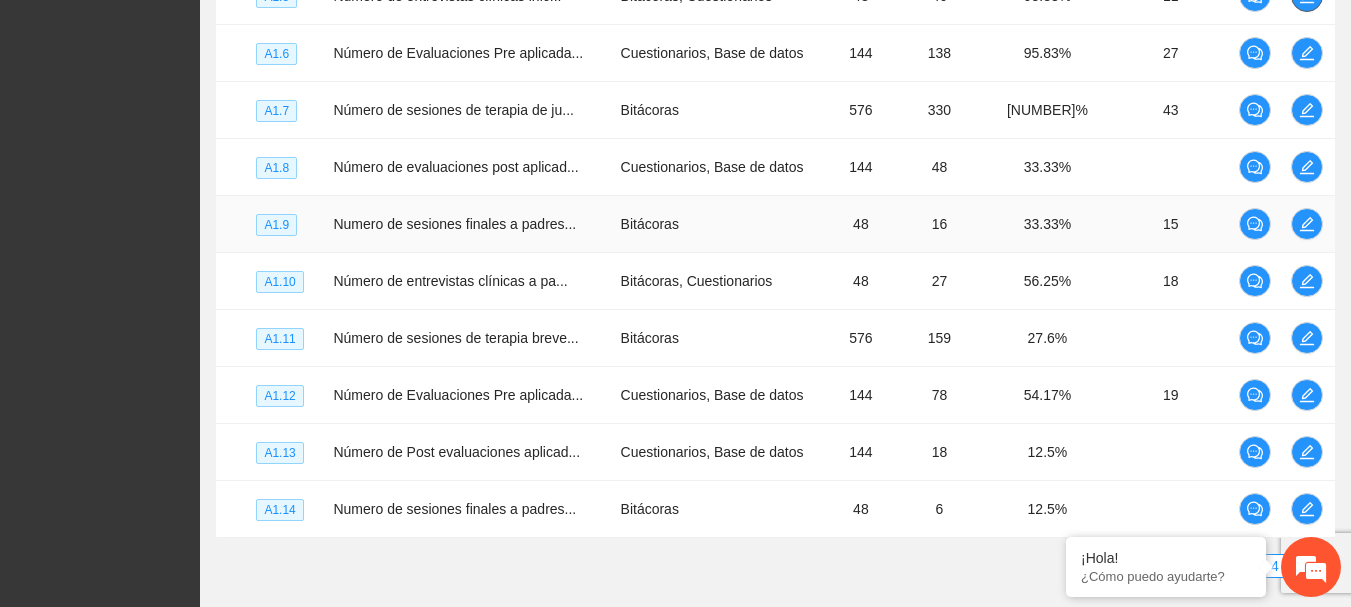 scroll, scrollTop: 702, scrollLeft: 0, axis: vertical 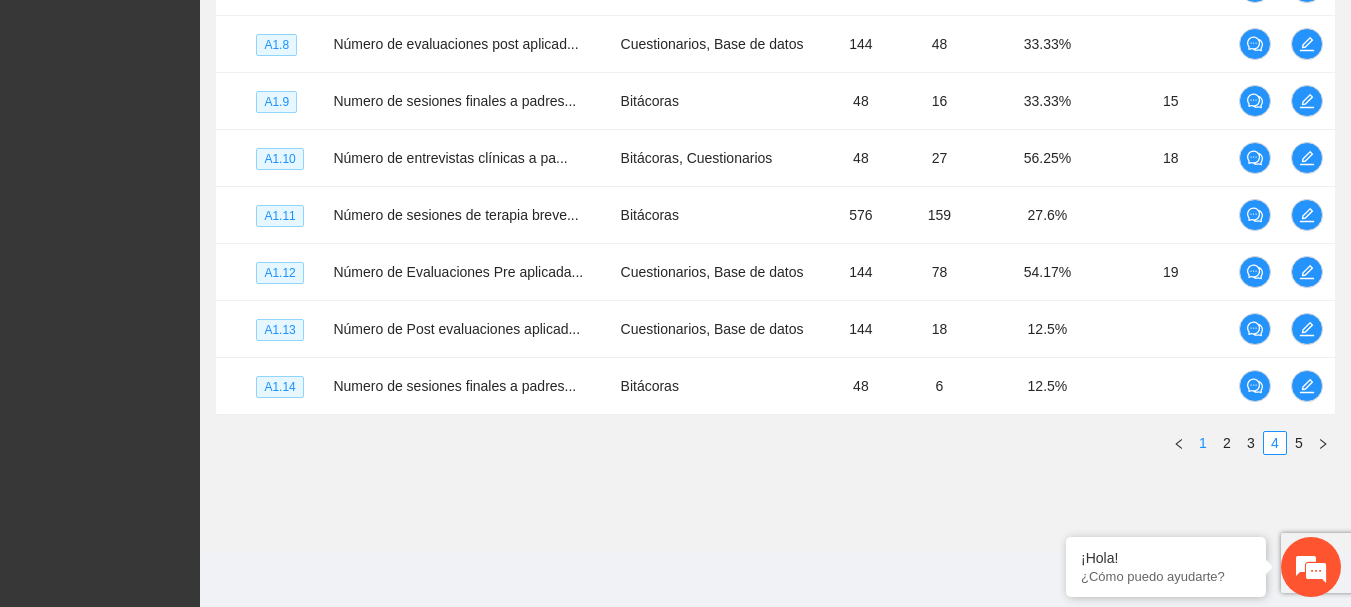 click on "1" at bounding box center [1203, 443] 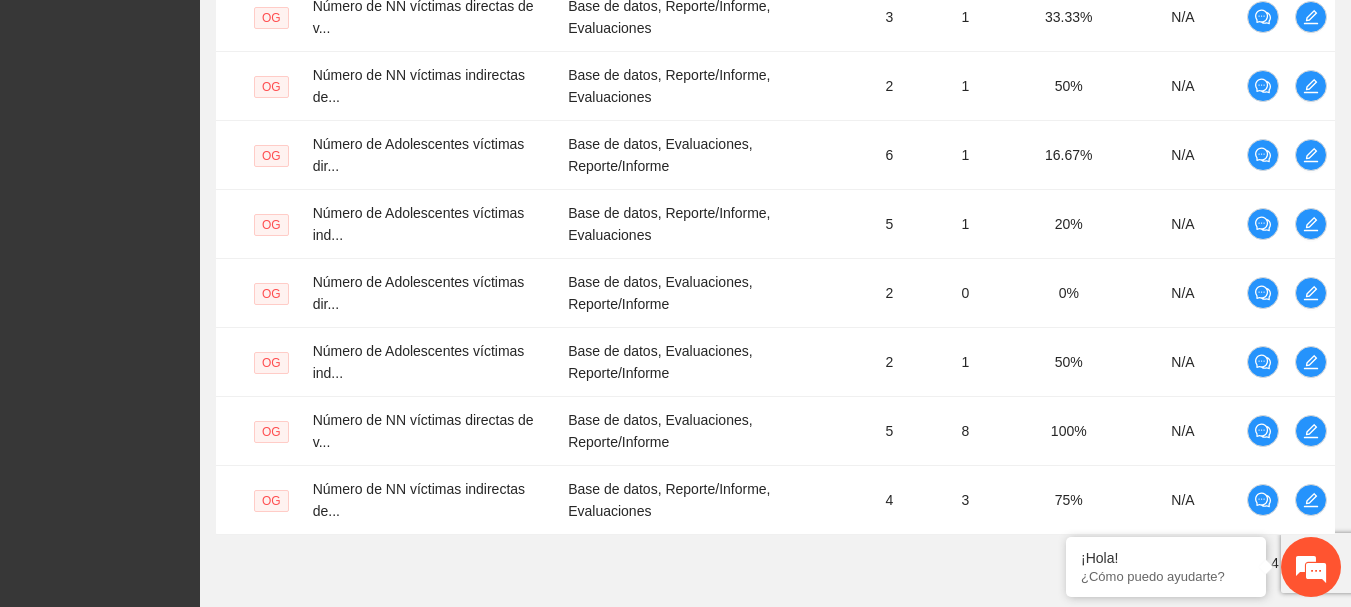 scroll, scrollTop: 822, scrollLeft: 0, axis: vertical 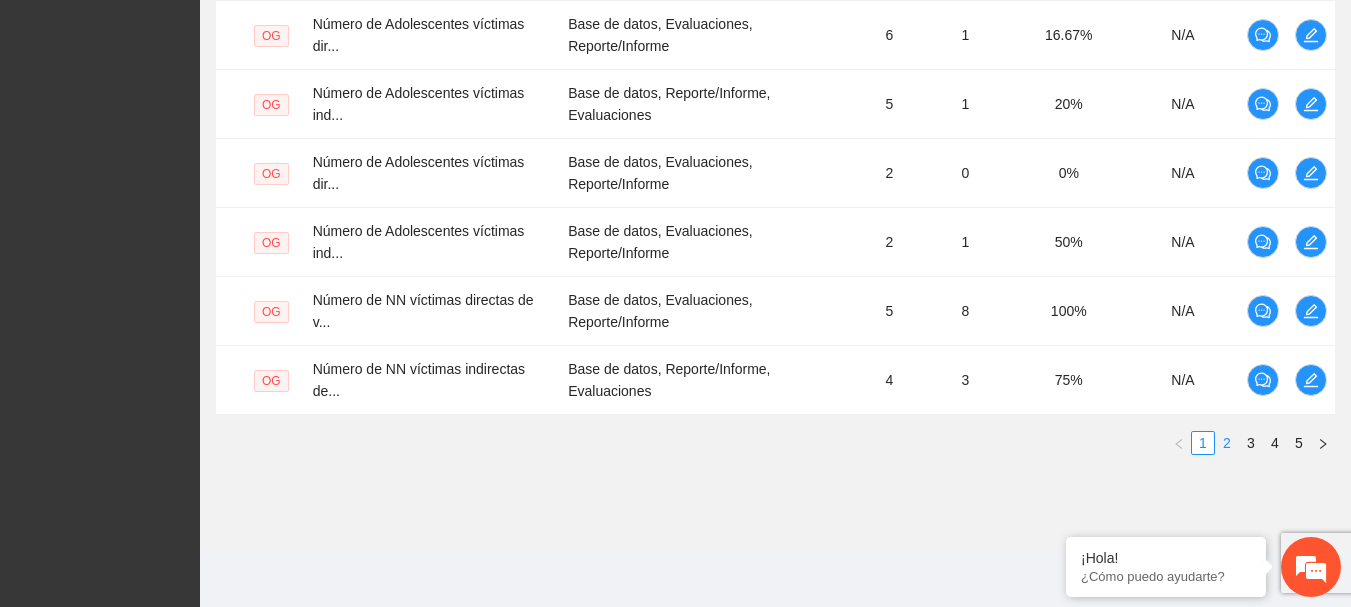 click on "2" at bounding box center (1227, 443) 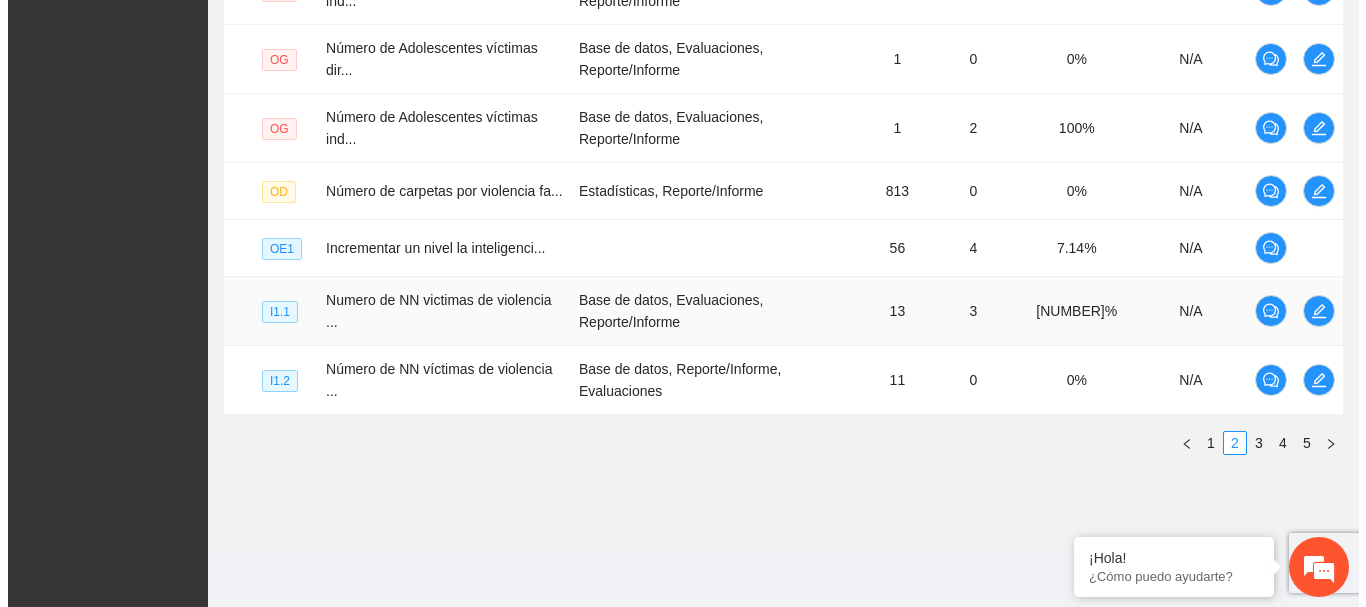 scroll, scrollTop: 798, scrollLeft: 0, axis: vertical 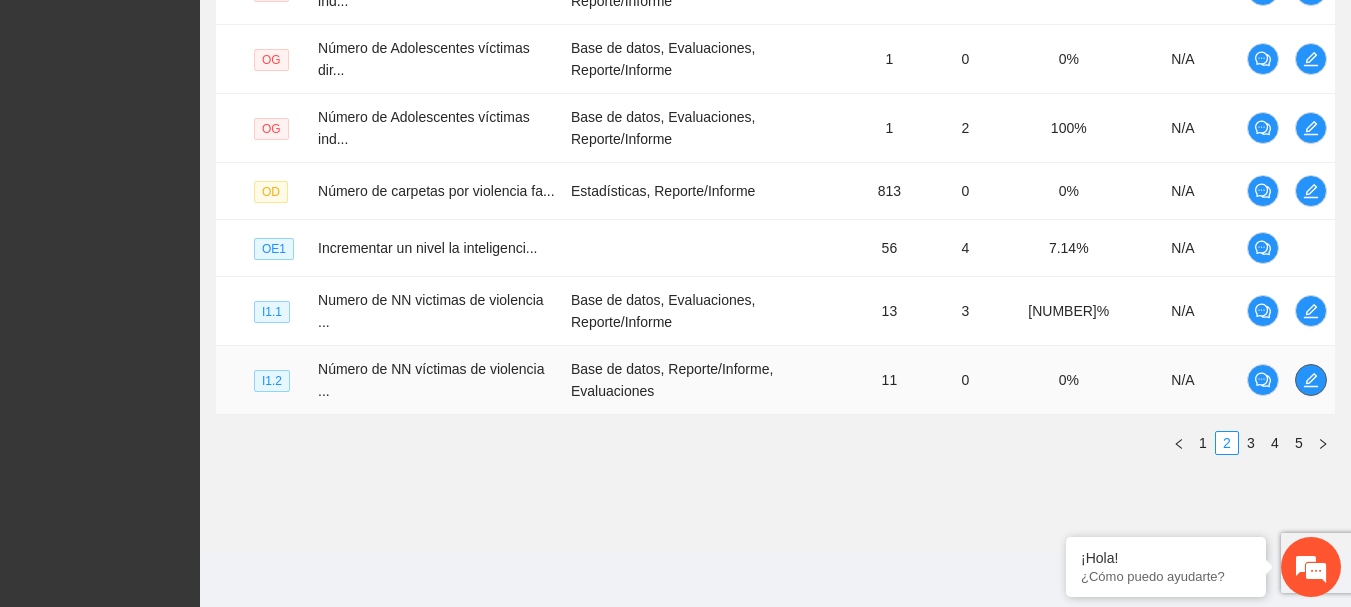 click 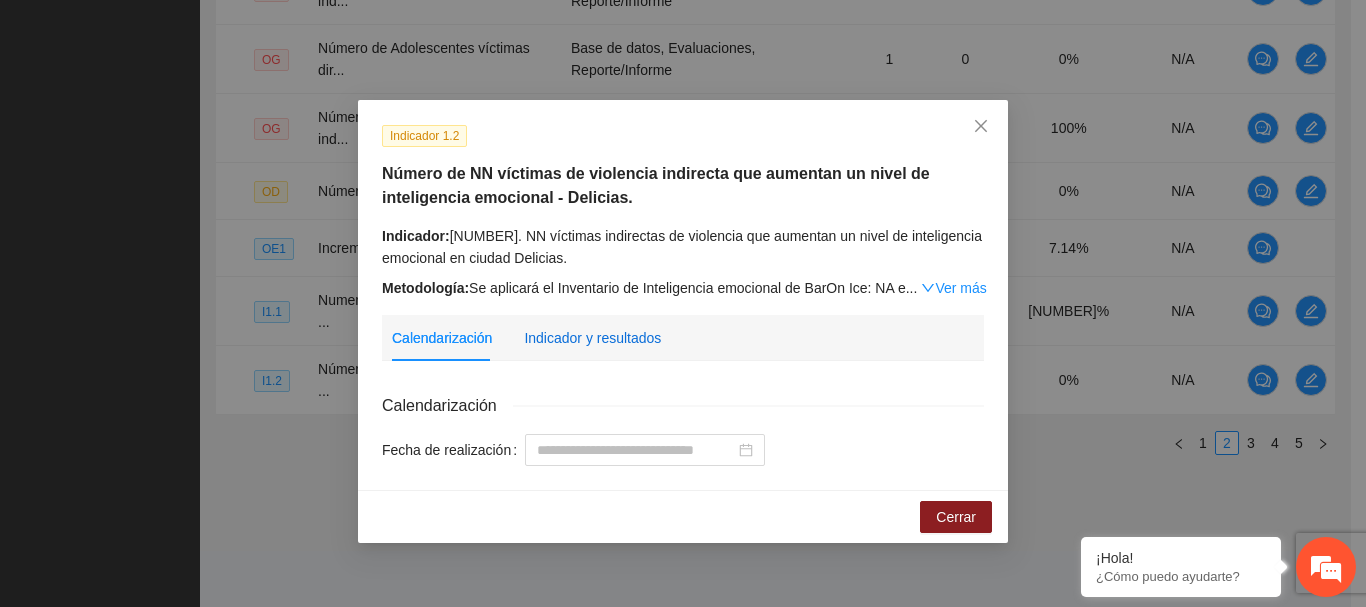 click on "Indicador y resultados" at bounding box center (592, 338) 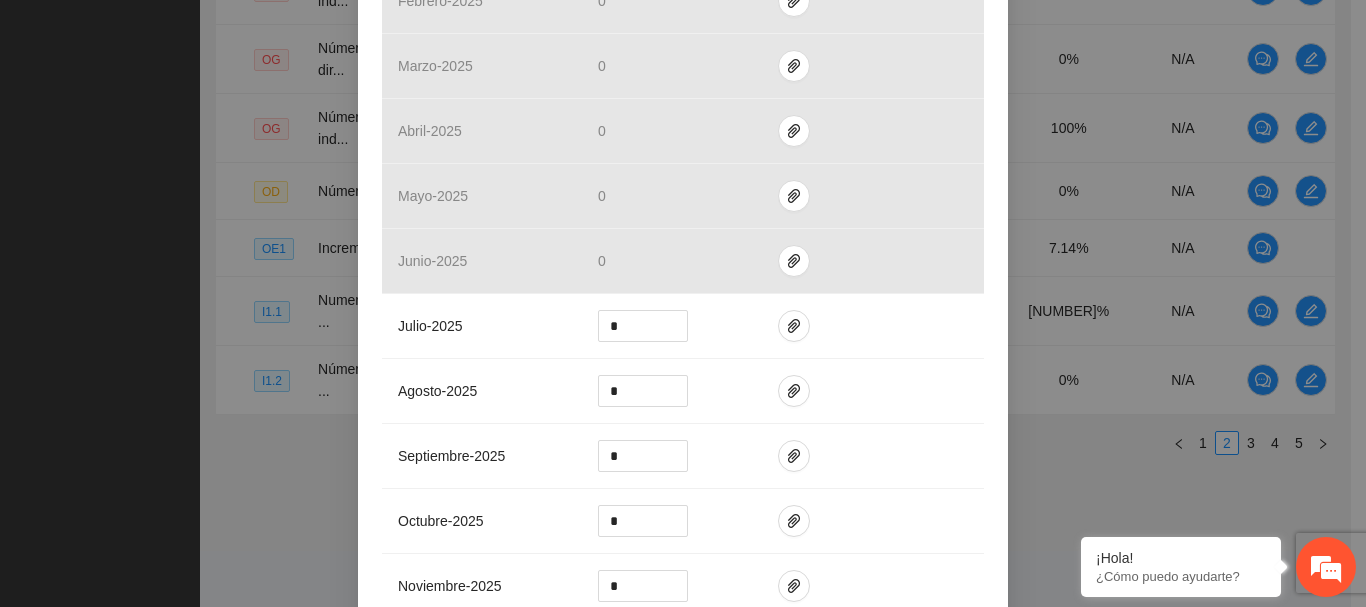 scroll, scrollTop: 600, scrollLeft: 0, axis: vertical 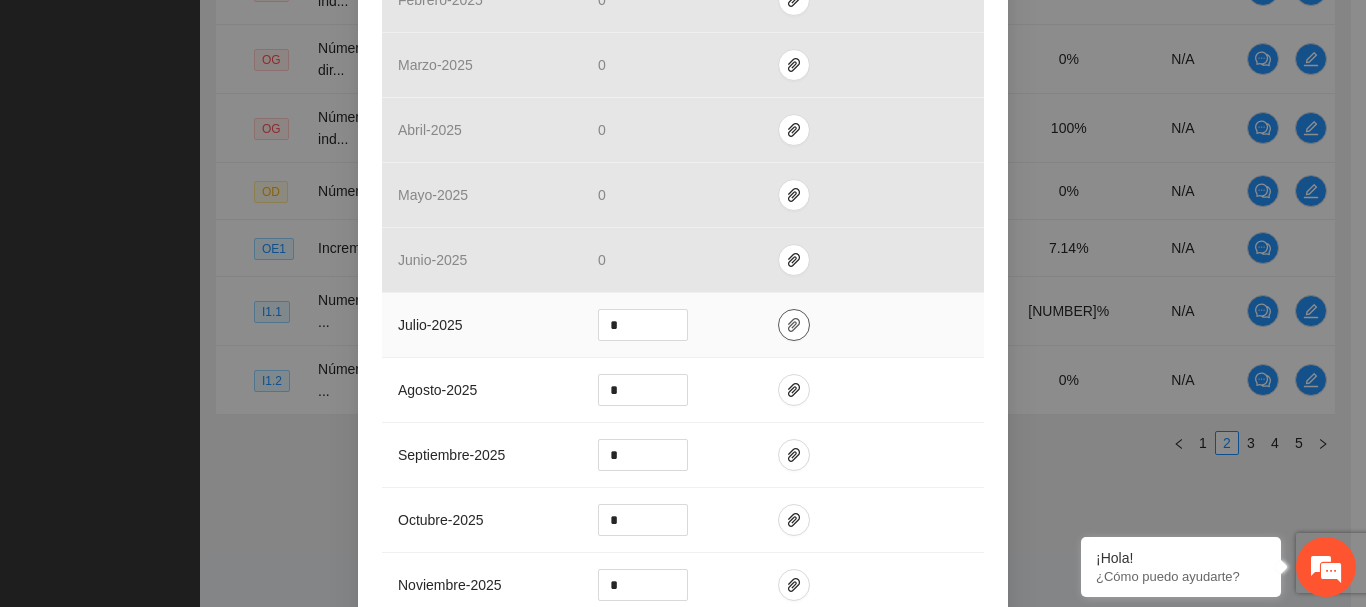 click 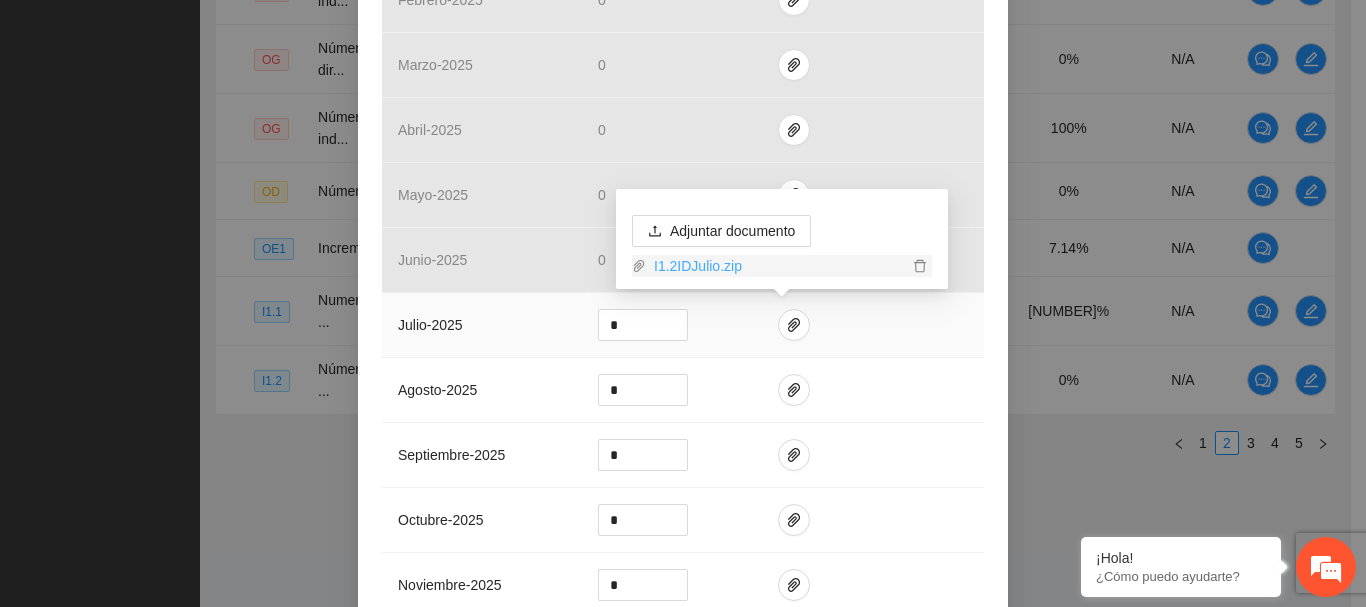 click on "I1.2IDJulio.zip" at bounding box center [777, 266] 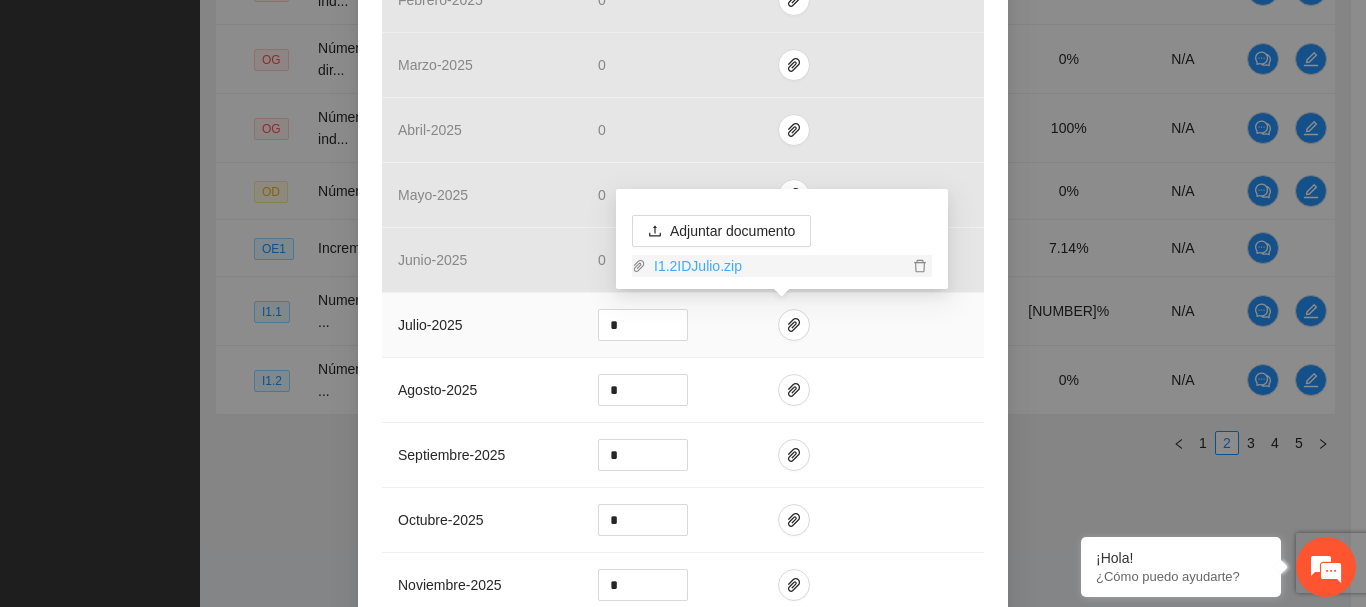 click on "I1.2IDJulio.zip" at bounding box center (777, 266) 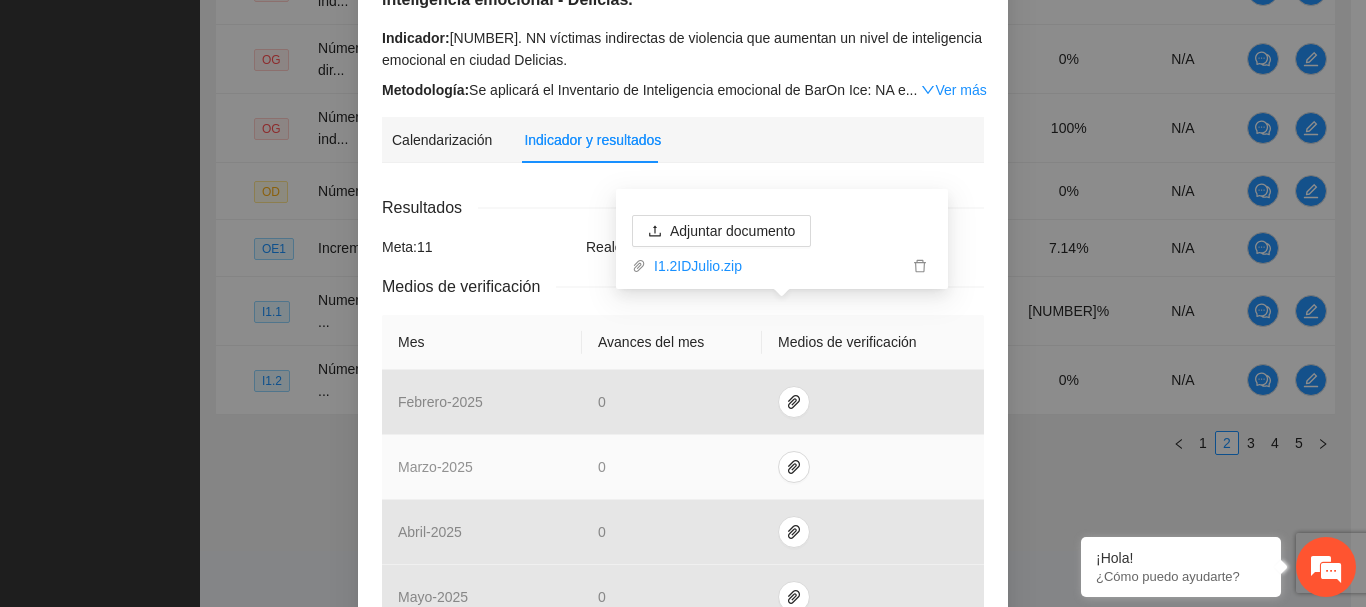scroll, scrollTop: 0, scrollLeft: 0, axis: both 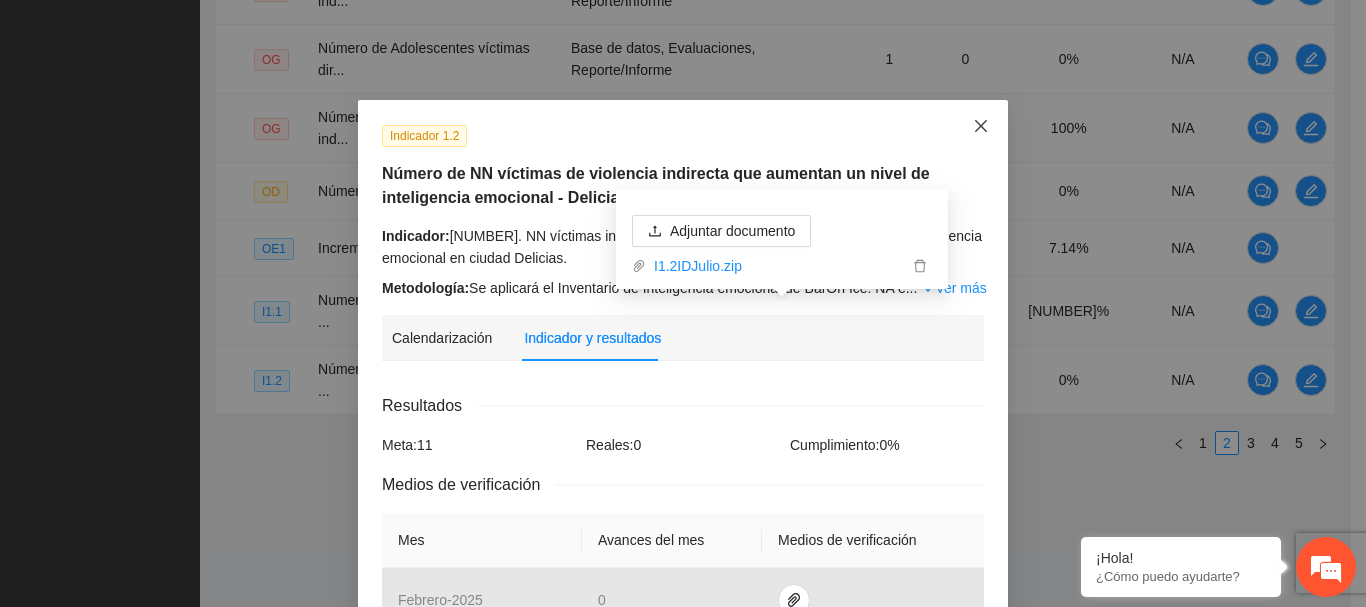 click 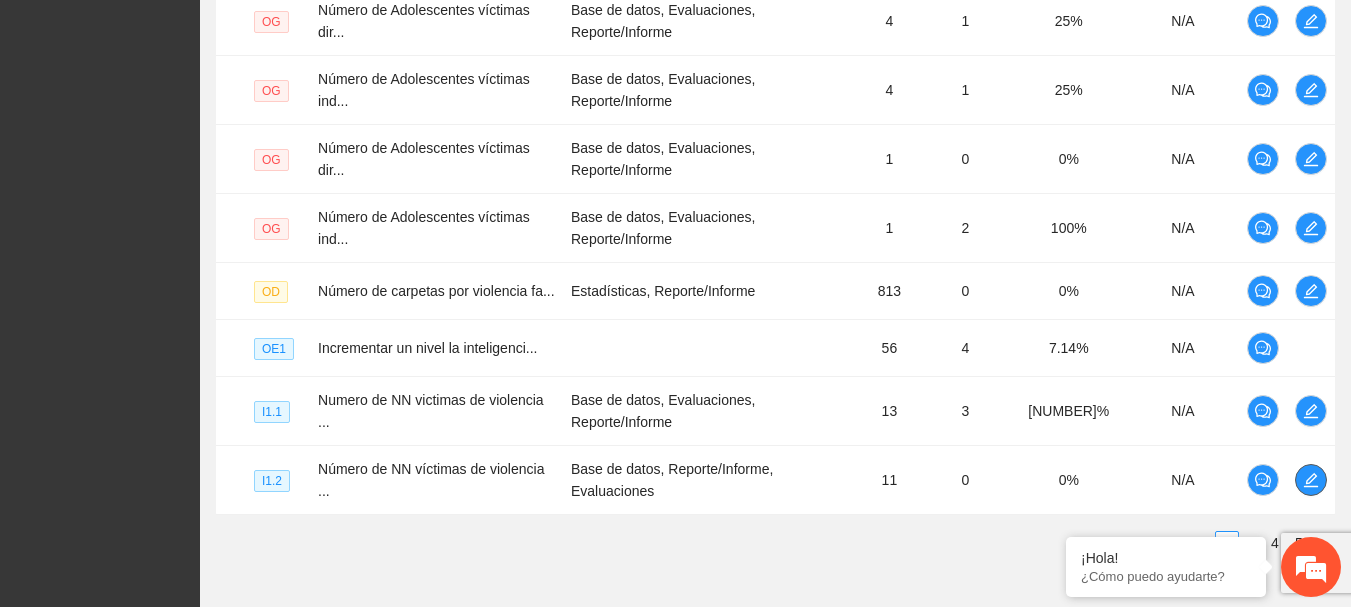 scroll, scrollTop: 798, scrollLeft: 0, axis: vertical 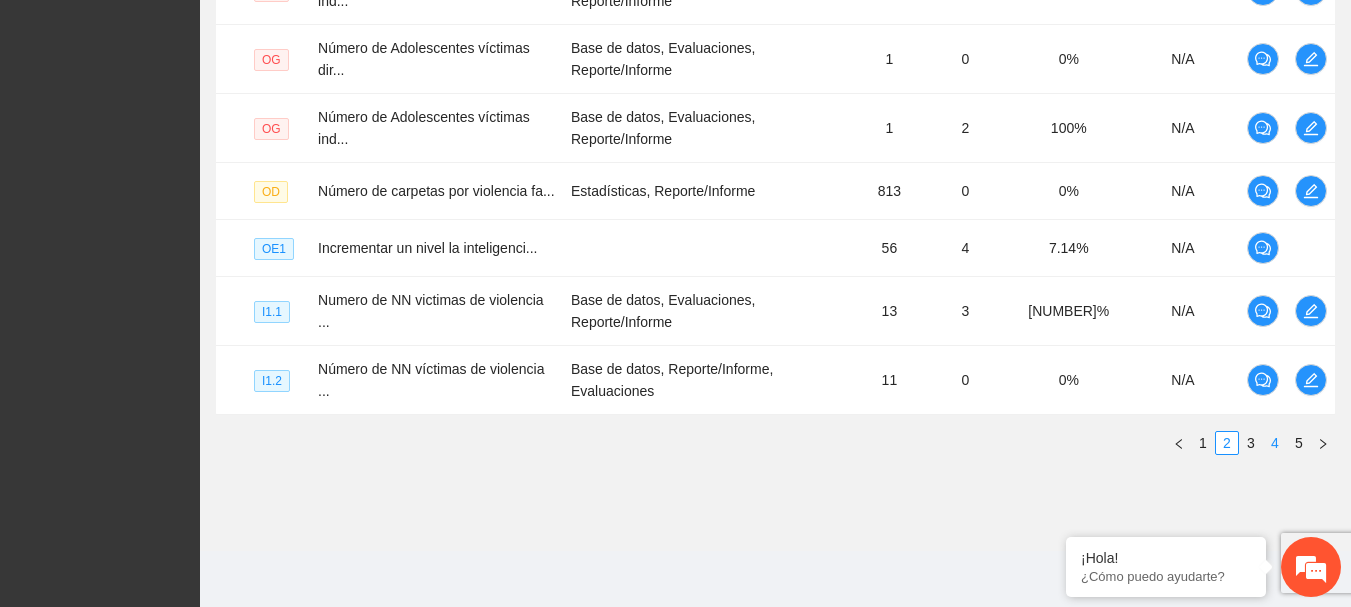 click on "4" at bounding box center [1275, 443] 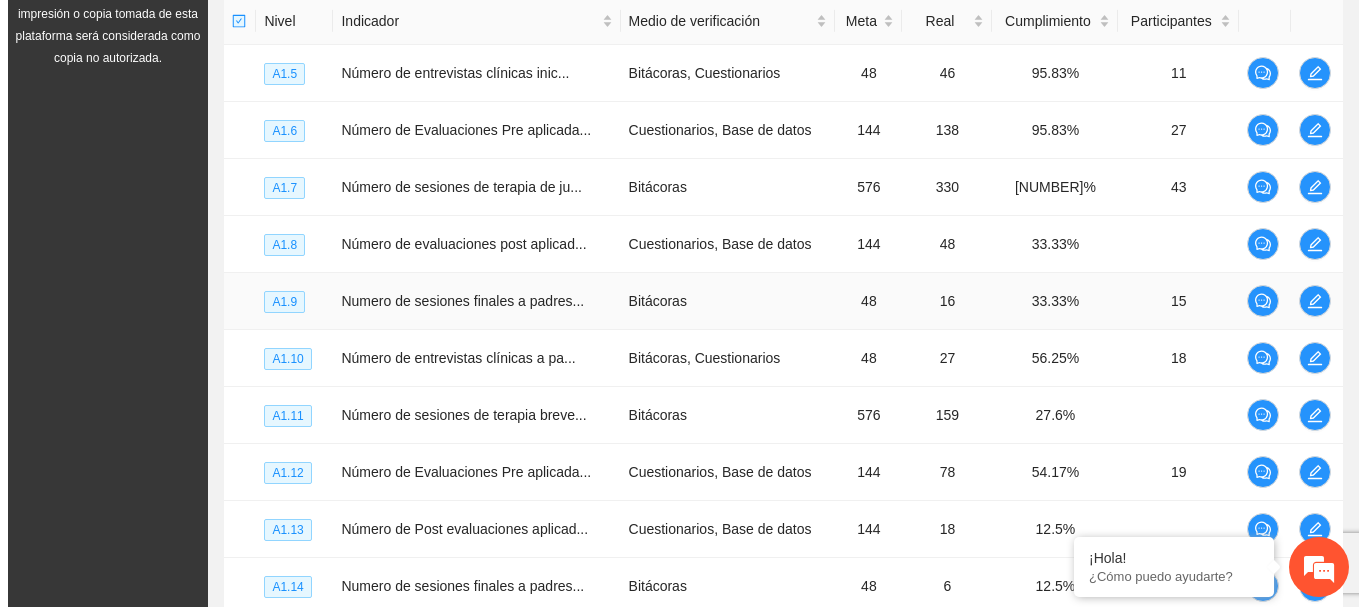 scroll, scrollTop: 302, scrollLeft: 0, axis: vertical 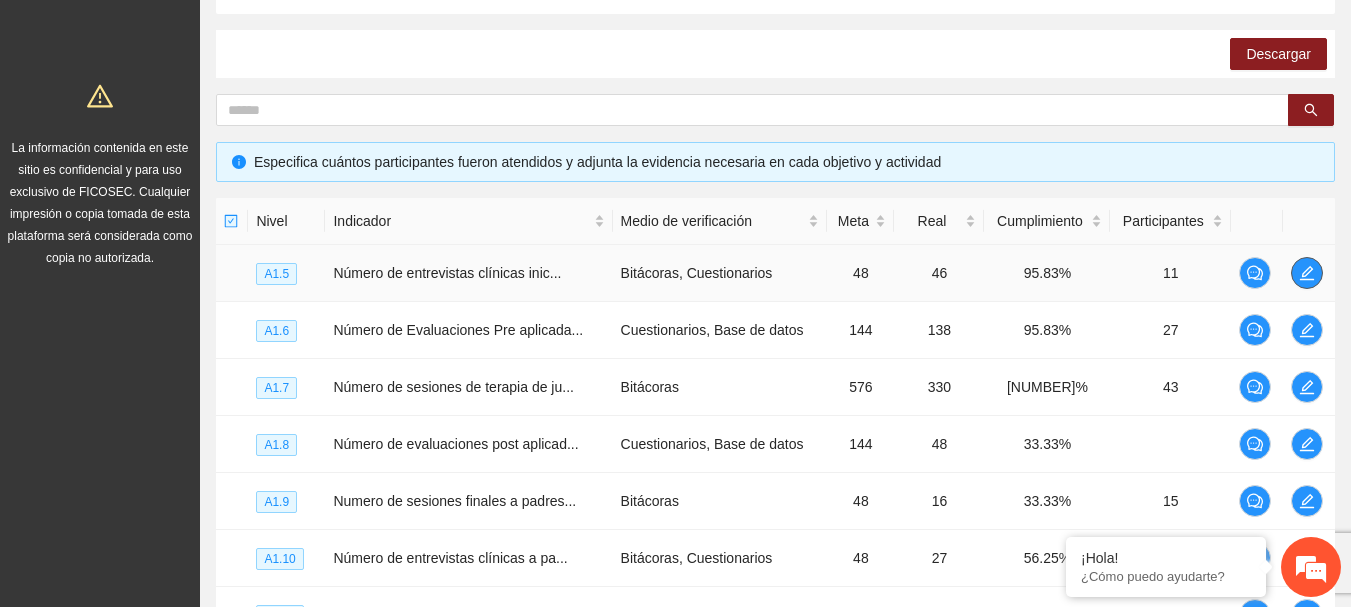 click 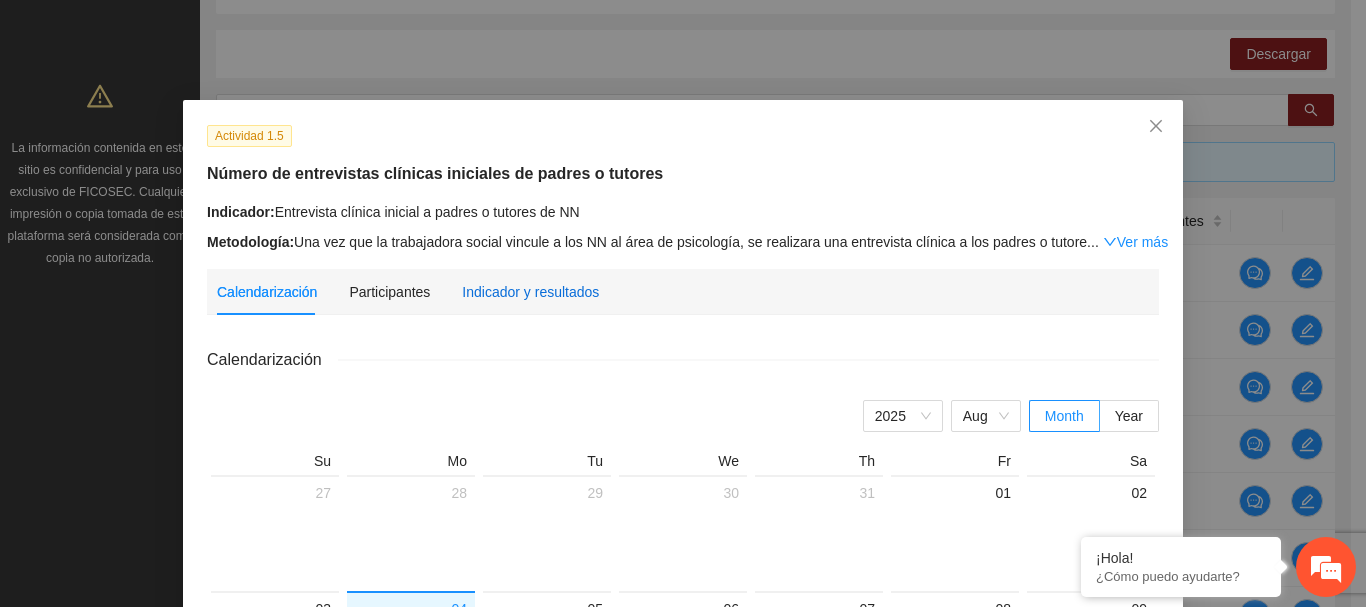 click on "Indicador y resultados" at bounding box center (530, 292) 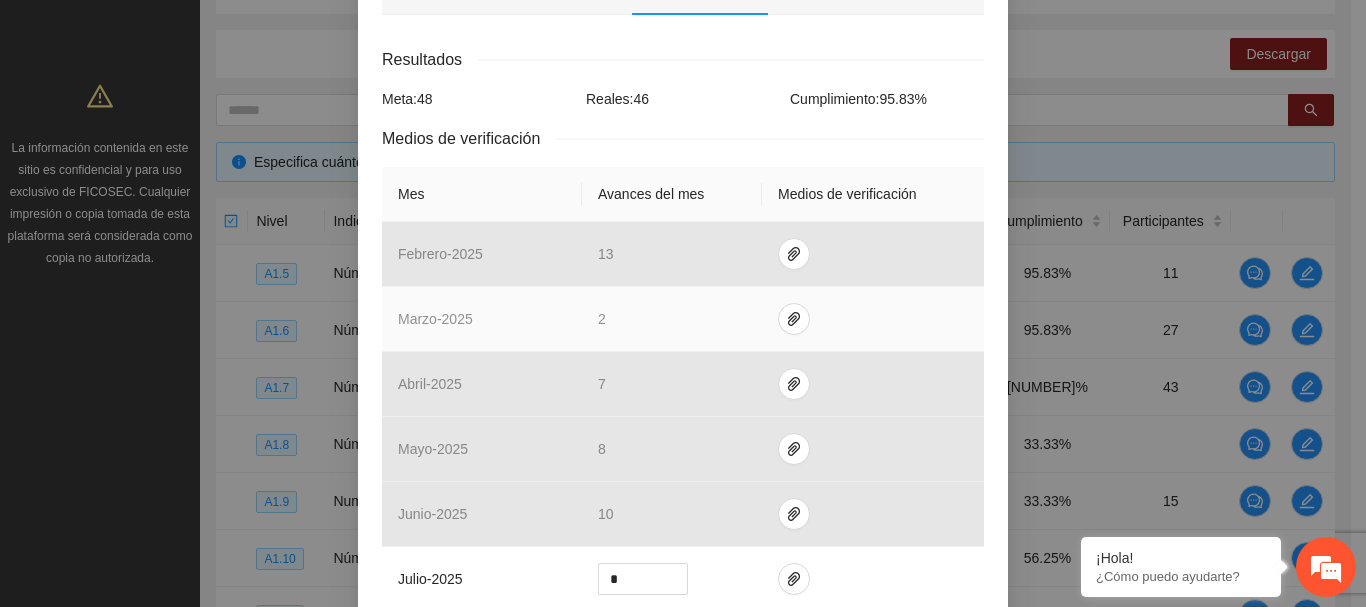 scroll, scrollTop: 500, scrollLeft: 0, axis: vertical 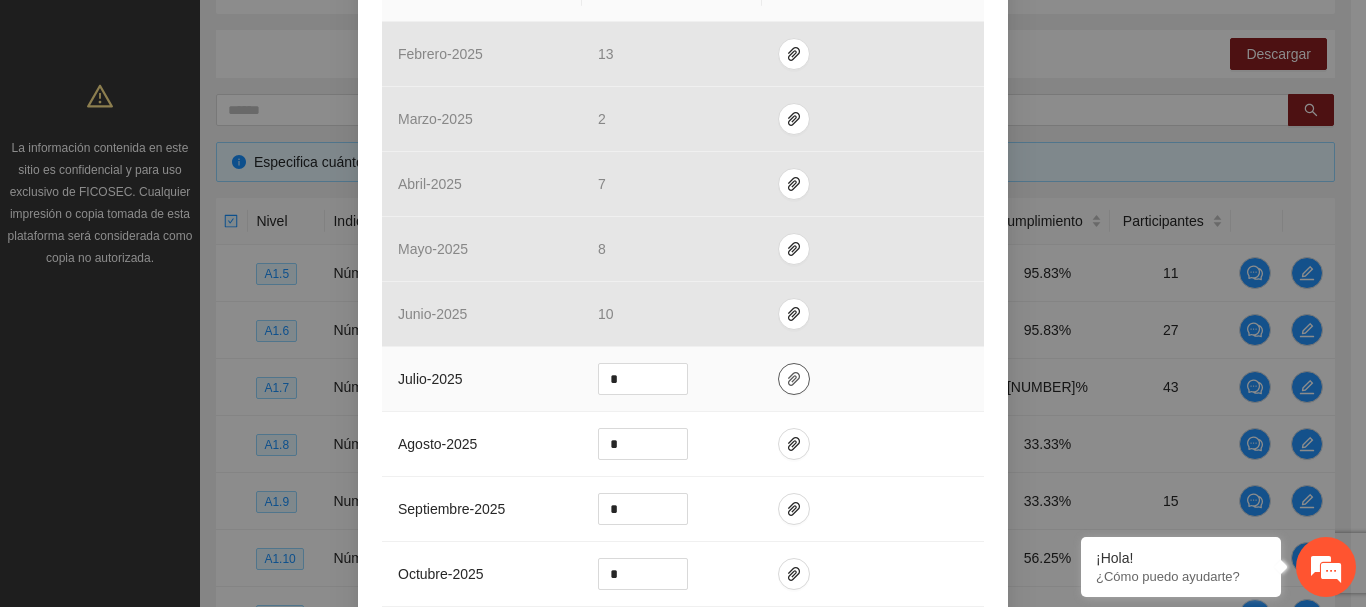 click 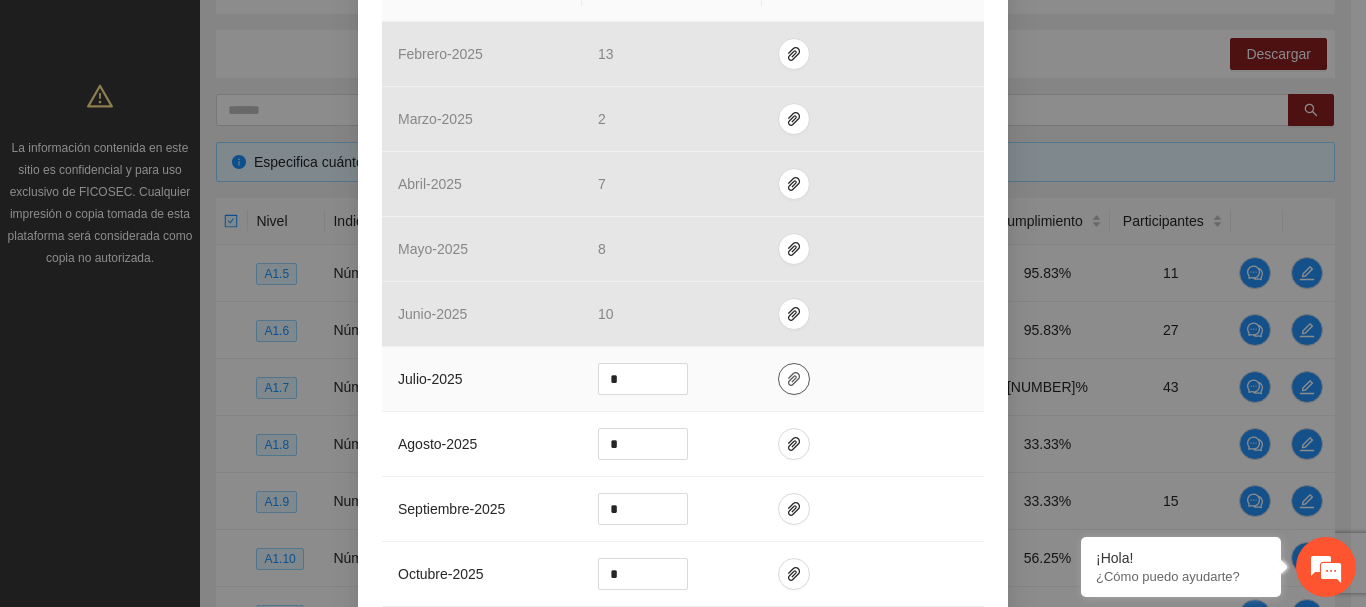 click 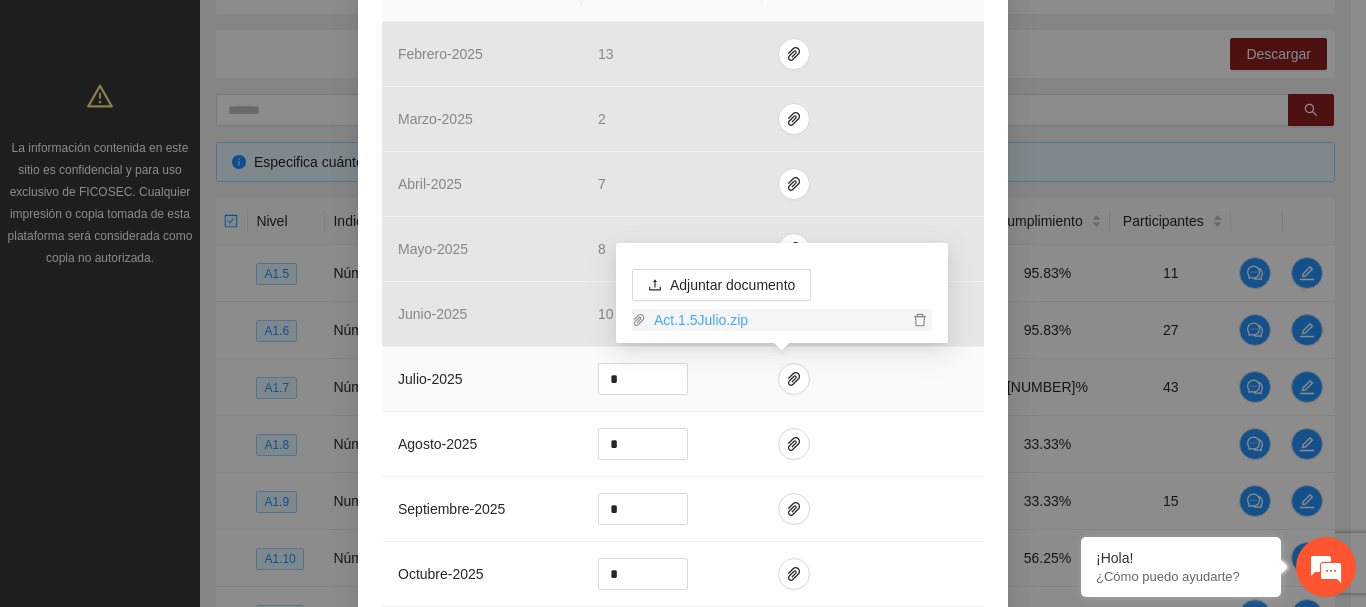 click on "Act.1.5Julio.zip" at bounding box center (777, 320) 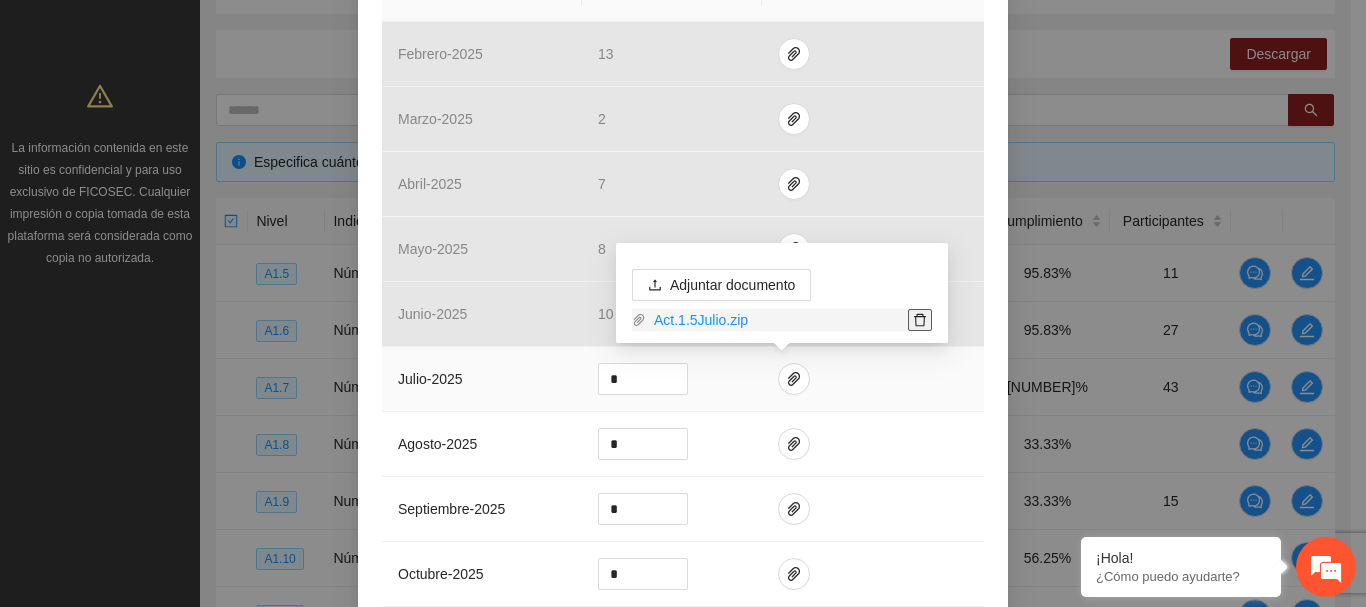 click 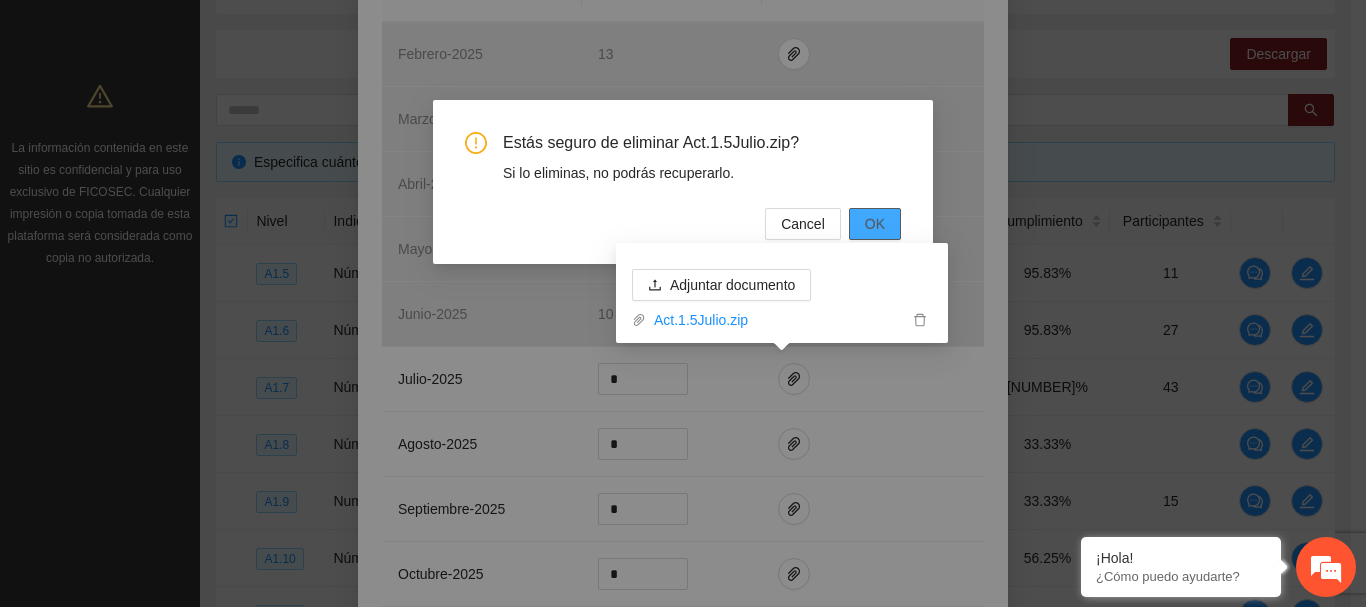 click on "OK" at bounding box center [875, 224] 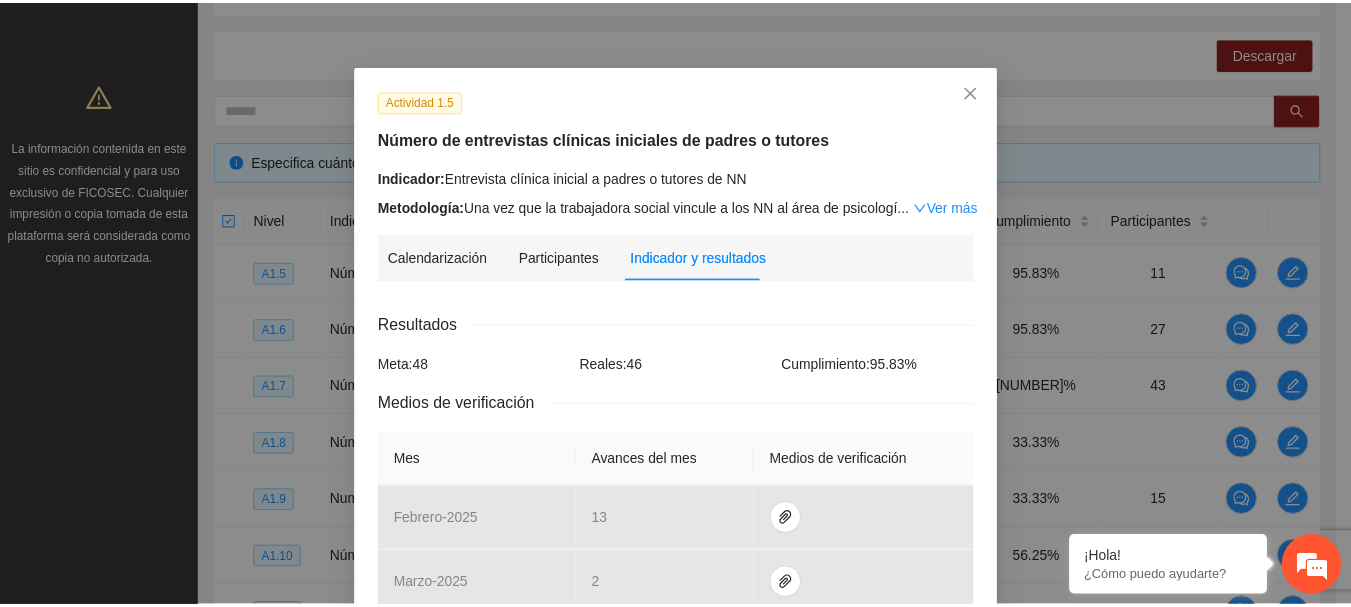 scroll, scrollTop: 0, scrollLeft: 0, axis: both 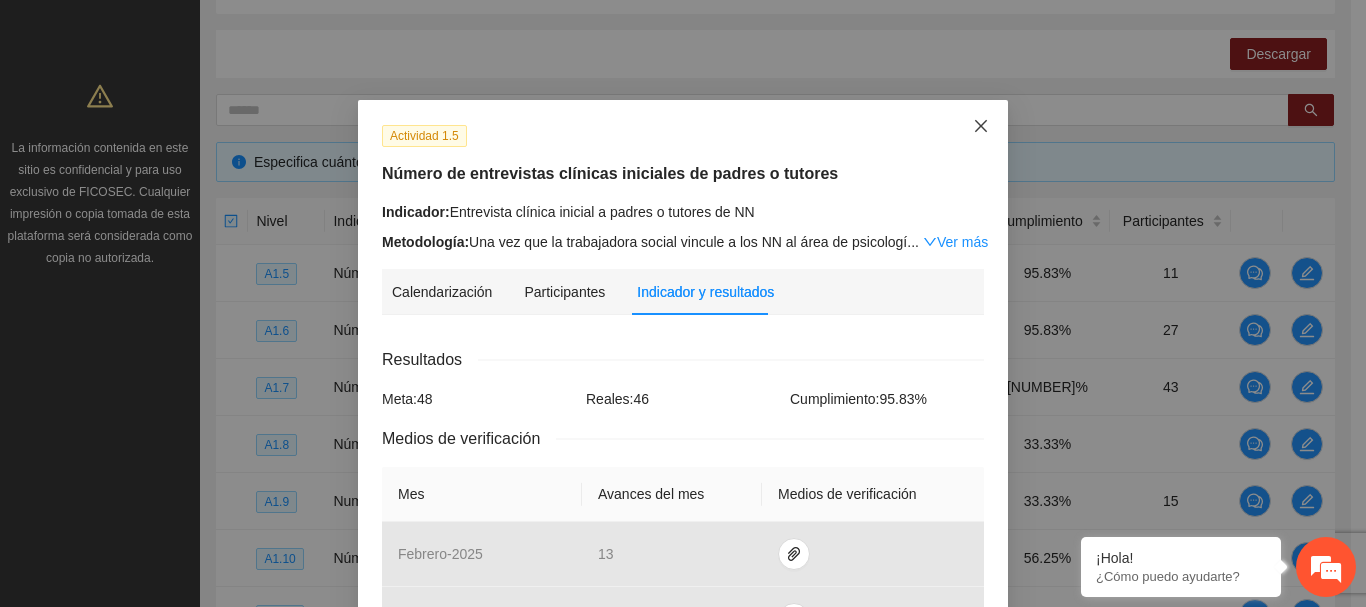 click 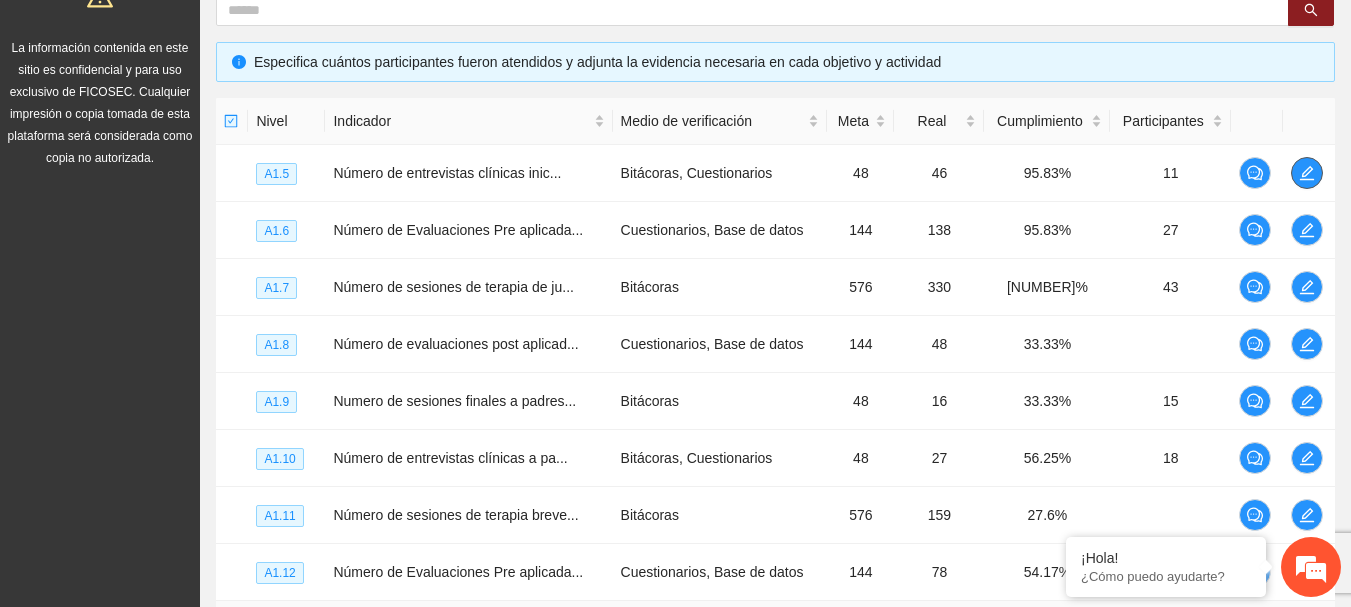 scroll, scrollTop: 702, scrollLeft: 0, axis: vertical 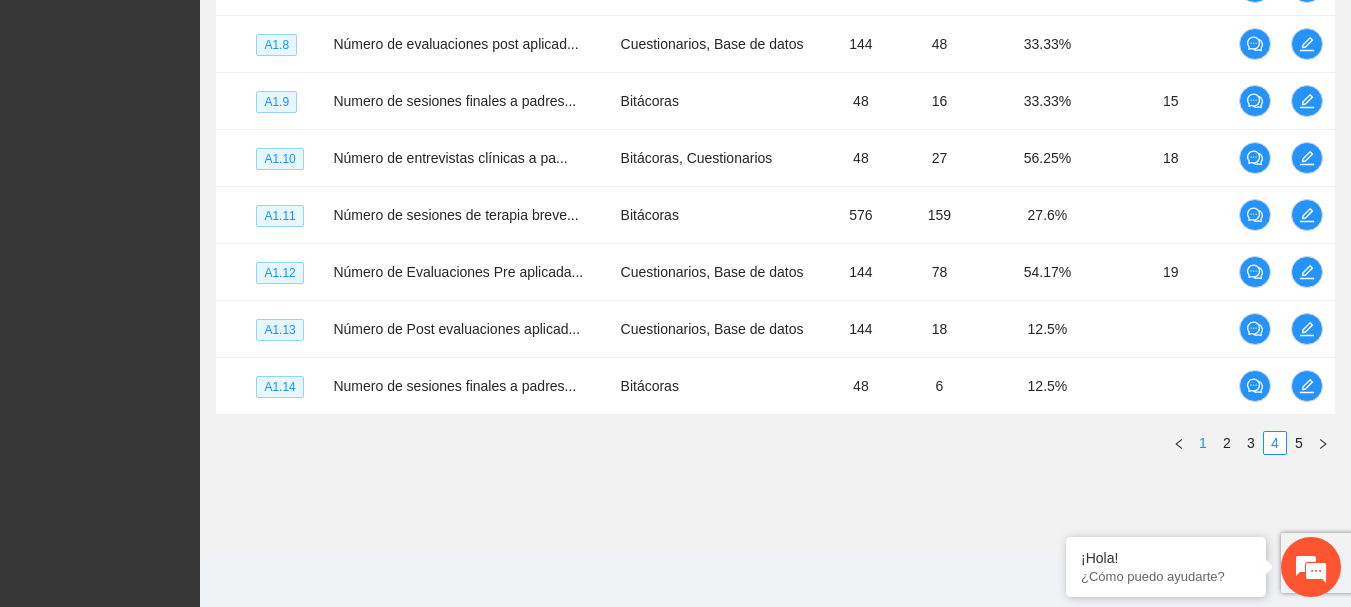 click on "1" at bounding box center [1203, 443] 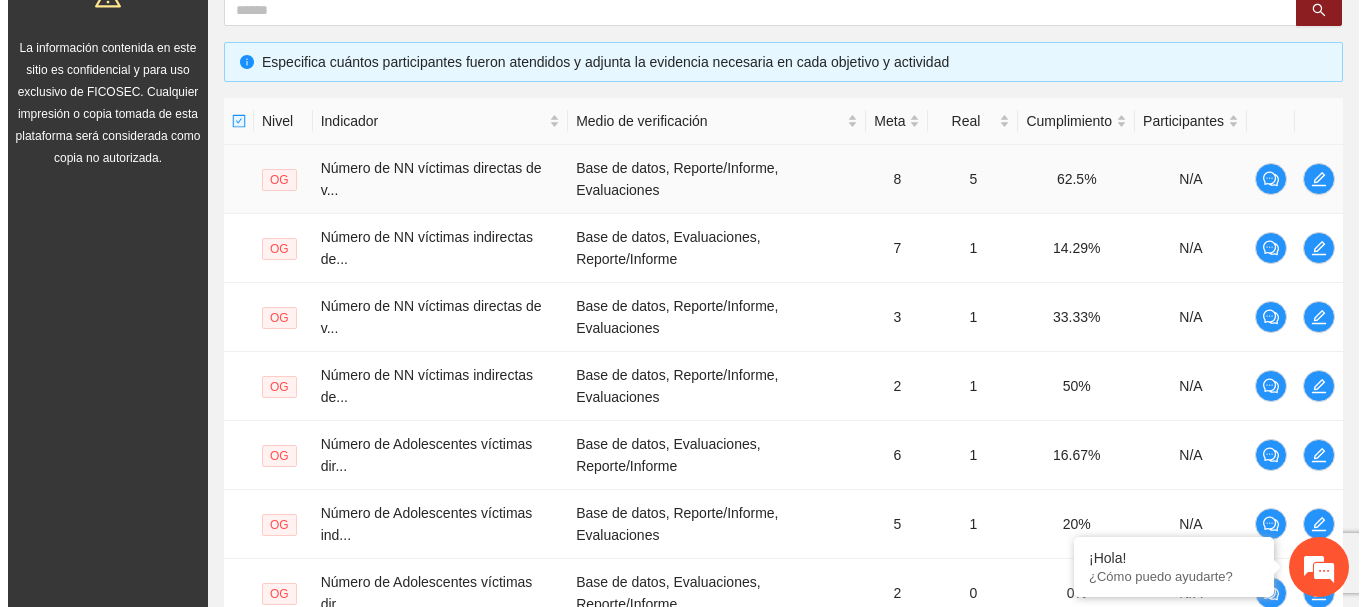 scroll, scrollTop: 302, scrollLeft: 0, axis: vertical 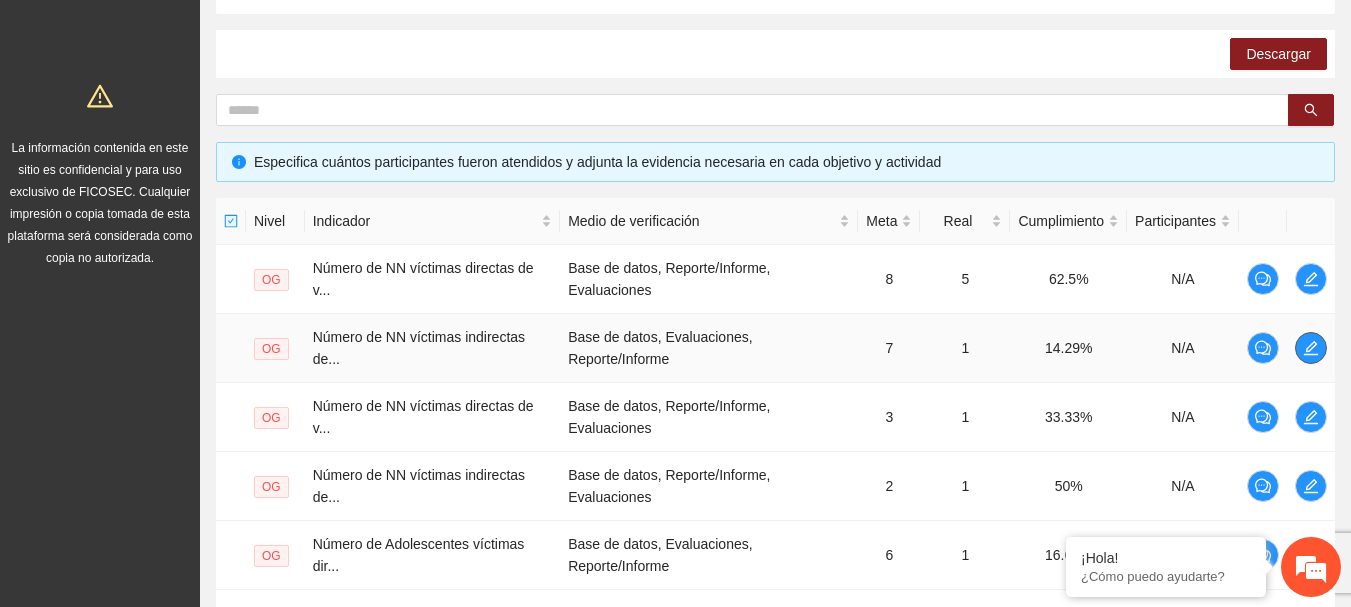 click 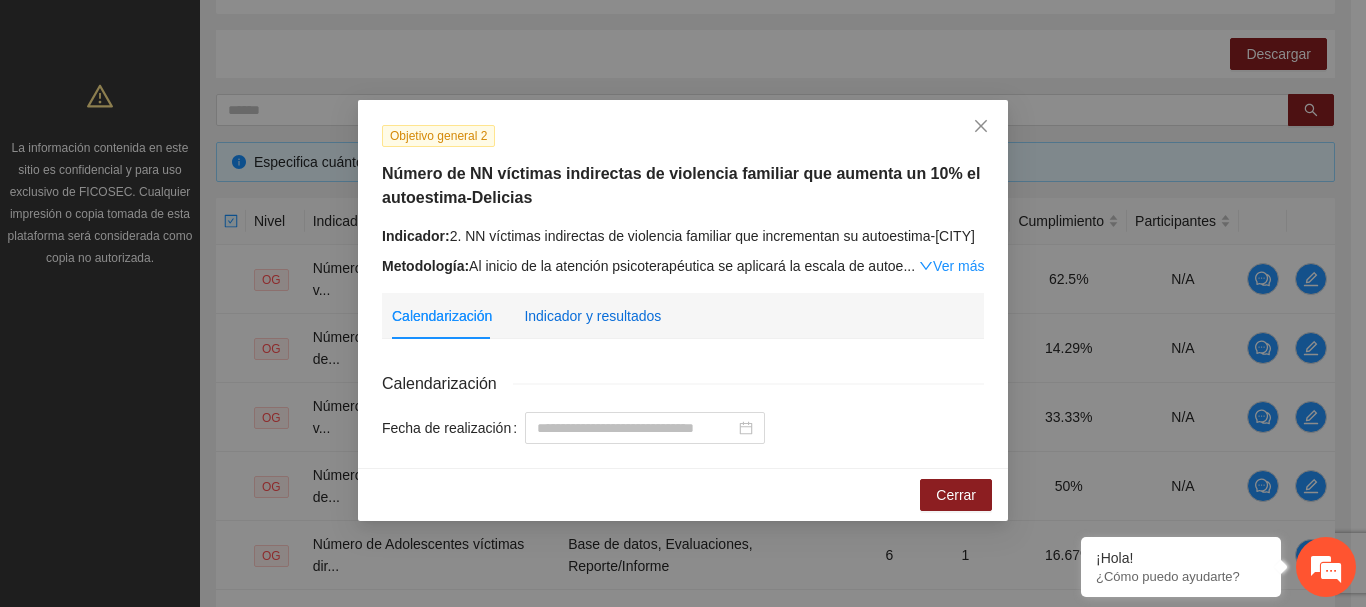 click on "Indicador y resultados" at bounding box center [592, 316] 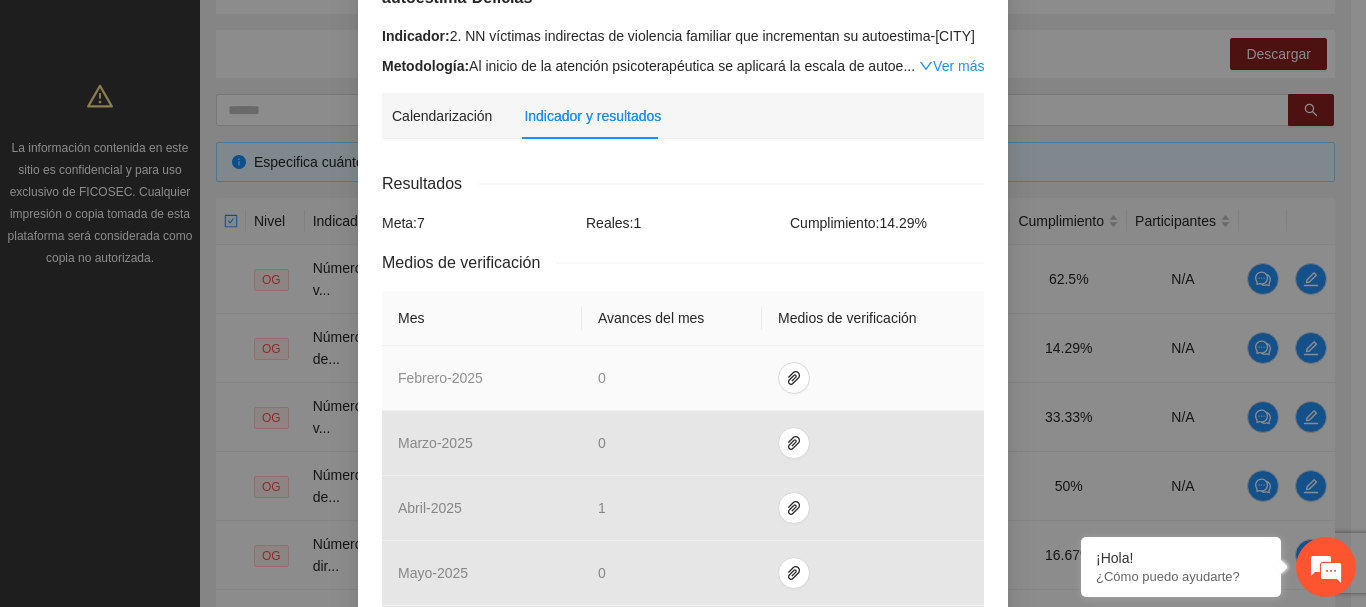 scroll, scrollTop: 500, scrollLeft: 0, axis: vertical 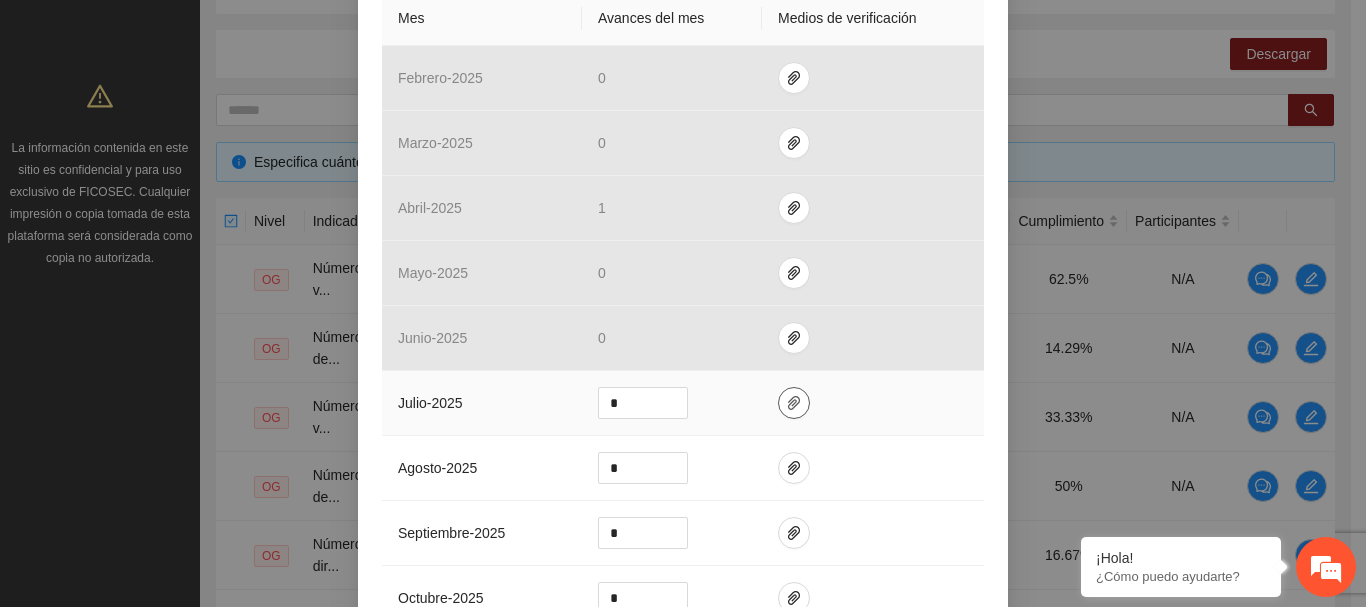 click 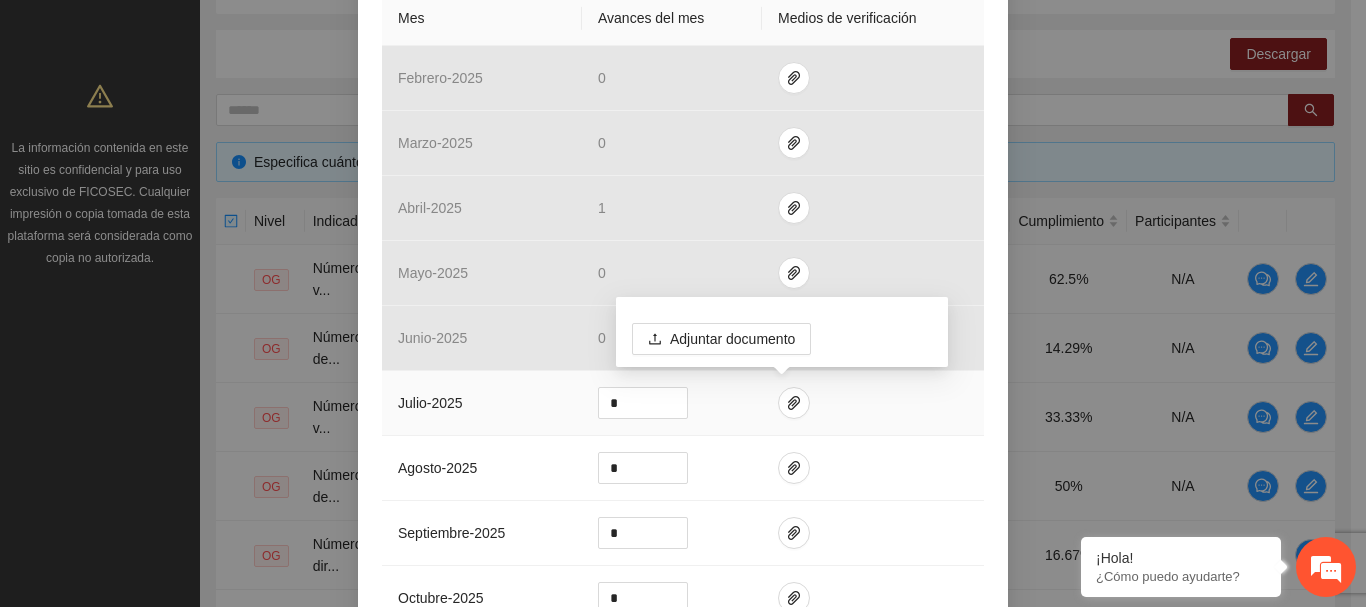 click on "Objetivo general 2 Número de NN víctimas indirectas de violencia familiar que aumenta un 10% el autoestima-Delicias Indicador: 2. NN víctimas indirectas de violencia familiar que incrementan su autoestima-Delicias Metodología: Al inicio de la atención psicoterapéutica se aplicará la escala de autoe ... Ver más Calendarización Indicador y resultados Calendarización Fecha de realización Resultados Meta: [NUMBER] Reales: [NUMBER] Cumplimiento: [NUMBER] % Medios de verificación Mes Avances del mes Medios de verificación febrero - 2025 [NUMBER] marzo - 2025 [NUMBER] abril - 2025 [NUMBER] mayo - 2025 [NUMBER] junio - 2025 [NUMBER] julio - 2025 * agosto - 2025 * septiembre - 2025 * octubre - 2025 * noviembre - 2025 * diciembre - 2025 * enero - 2026 * Productos [NUMBER] NN que aumentan un 10% el autoestima" at bounding box center (683, 271) 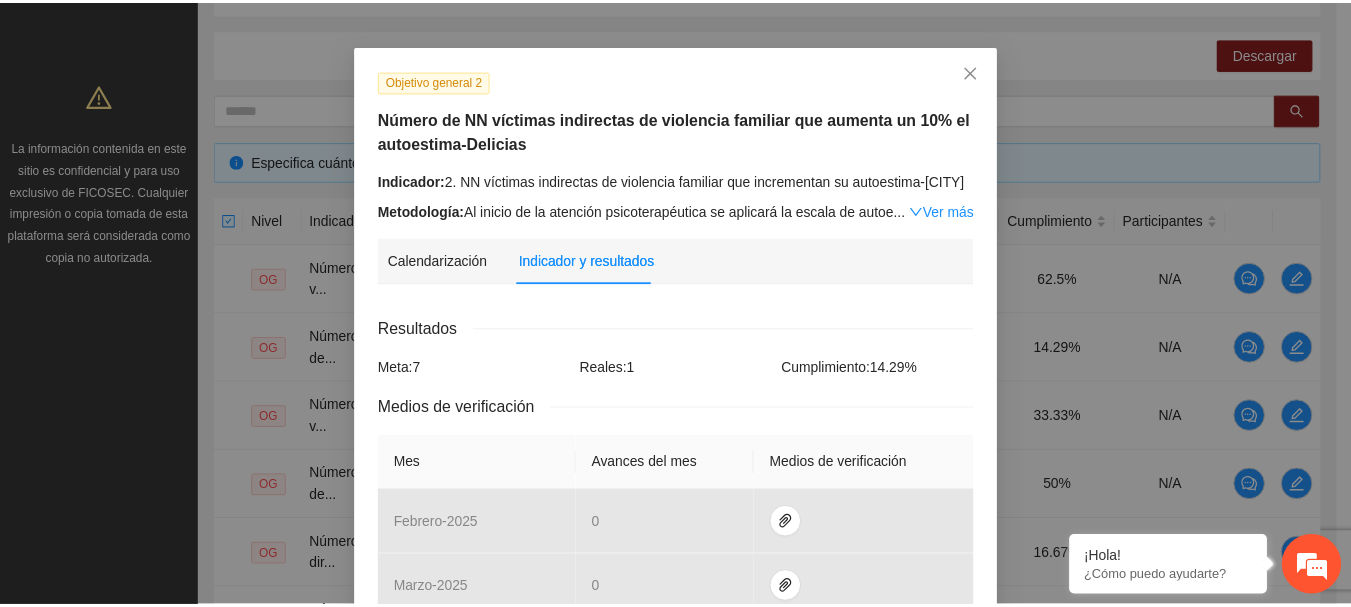 scroll, scrollTop: 0, scrollLeft: 0, axis: both 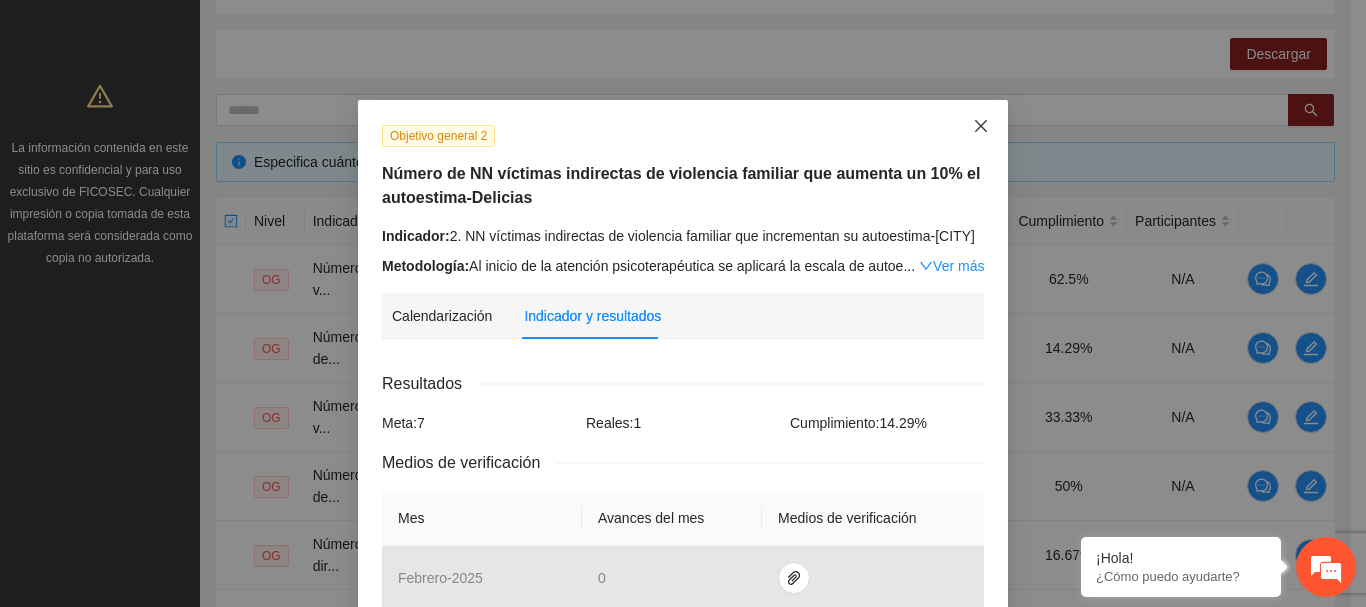 click 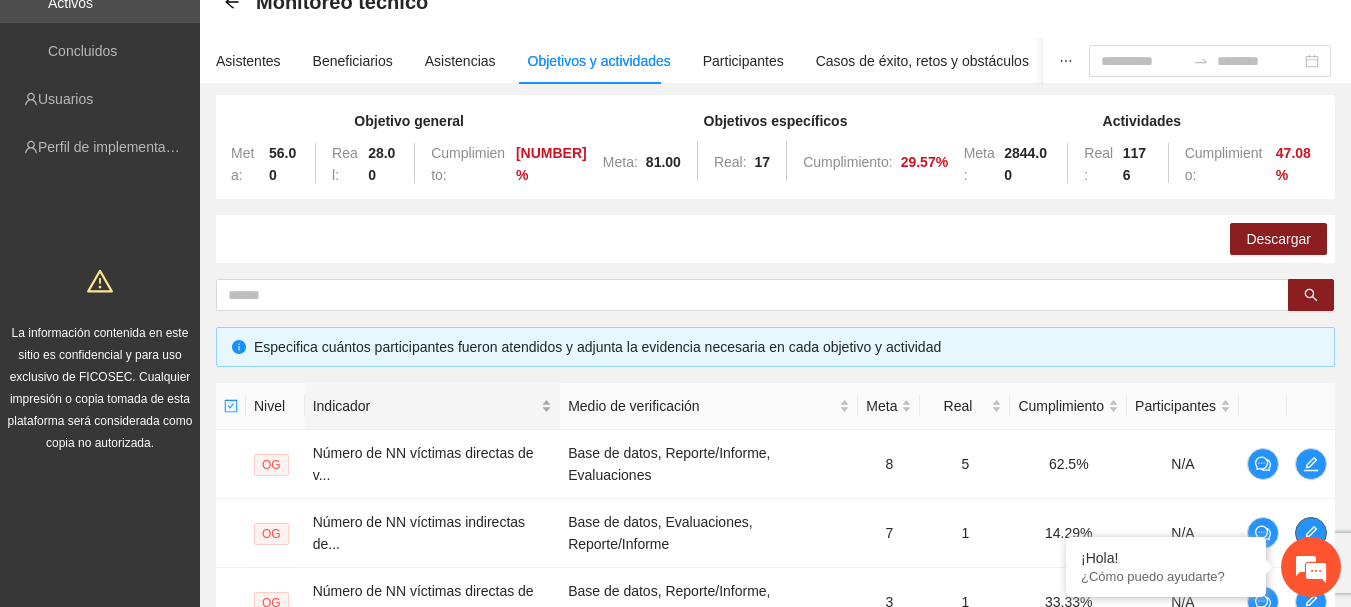scroll, scrollTop: 0, scrollLeft: 0, axis: both 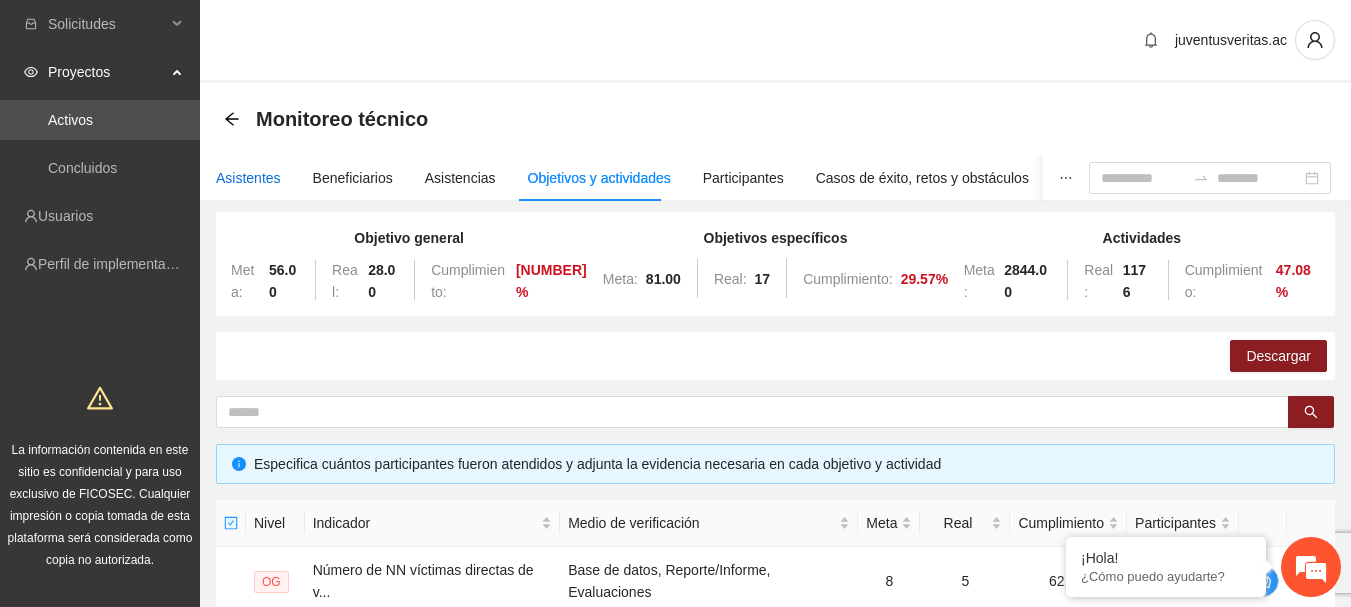 click on "Asistentes" at bounding box center (248, 178) 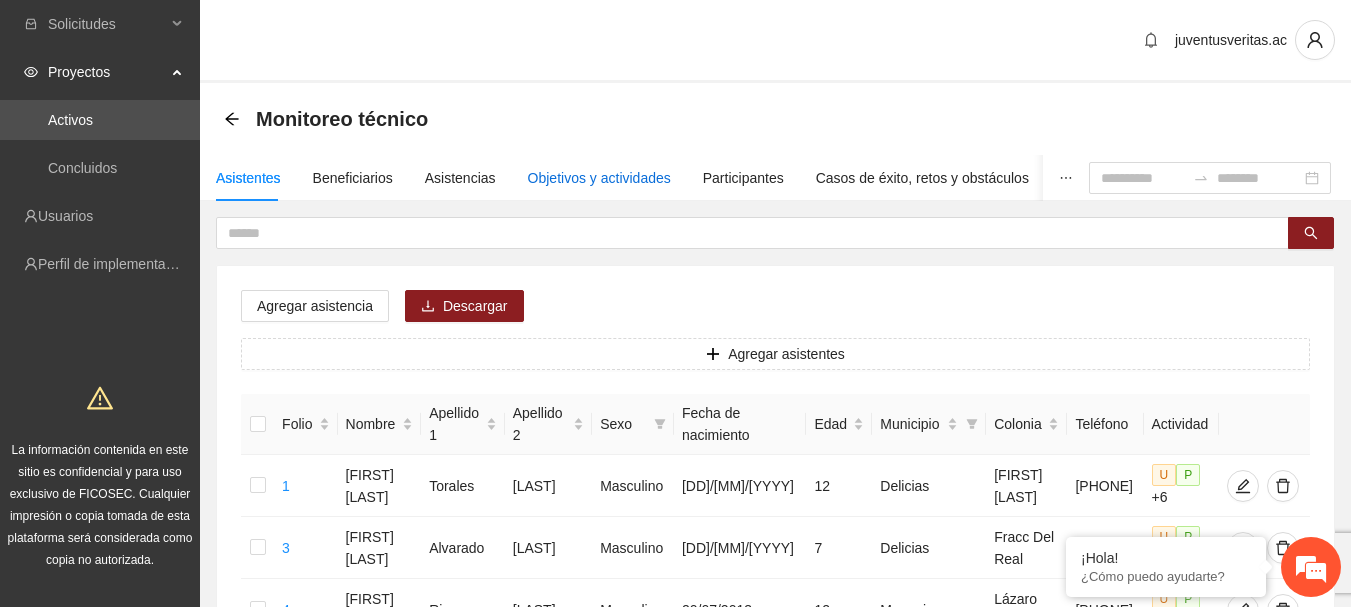 click on "Objetivos y actividades" at bounding box center [599, 178] 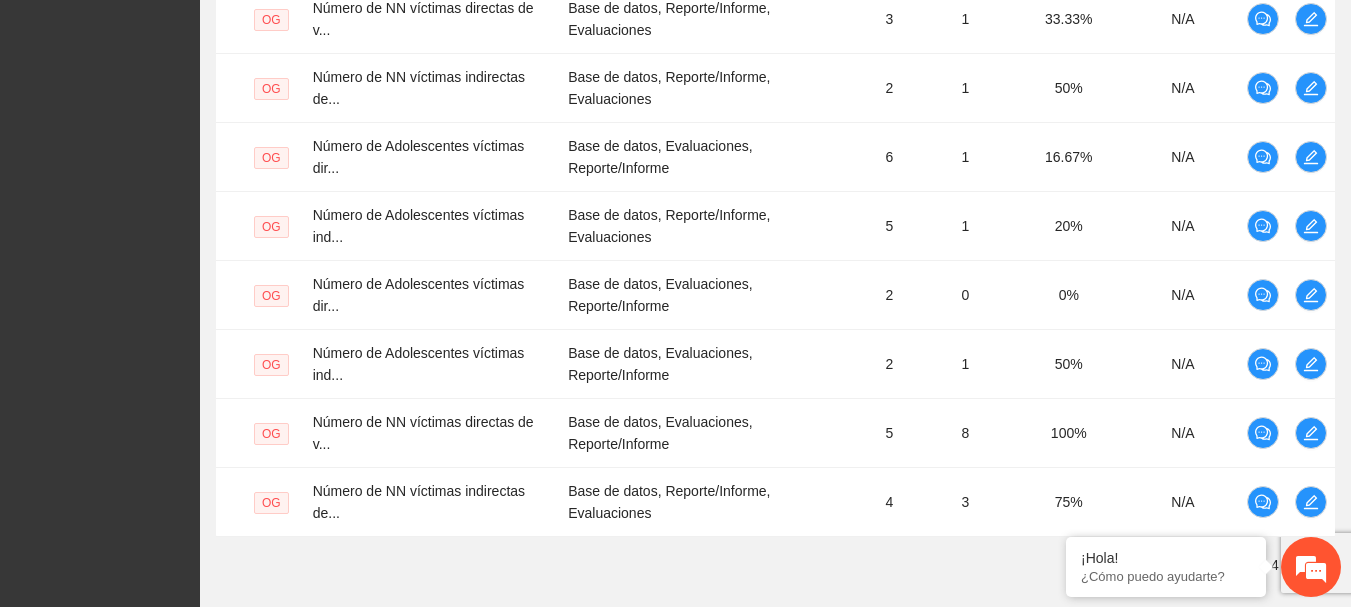 scroll, scrollTop: 822, scrollLeft: 0, axis: vertical 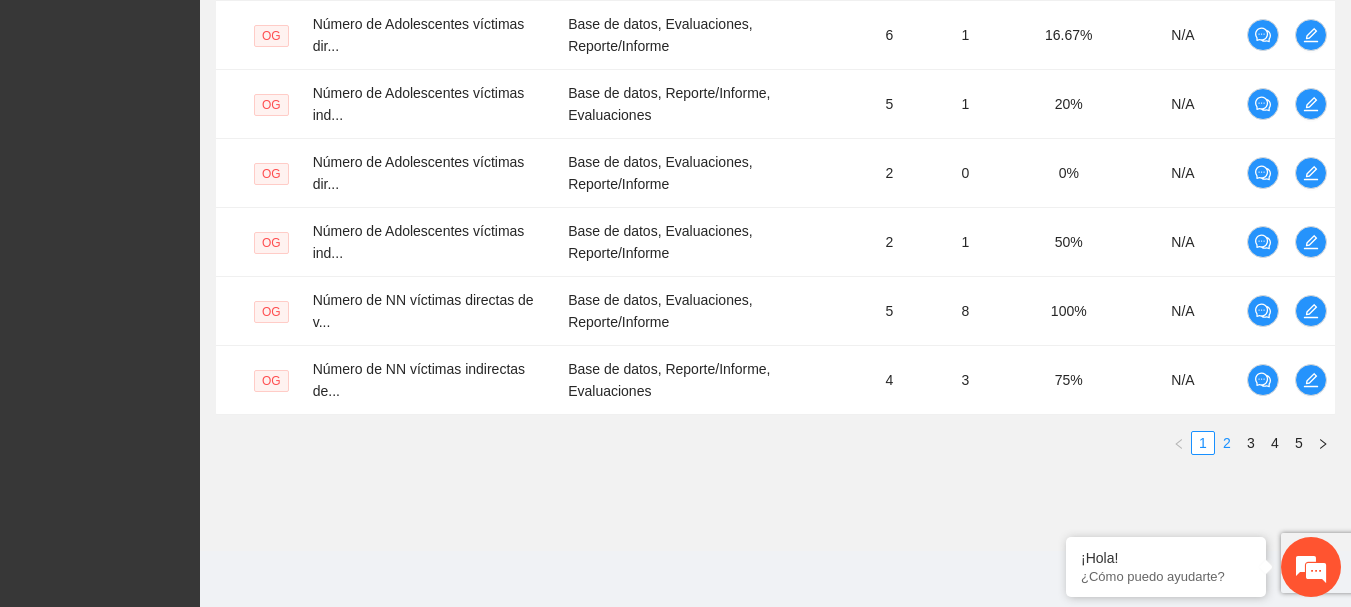 click on "2" at bounding box center [1227, 443] 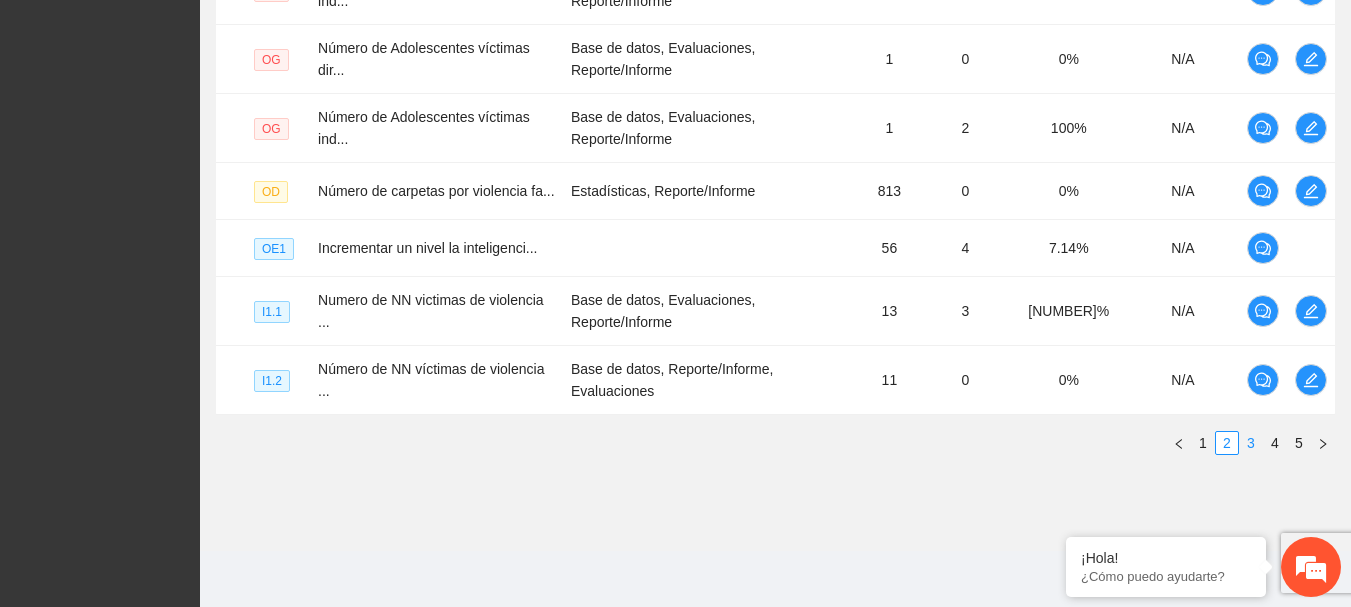 scroll, scrollTop: 798, scrollLeft: 0, axis: vertical 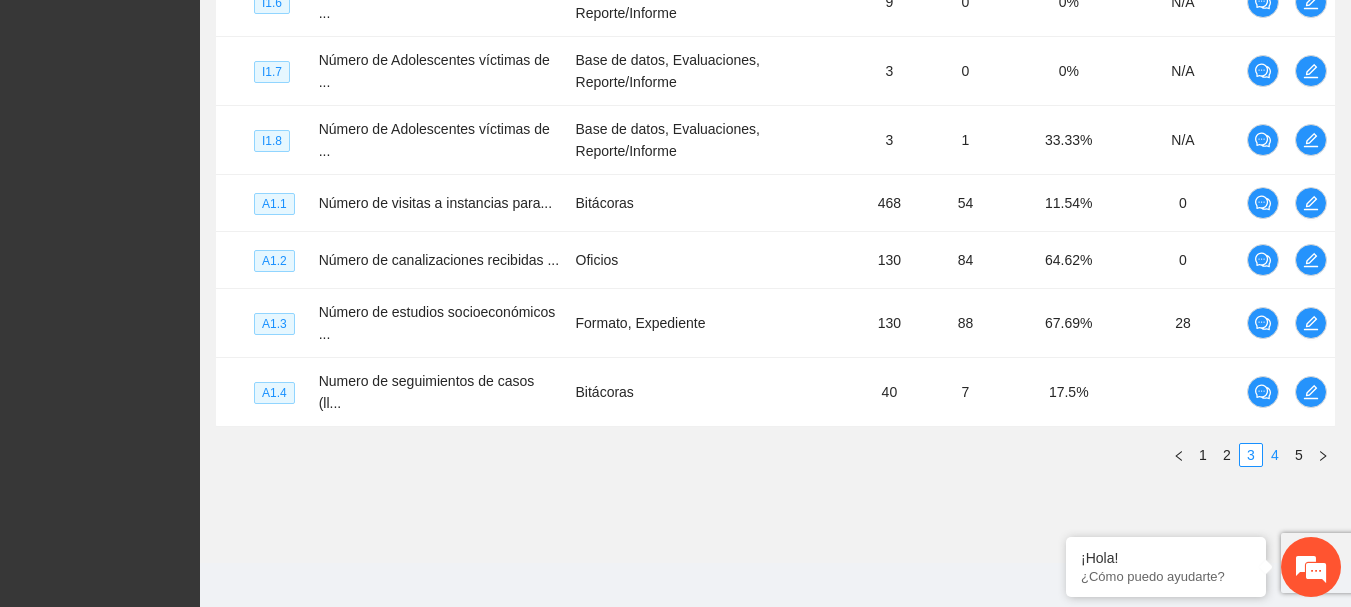 click on "4" at bounding box center [1275, 455] 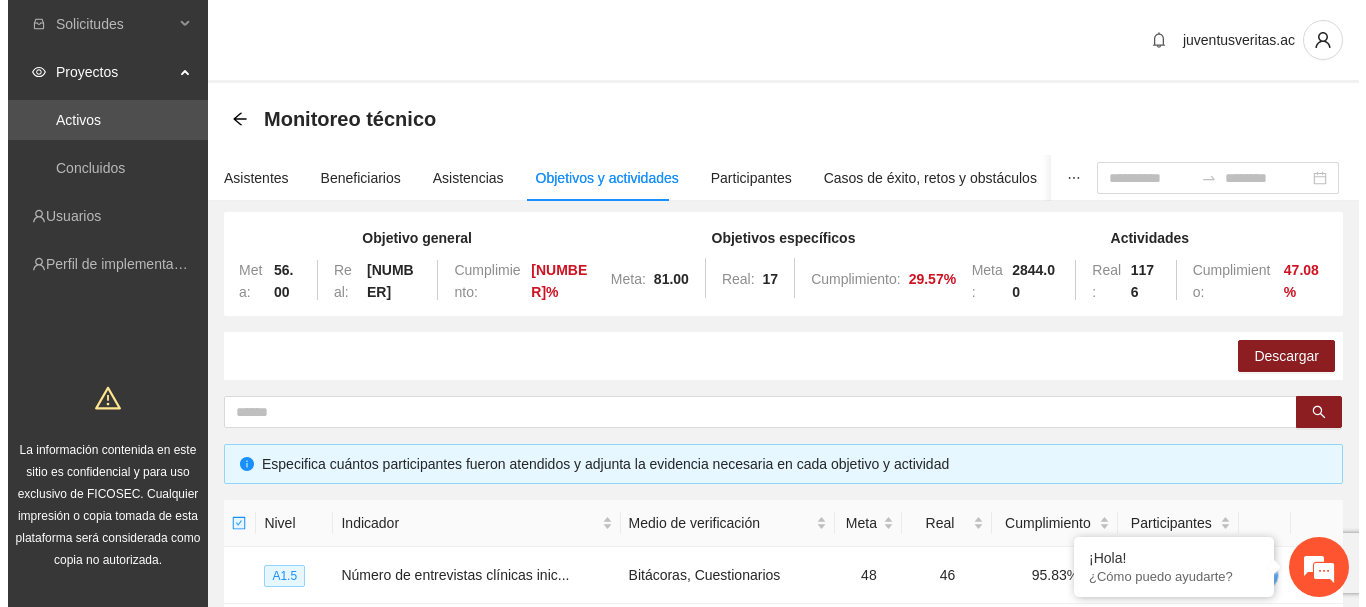 scroll, scrollTop: 200, scrollLeft: 0, axis: vertical 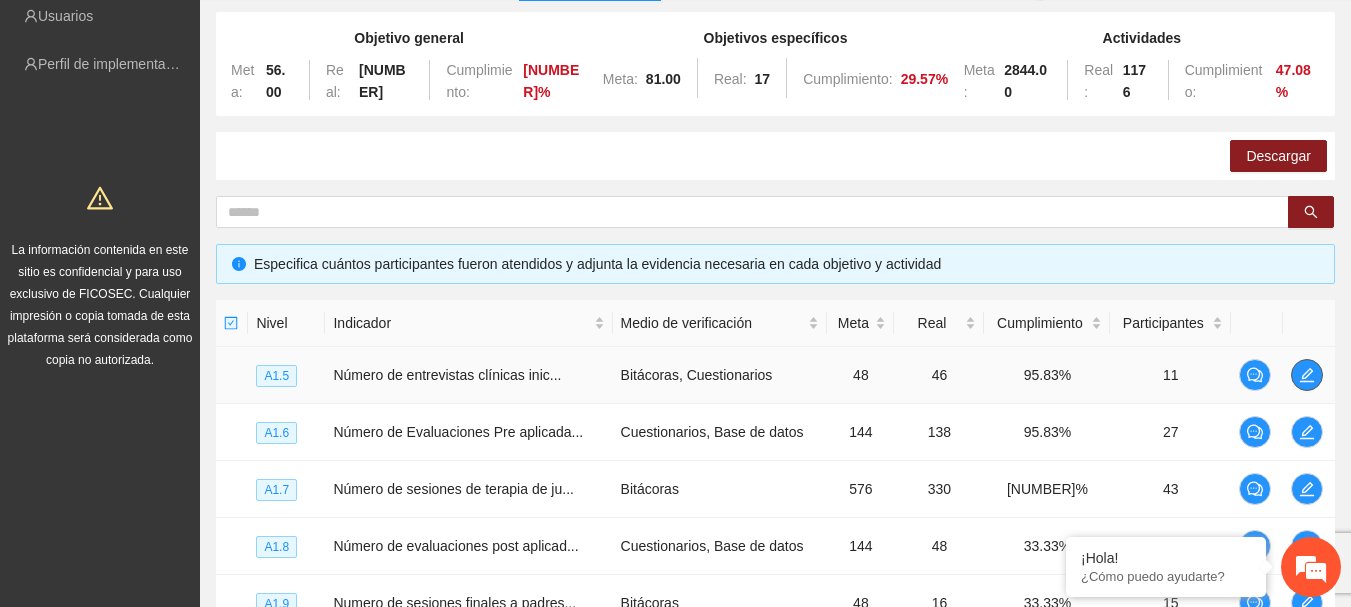 click 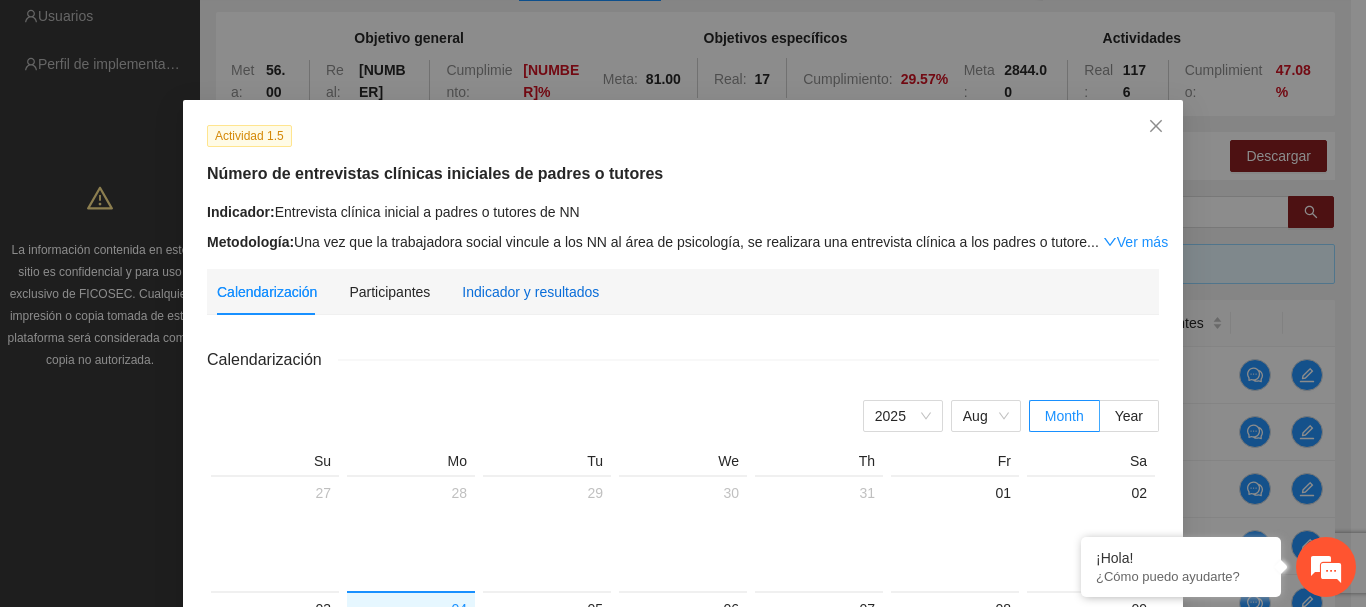 click on "Indicador y resultados" at bounding box center [530, 292] 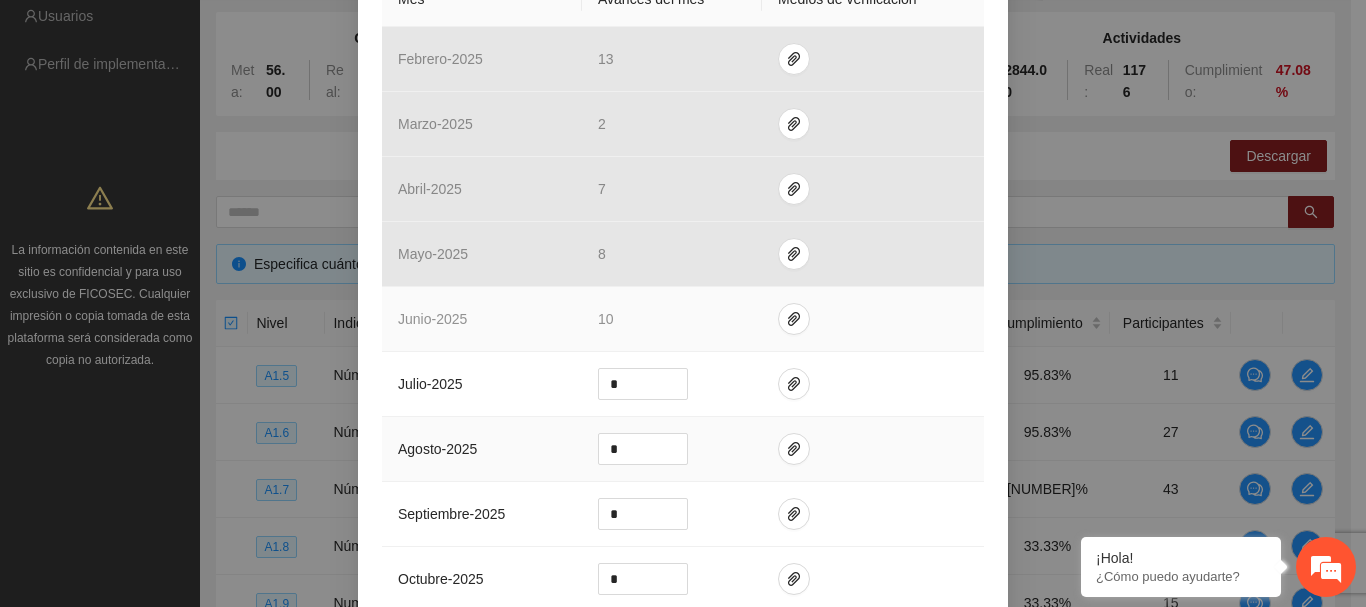 scroll, scrollTop: 500, scrollLeft: 0, axis: vertical 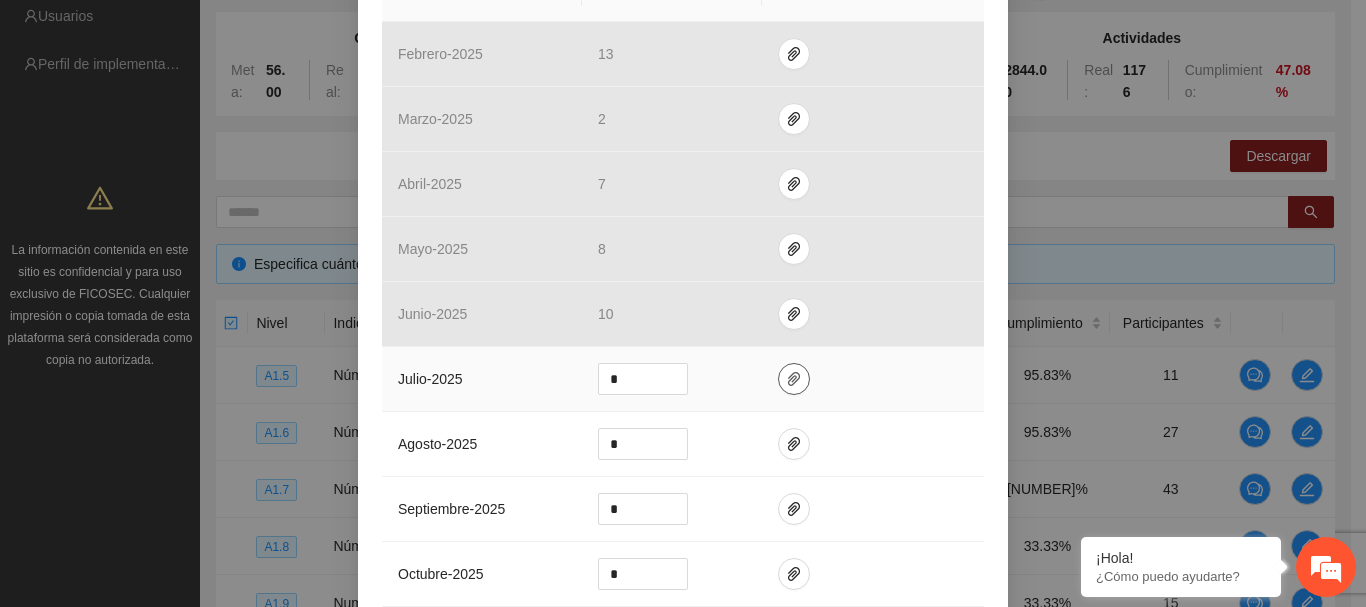 click 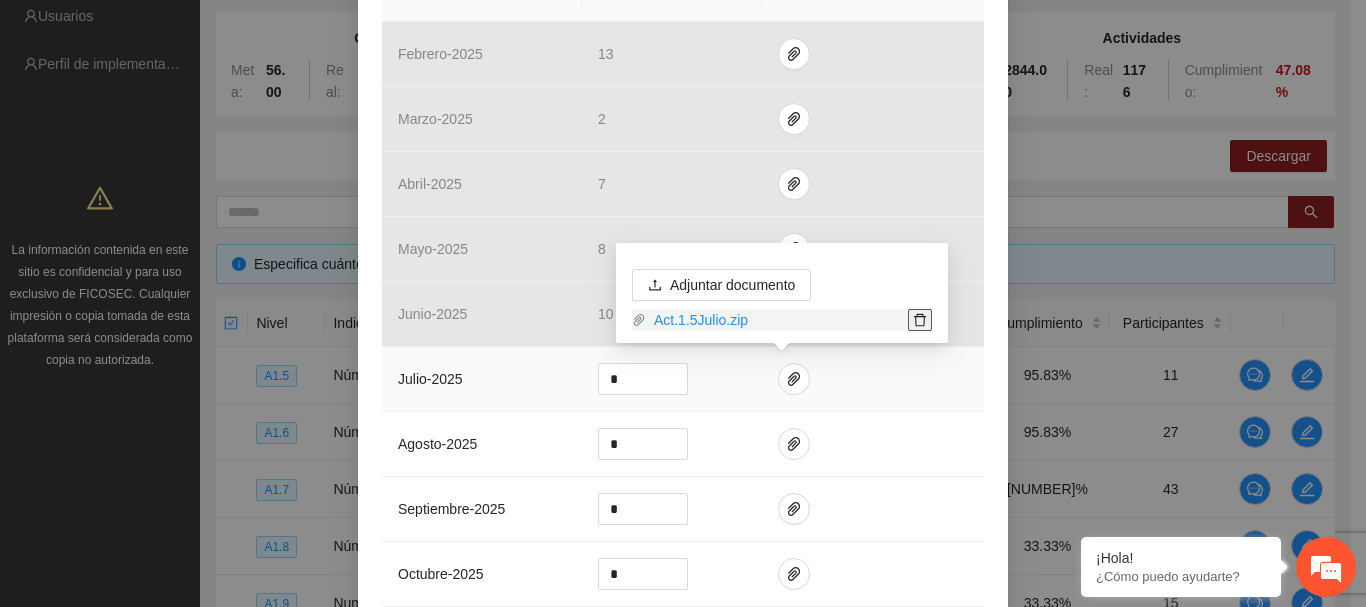click 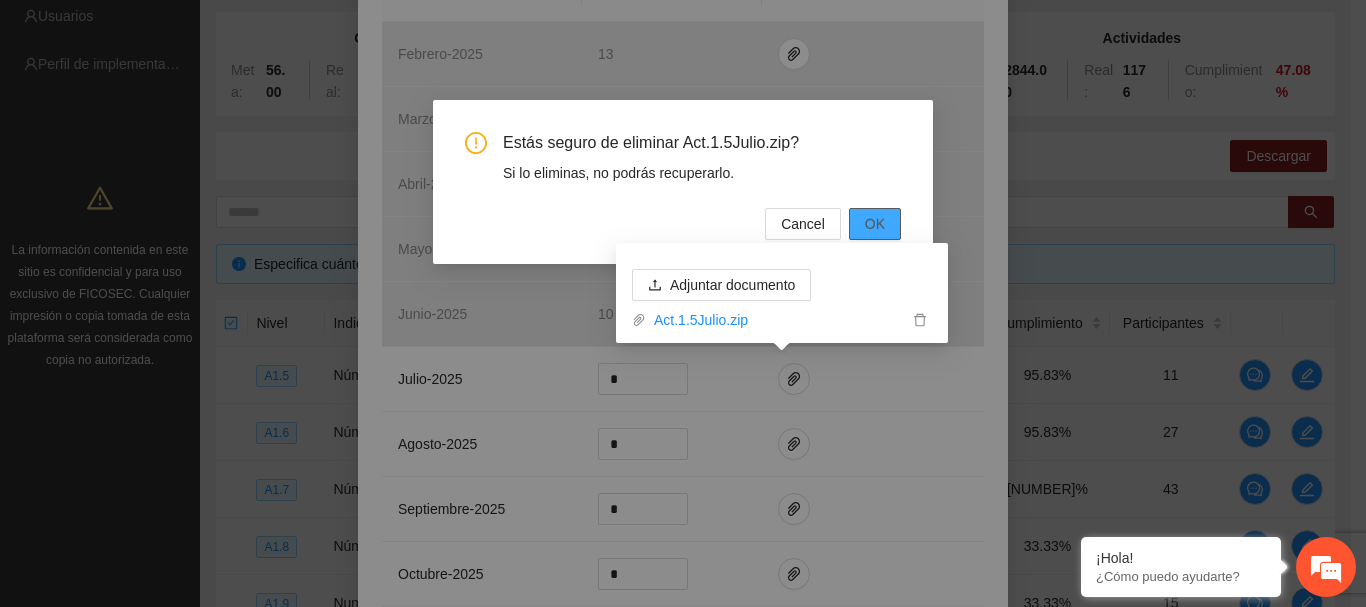 click on "OK" at bounding box center (875, 224) 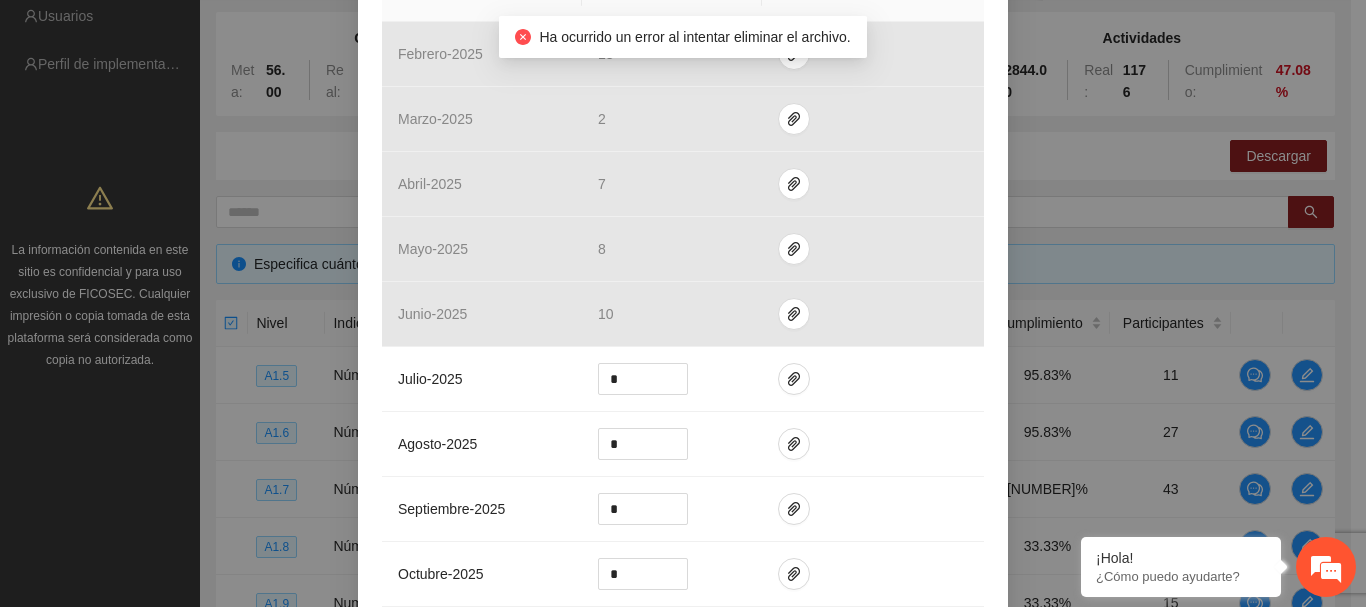 scroll, scrollTop: 888, scrollLeft: 0, axis: vertical 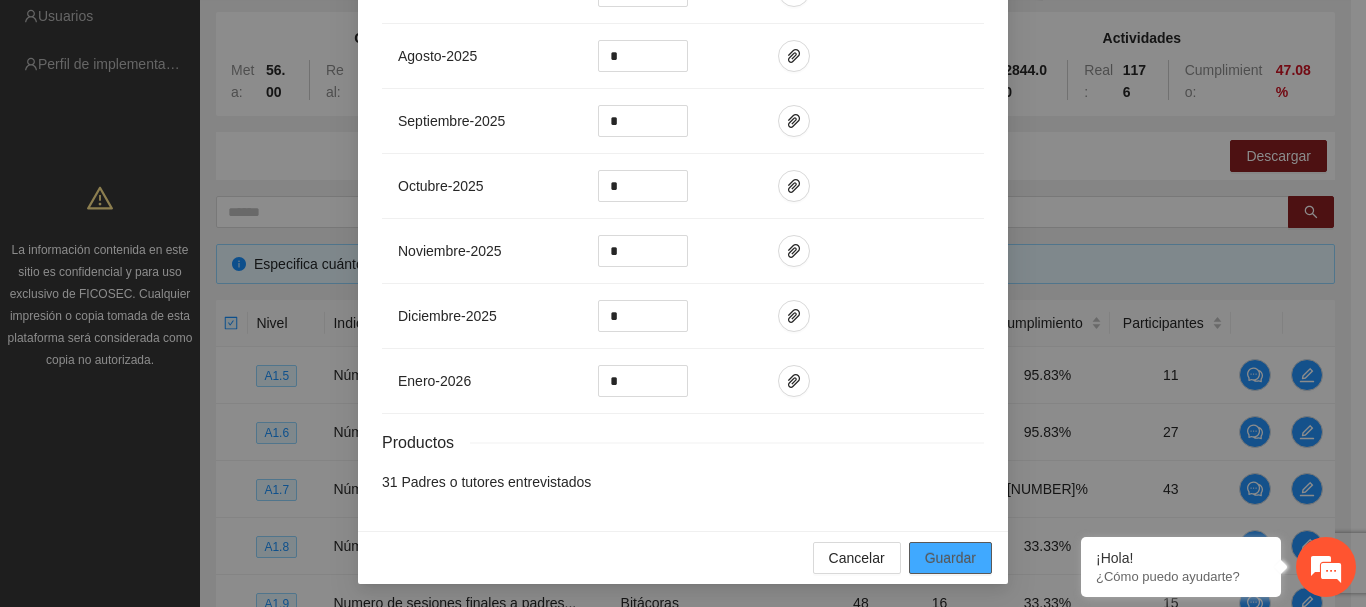 click on "Guardar" at bounding box center [950, 558] 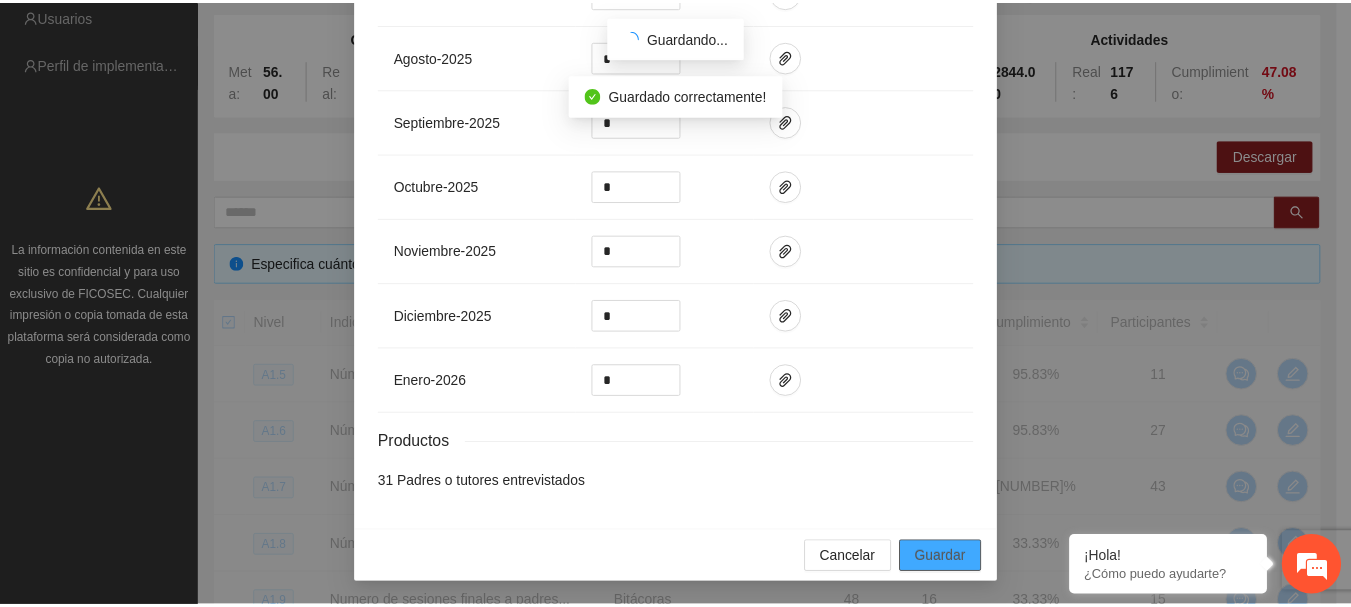 scroll, scrollTop: 688, scrollLeft: 0, axis: vertical 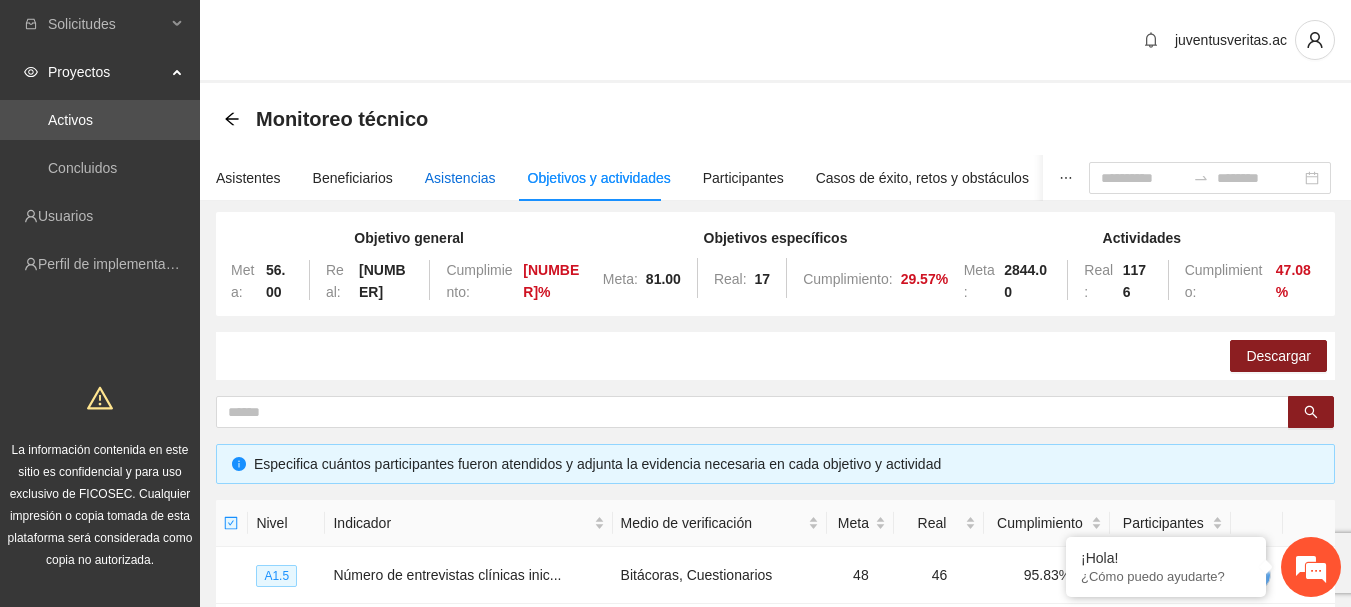 click on "Asistencias" at bounding box center [460, 178] 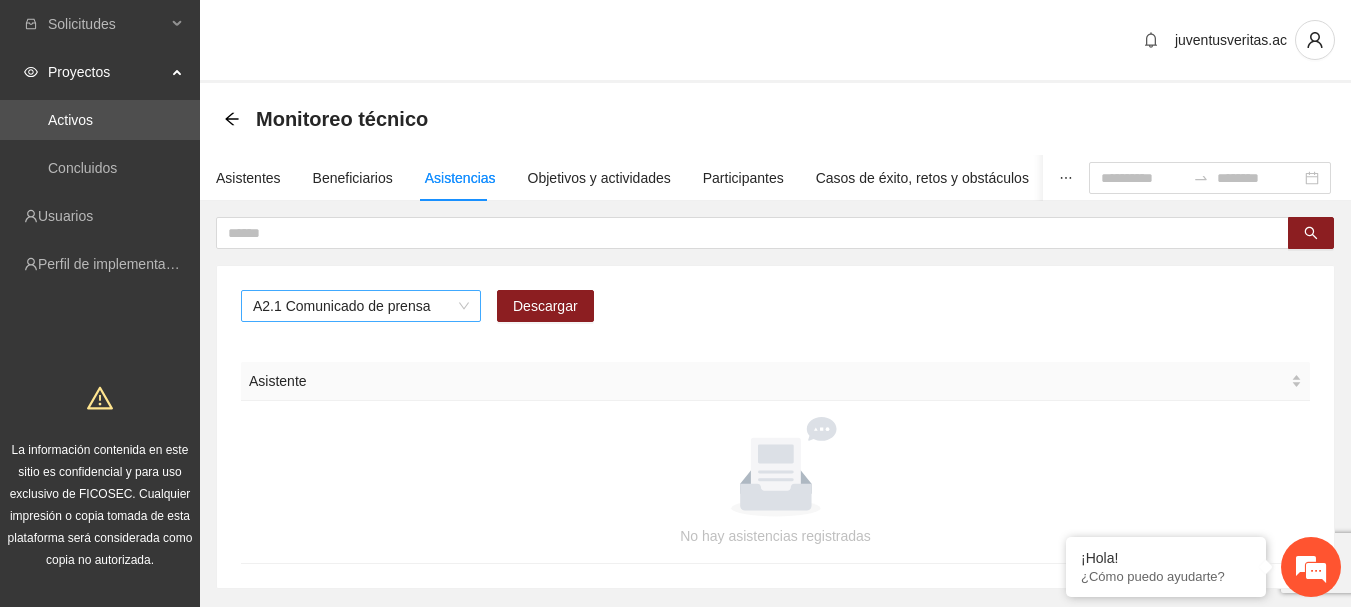 click on "A2.1 Comunicado de prensa" at bounding box center (361, 306) 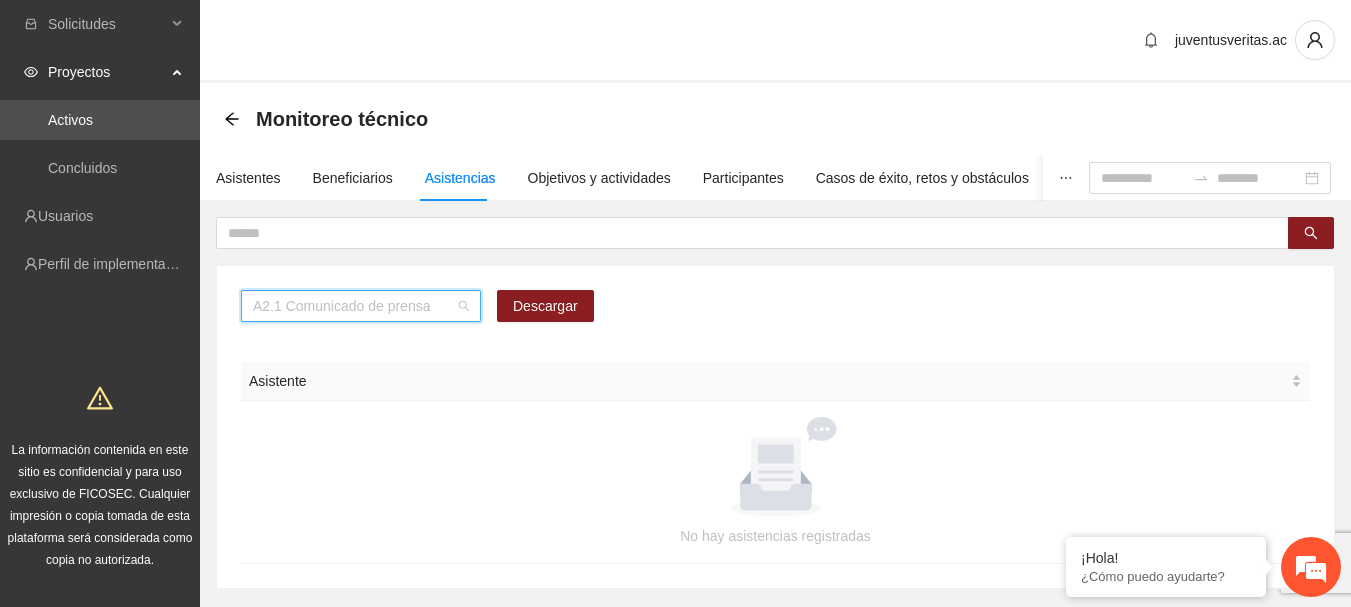 scroll, scrollTop: 256, scrollLeft: 0, axis: vertical 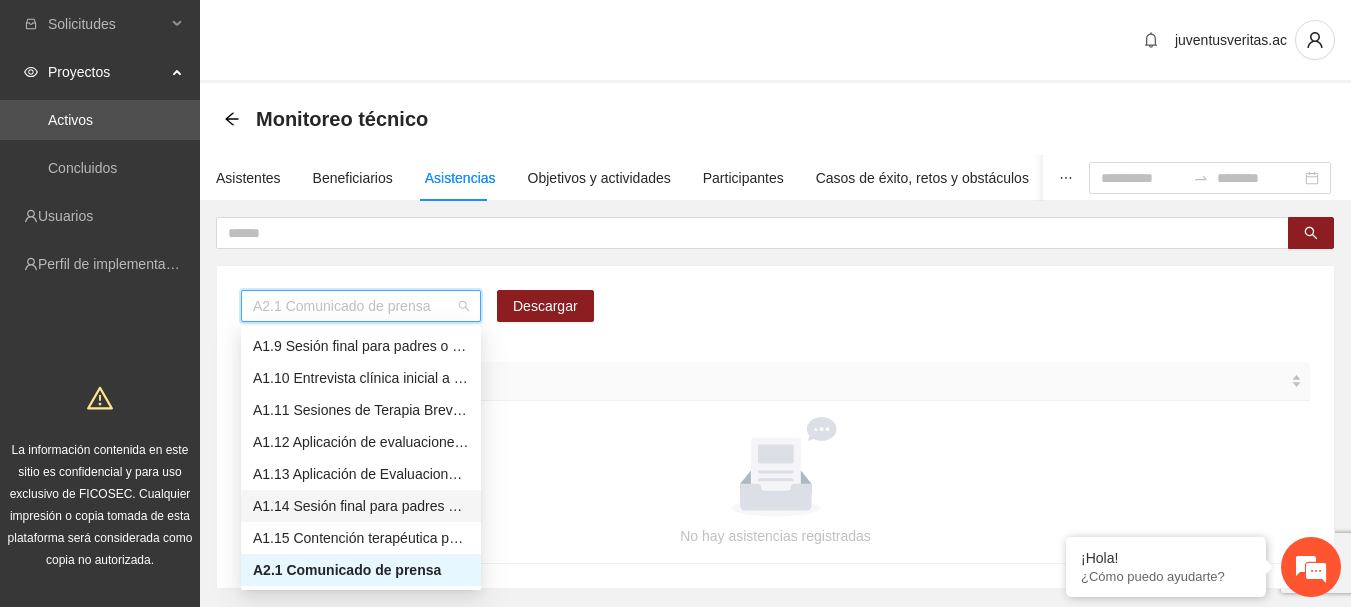 click on "A1.14 Sesión final para padres o tutores de Adolescentes" at bounding box center (361, 506) 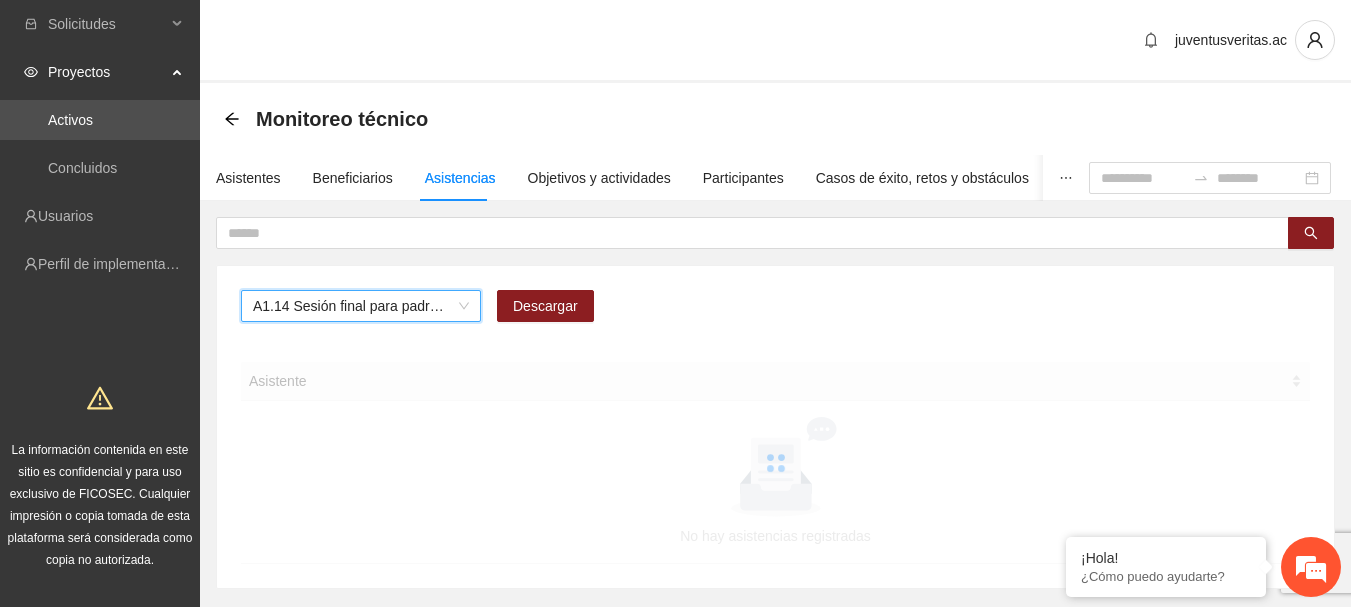 click on "A1.14 Sesión final para padres o tutores de Adolescentes" at bounding box center [361, 306] 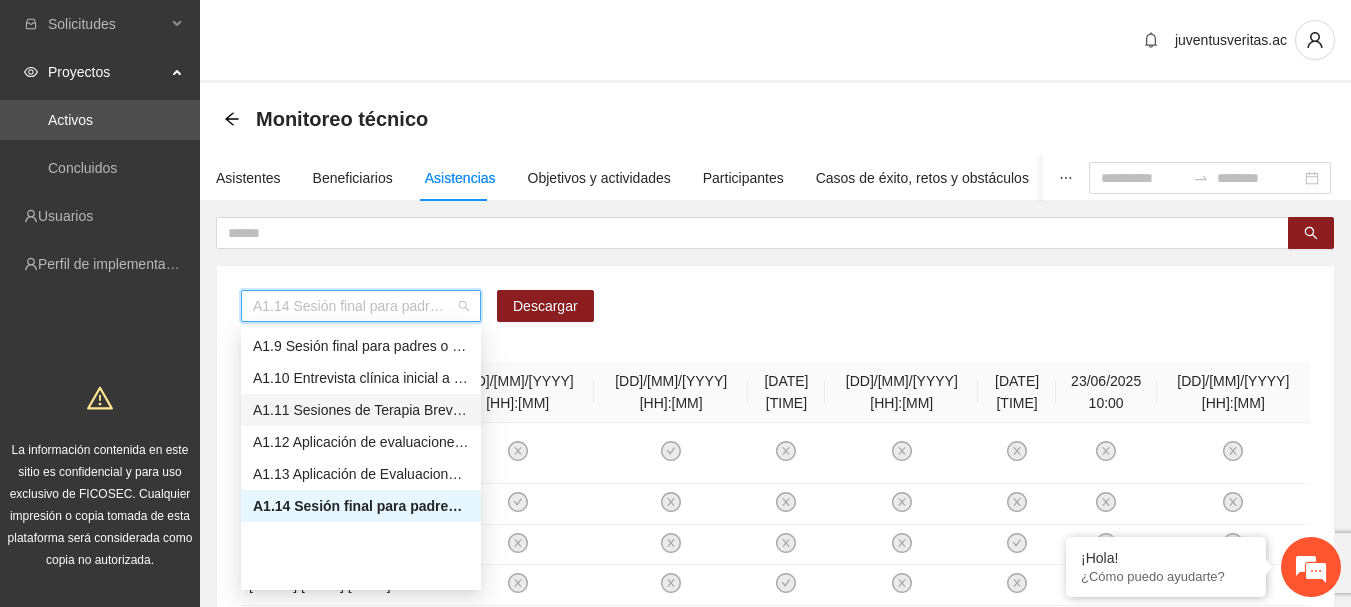 scroll, scrollTop: 156, scrollLeft: 0, axis: vertical 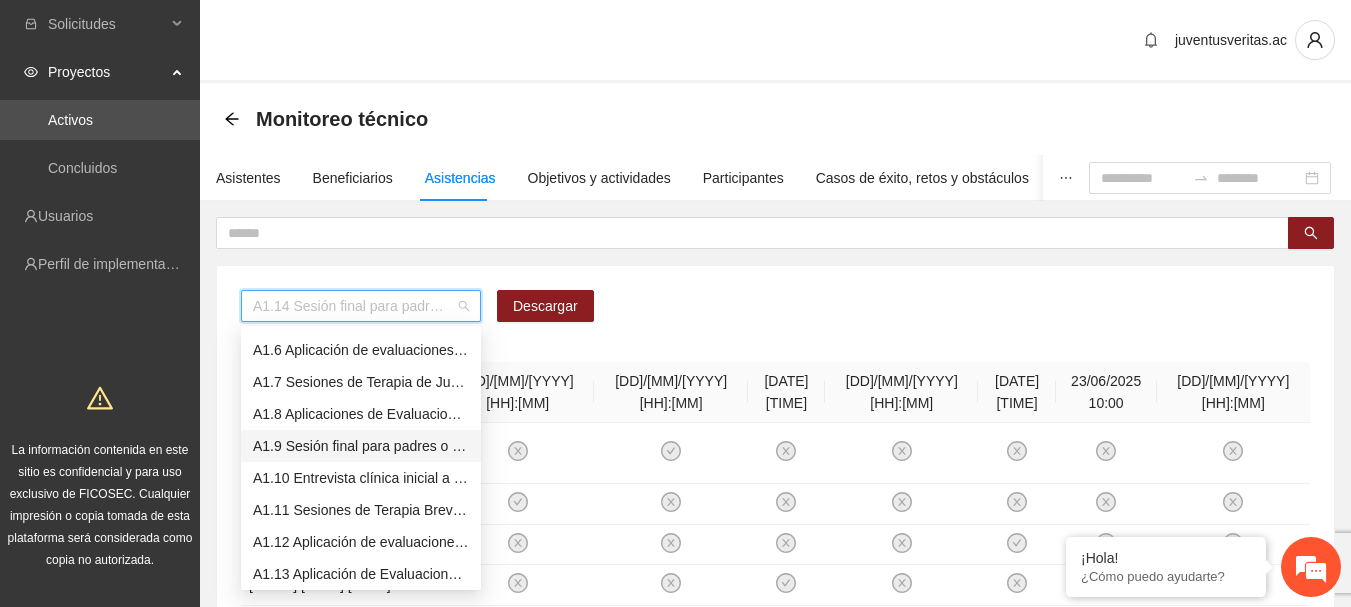 click on "A1.9 Sesión final para padres o tutores de NN" at bounding box center [361, 446] 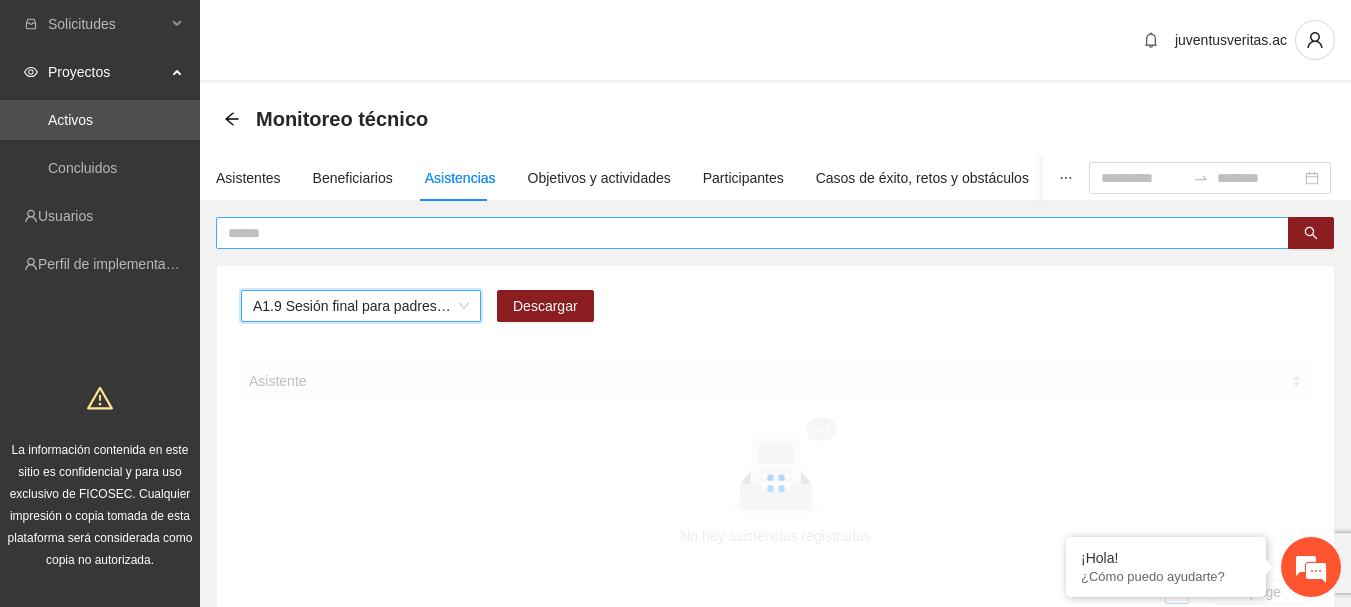 click at bounding box center (744, 233) 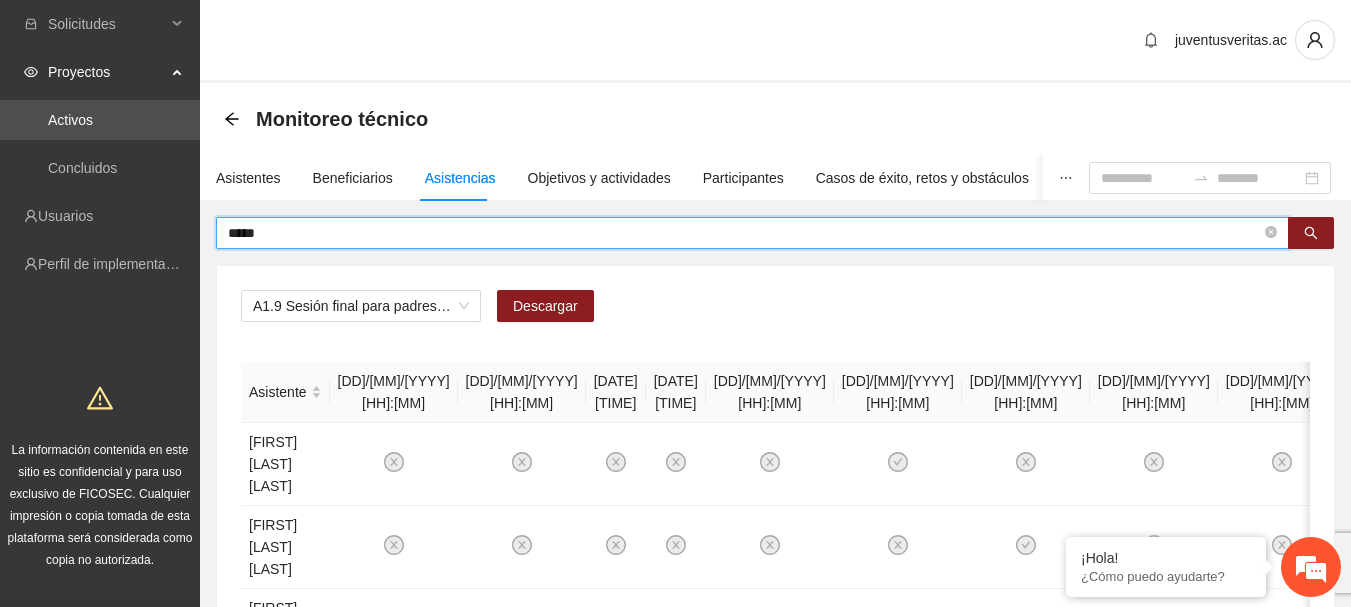 type on "*****" 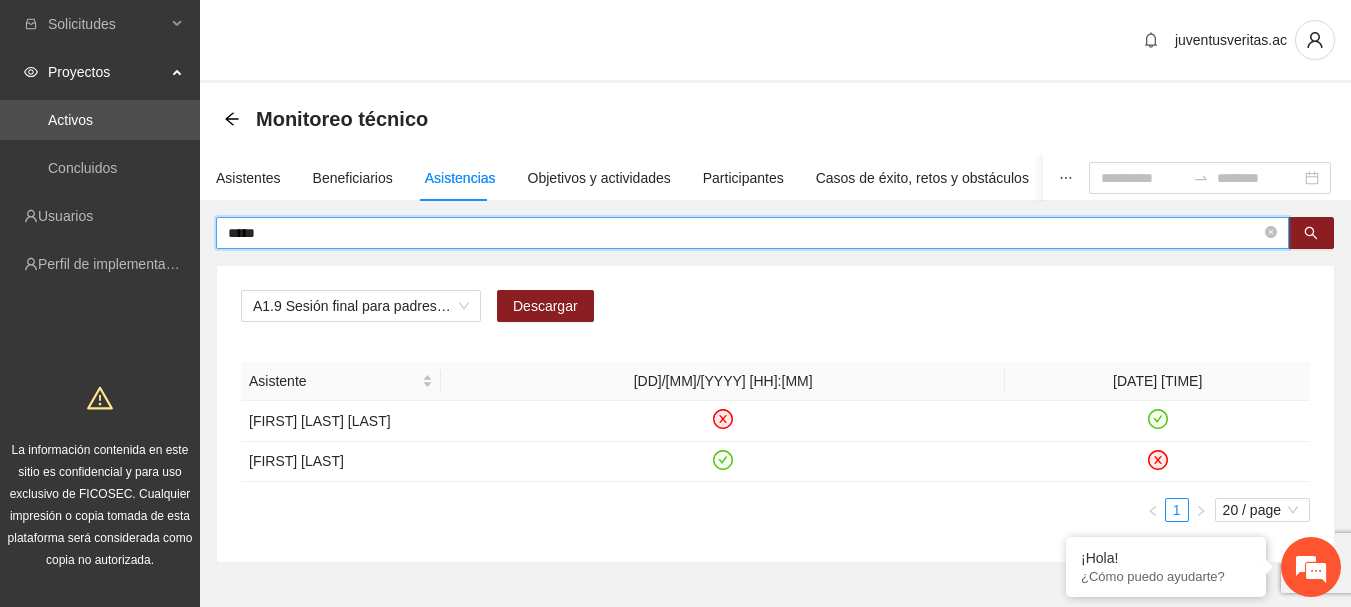 drag, startPoint x: 268, startPoint y: 230, endPoint x: 215, endPoint y: 241, distance: 54.129475 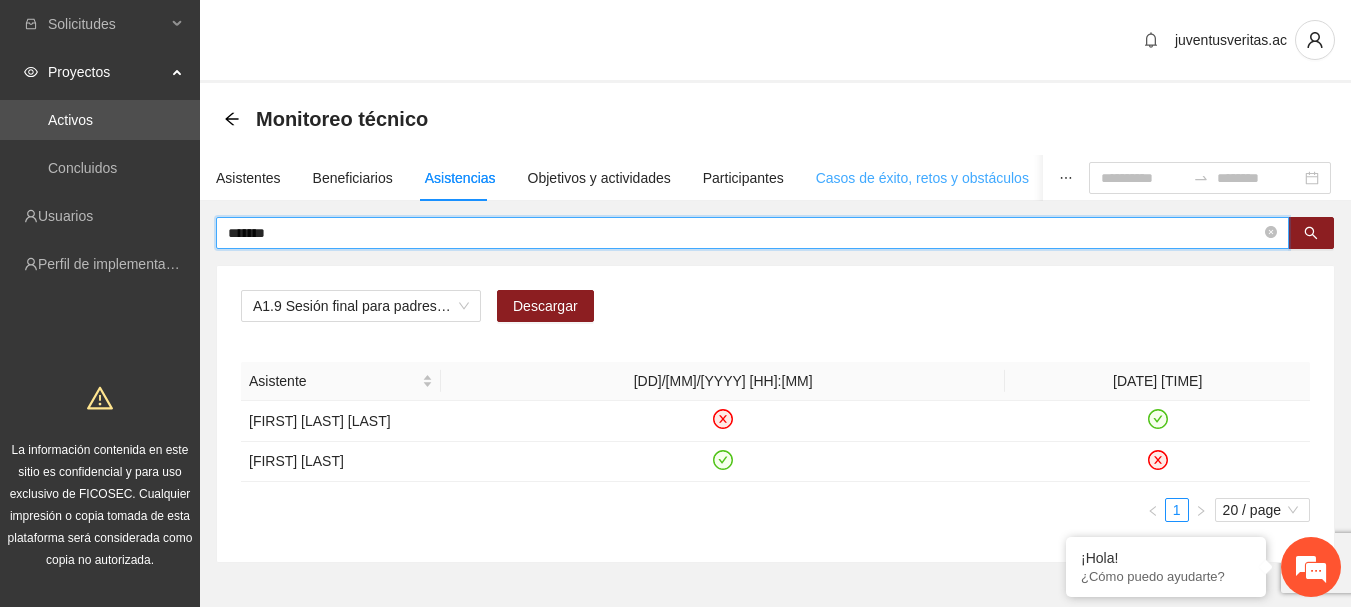 type on "*******" 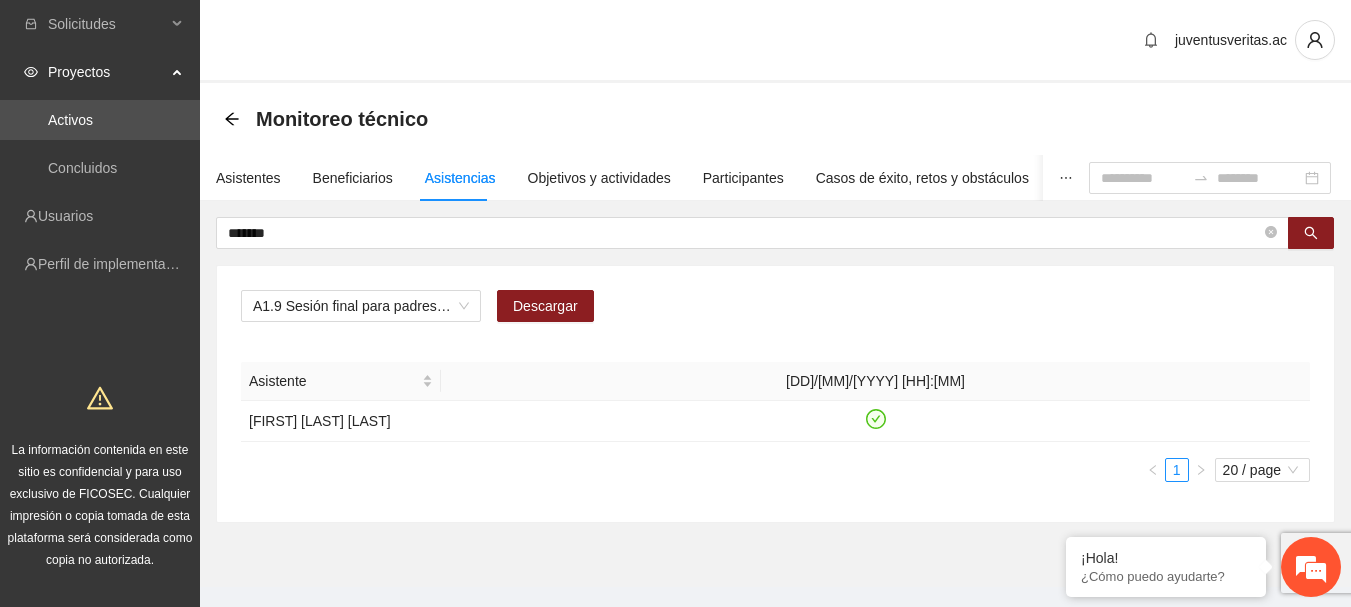 click on "Asistencias" at bounding box center [460, 178] 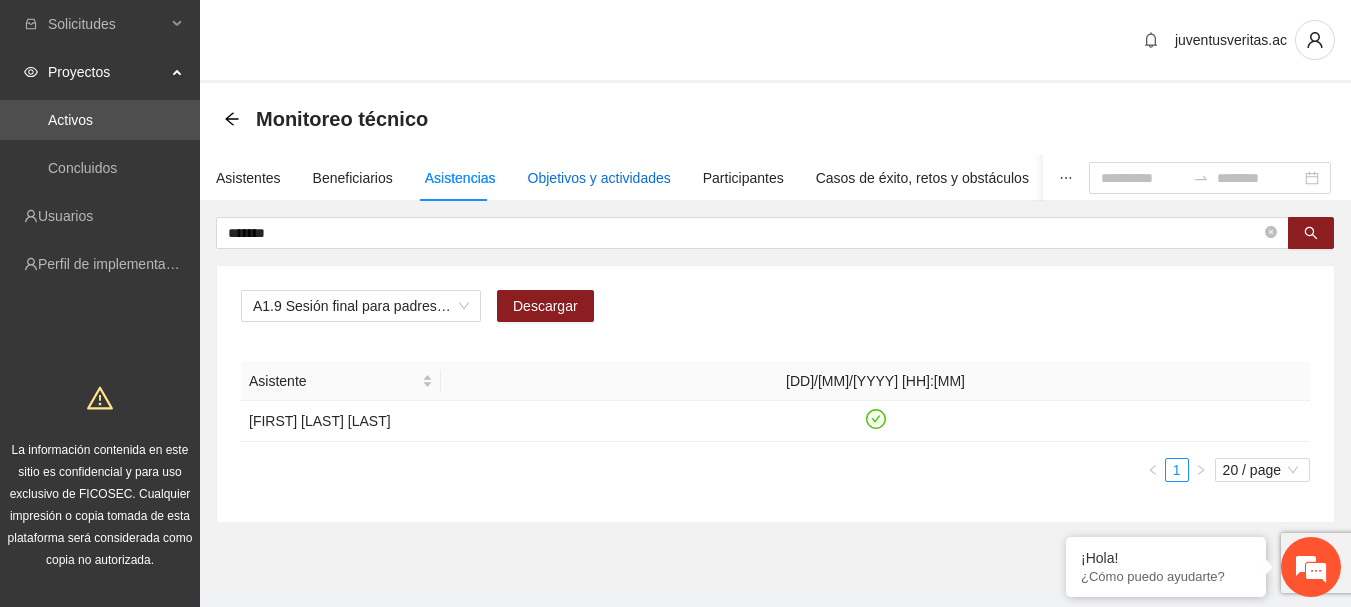 click on "Objetivos y actividades" at bounding box center (599, 178) 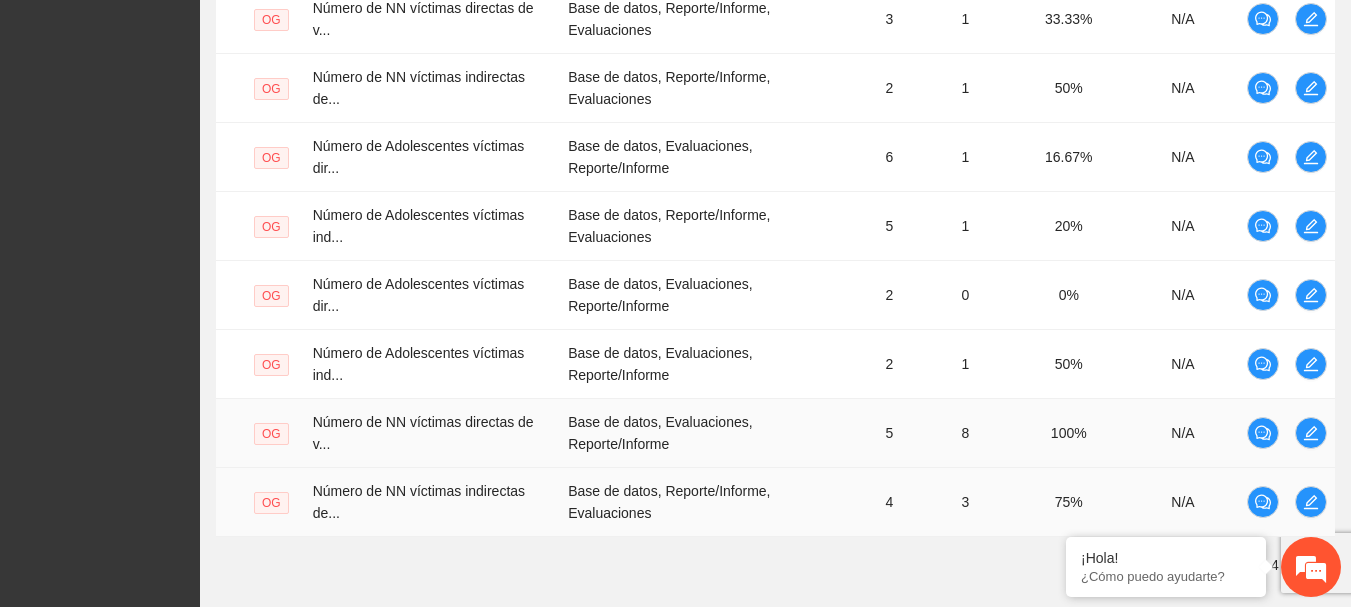 scroll, scrollTop: 822, scrollLeft: 0, axis: vertical 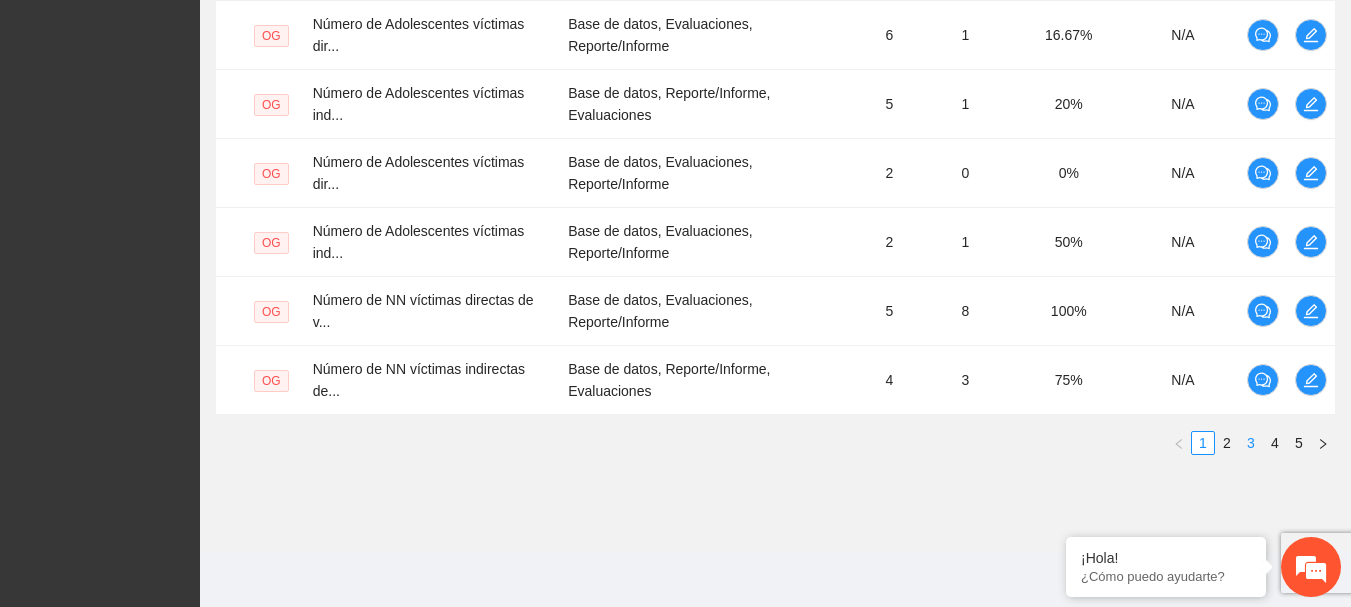 click on "3" at bounding box center (1251, 443) 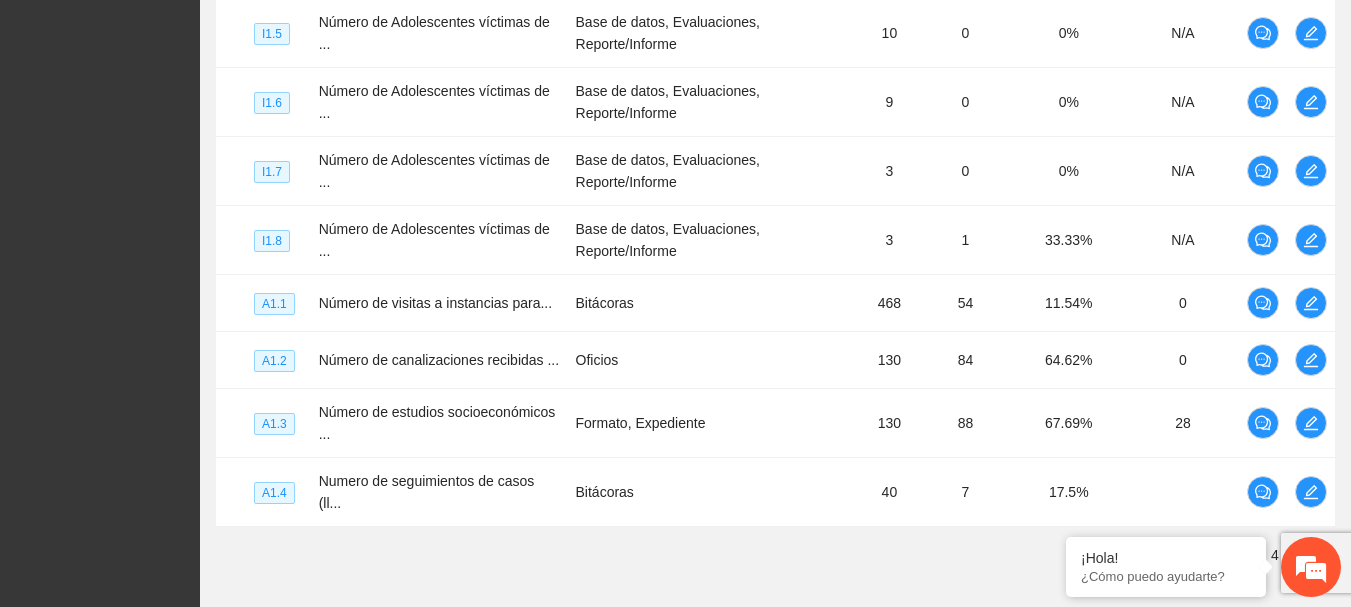 scroll, scrollTop: 786, scrollLeft: 0, axis: vertical 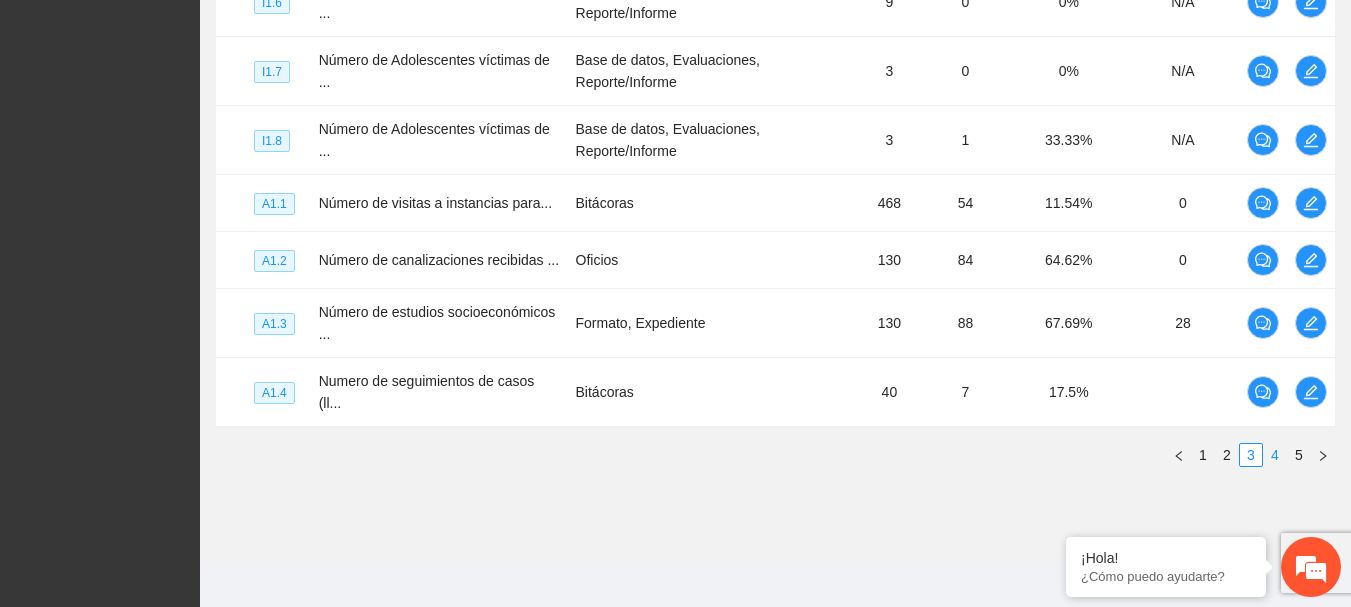 click on "4" at bounding box center (1275, 455) 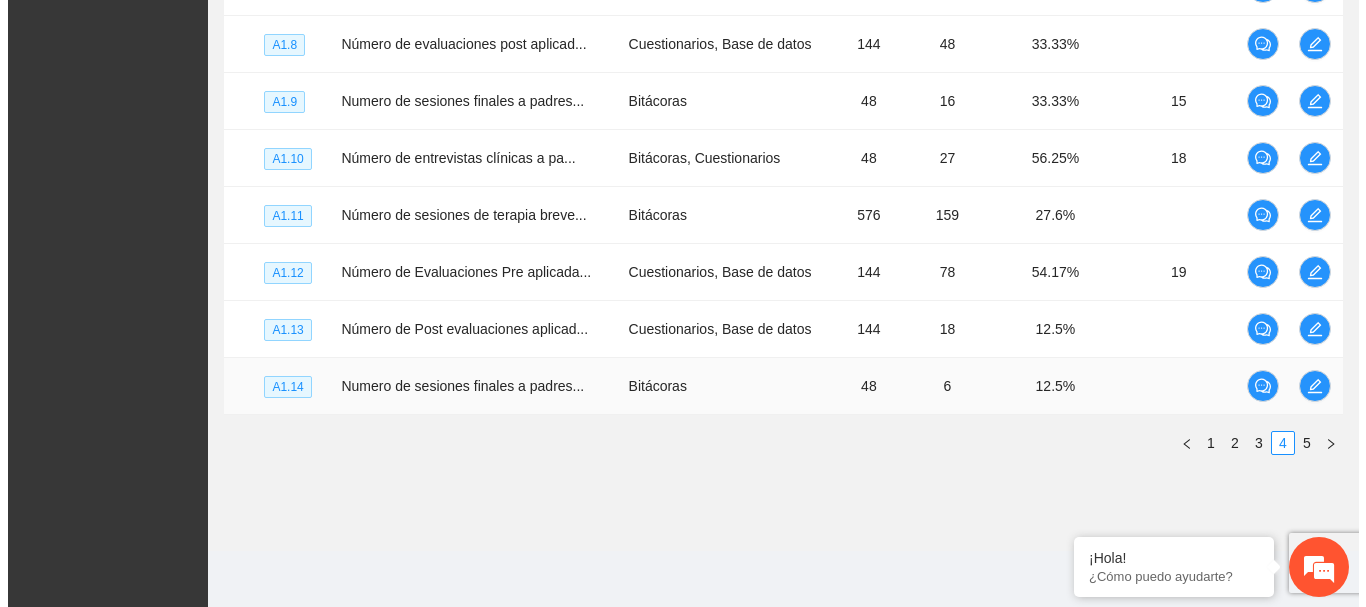 scroll, scrollTop: 502, scrollLeft: 0, axis: vertical 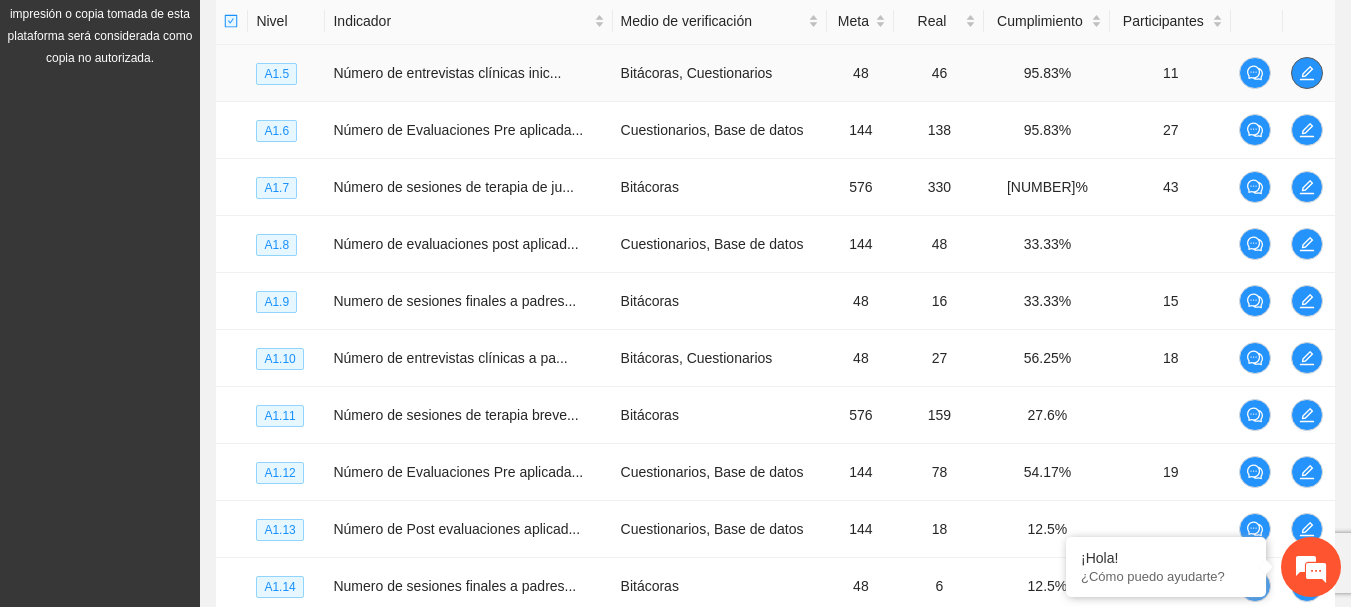 click 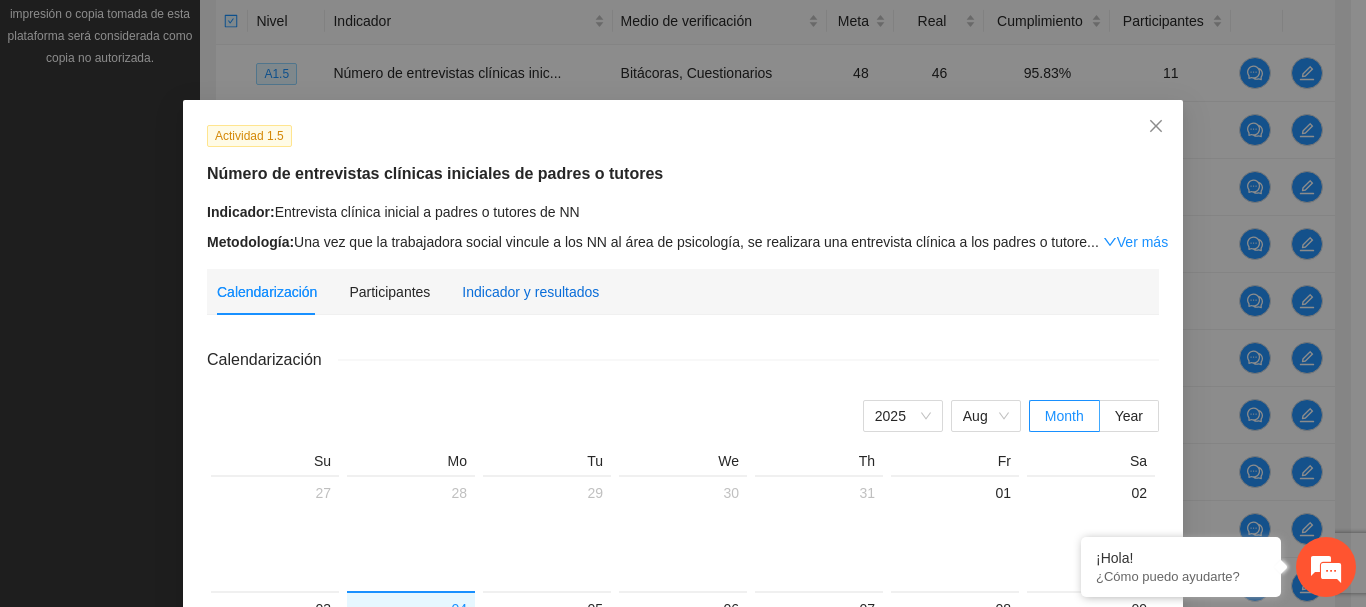 click on "Indicador y resultados" at bounding box center [530, 292] 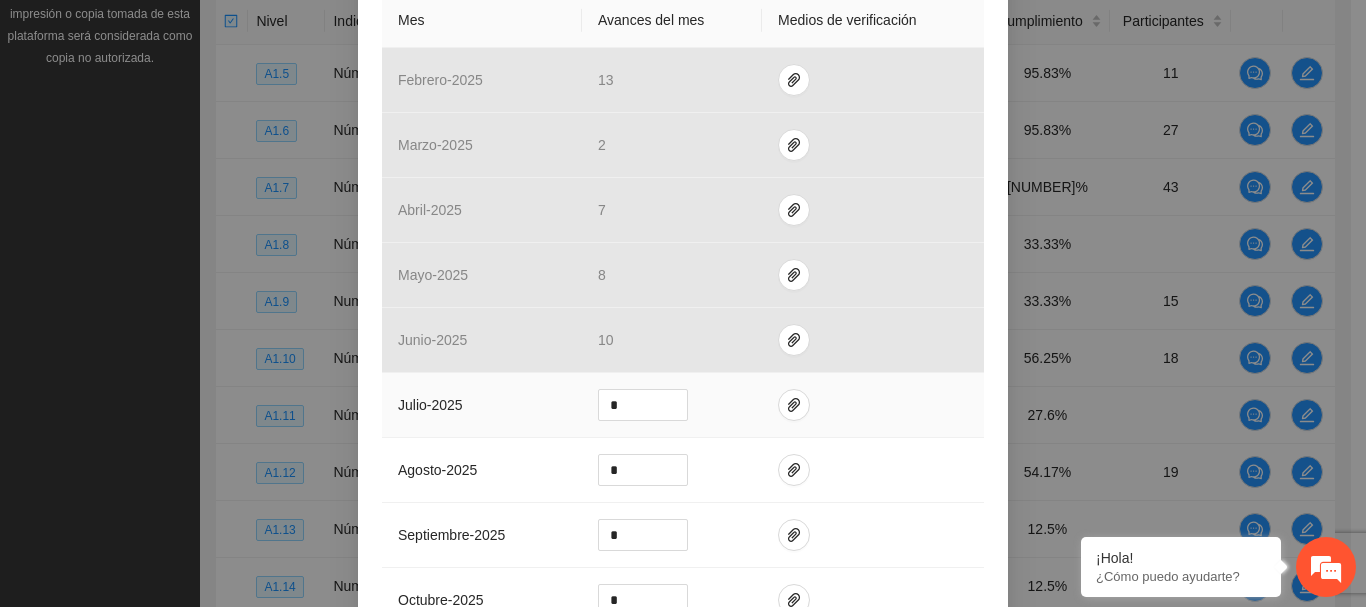 scroll, scrollTop: 600, scrollLeft: 0, axis: vertical 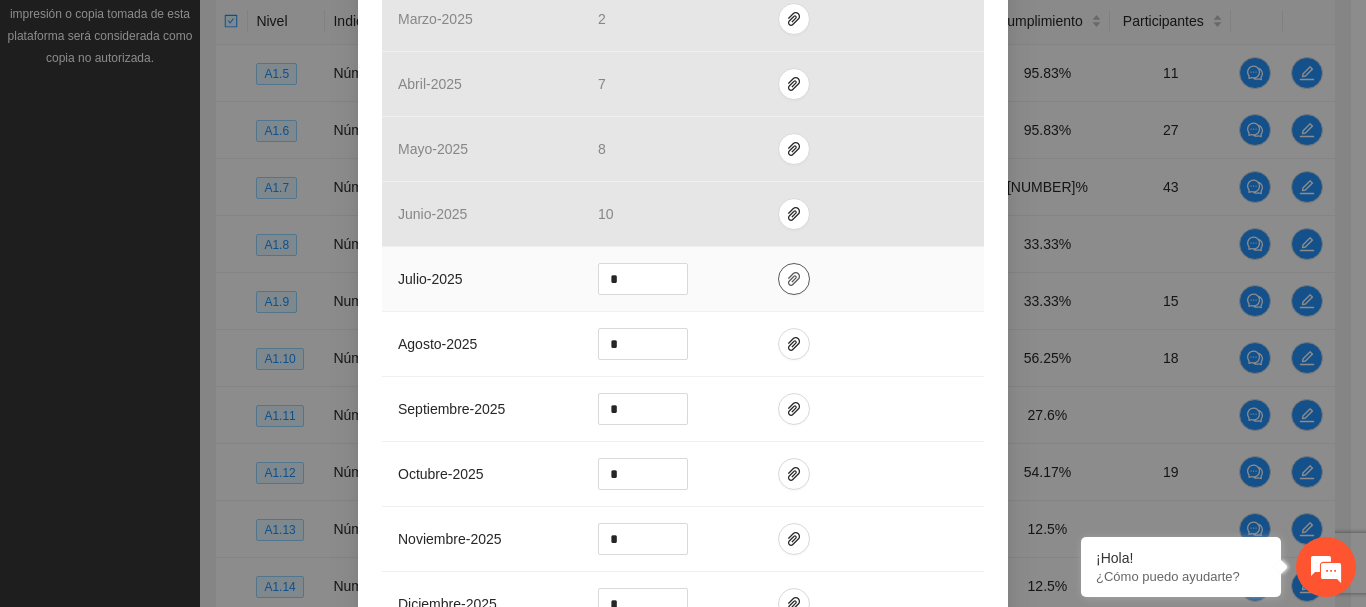 click 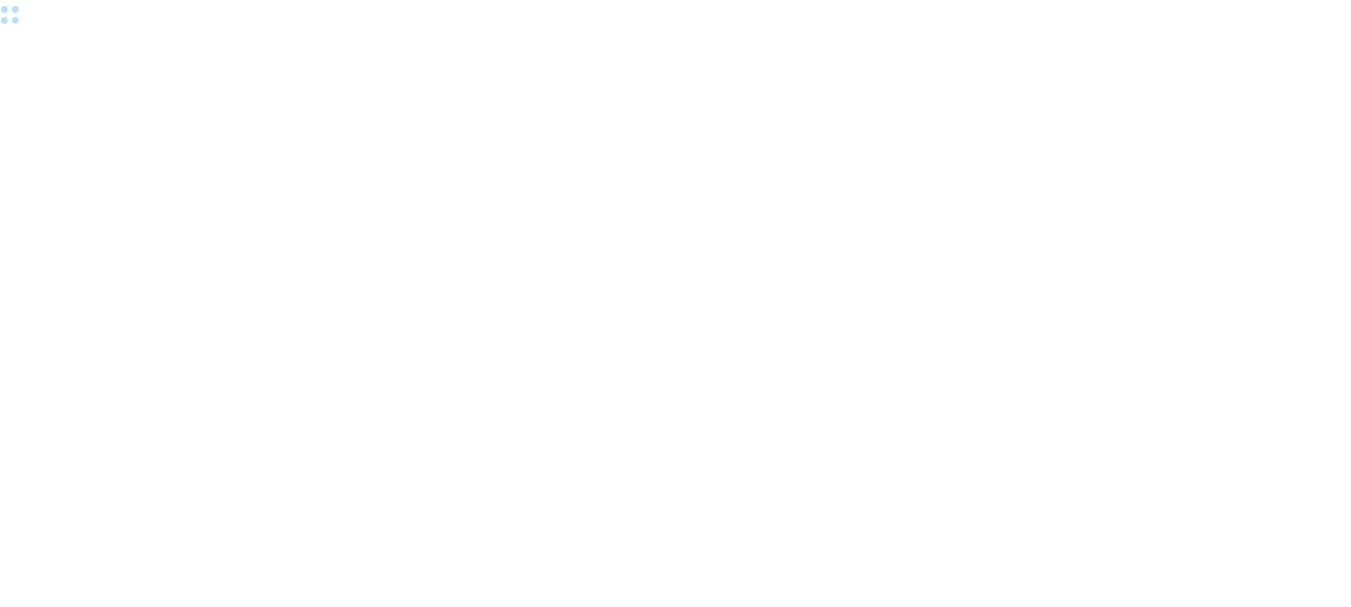 scroll, scrollTop: 0, scrollLeft: 0, axis: both 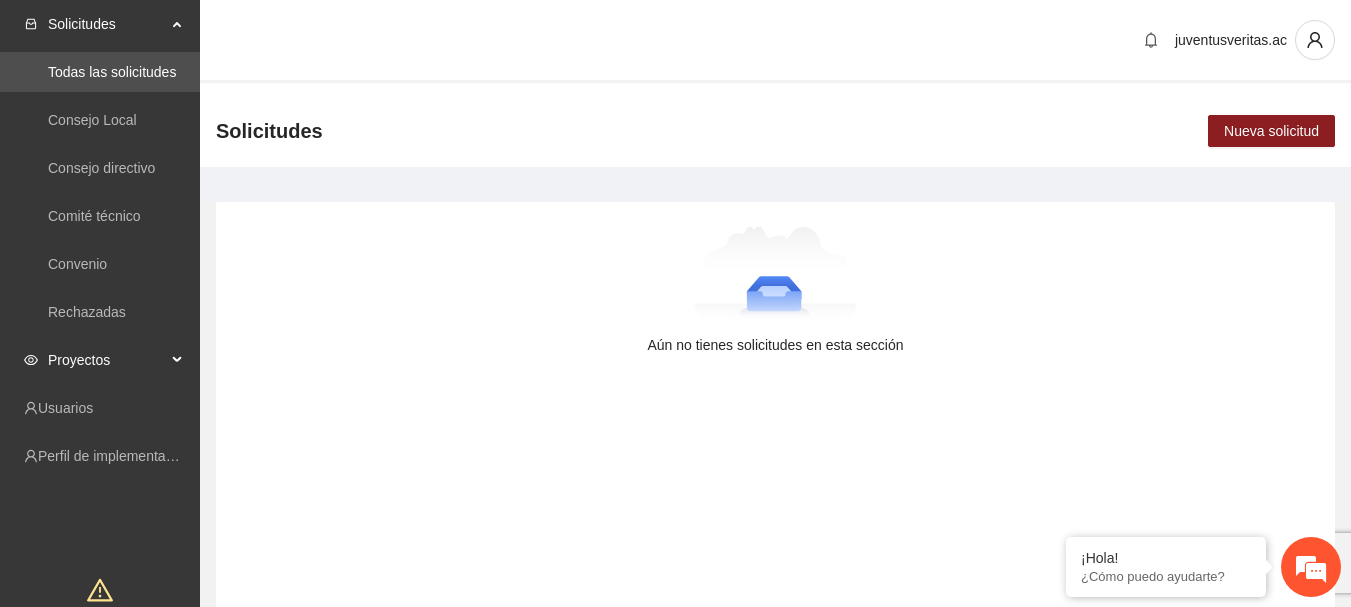 click on "Proyectos" at bounding box center [107, 360] 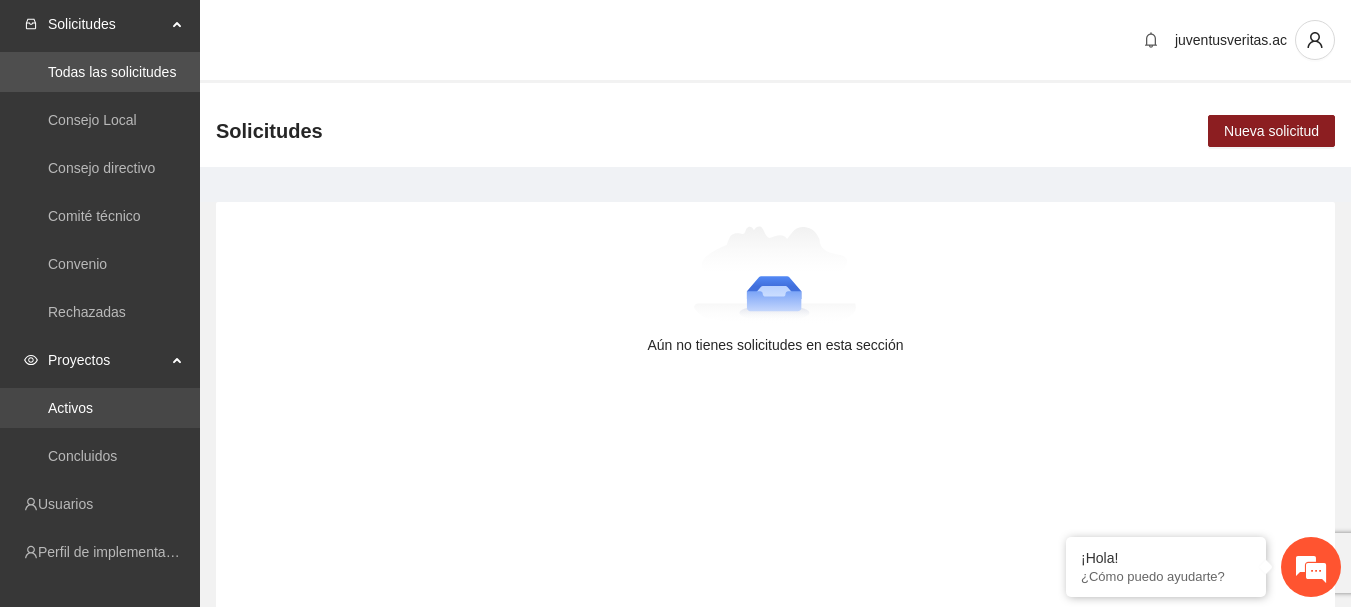 click on "Activos" at bounding box center [70, 408] 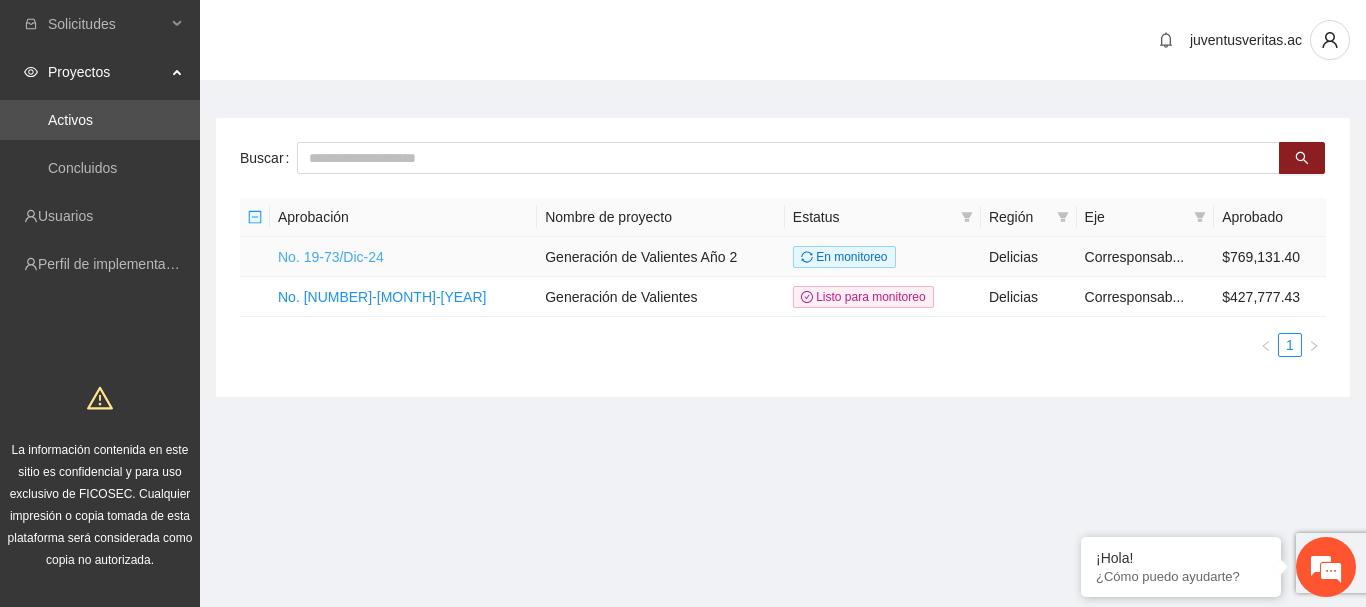 click on "No. 19-73/Dic-24" at bounding box center [331, 257] 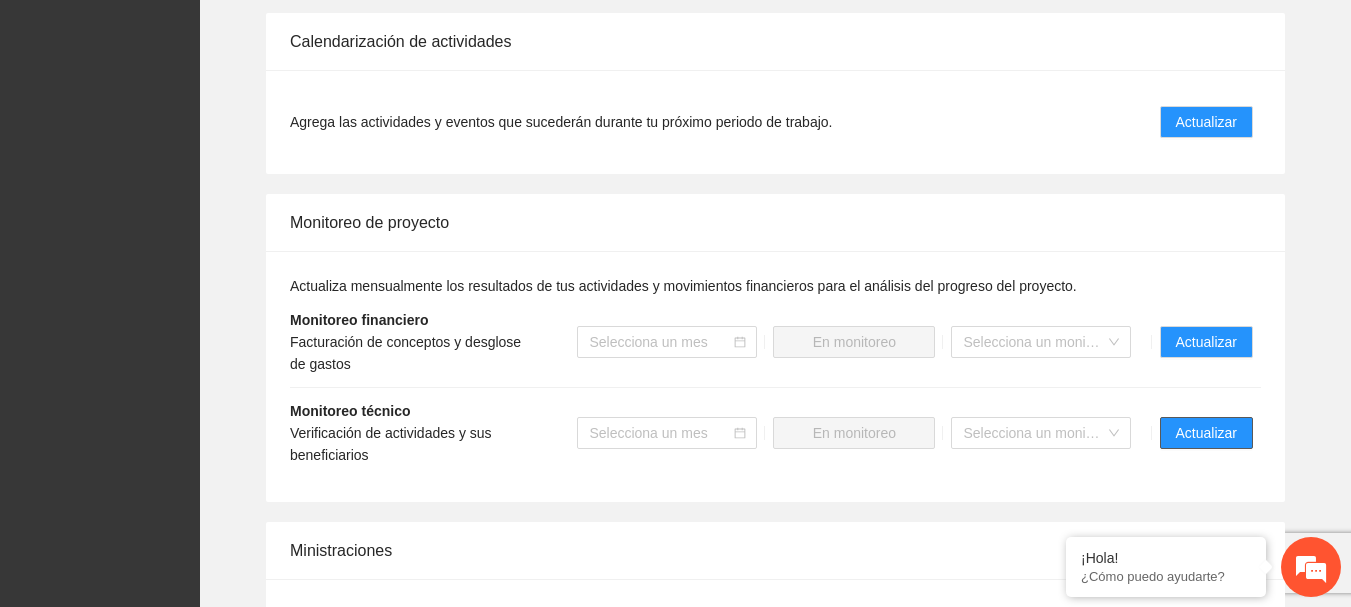 scroll, scrollTop: 1900, scrollLeft: 0, axis: vertical 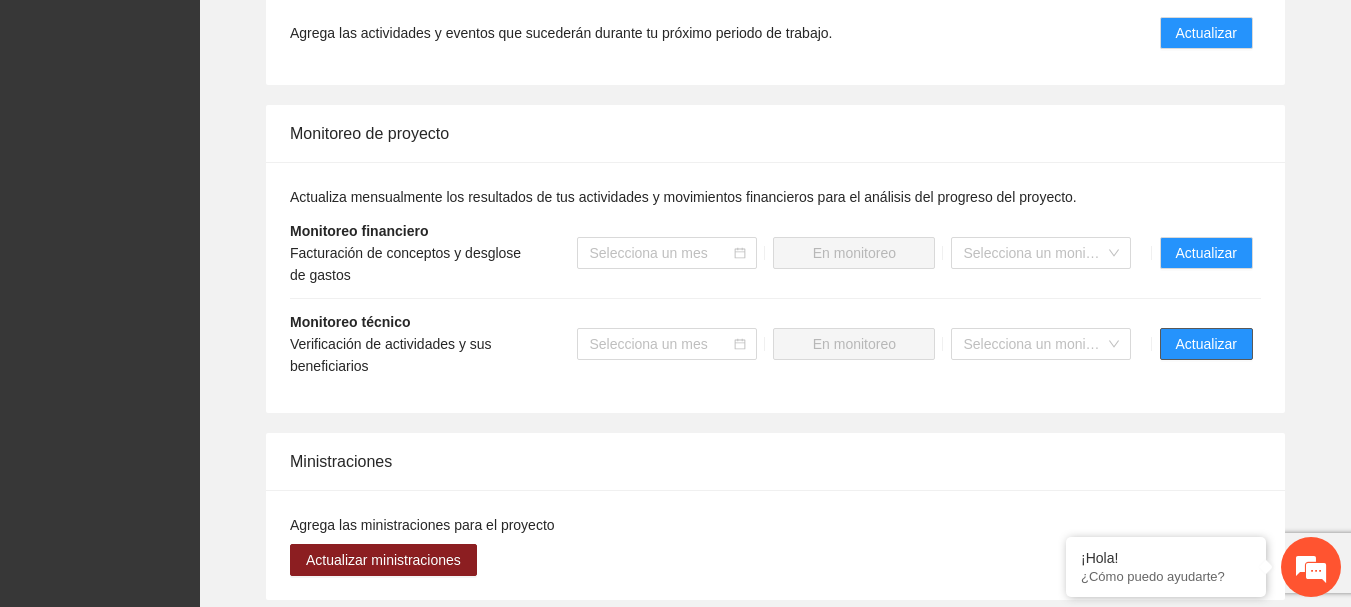 click on "Actualizar" at bounding box center [1206, 344] 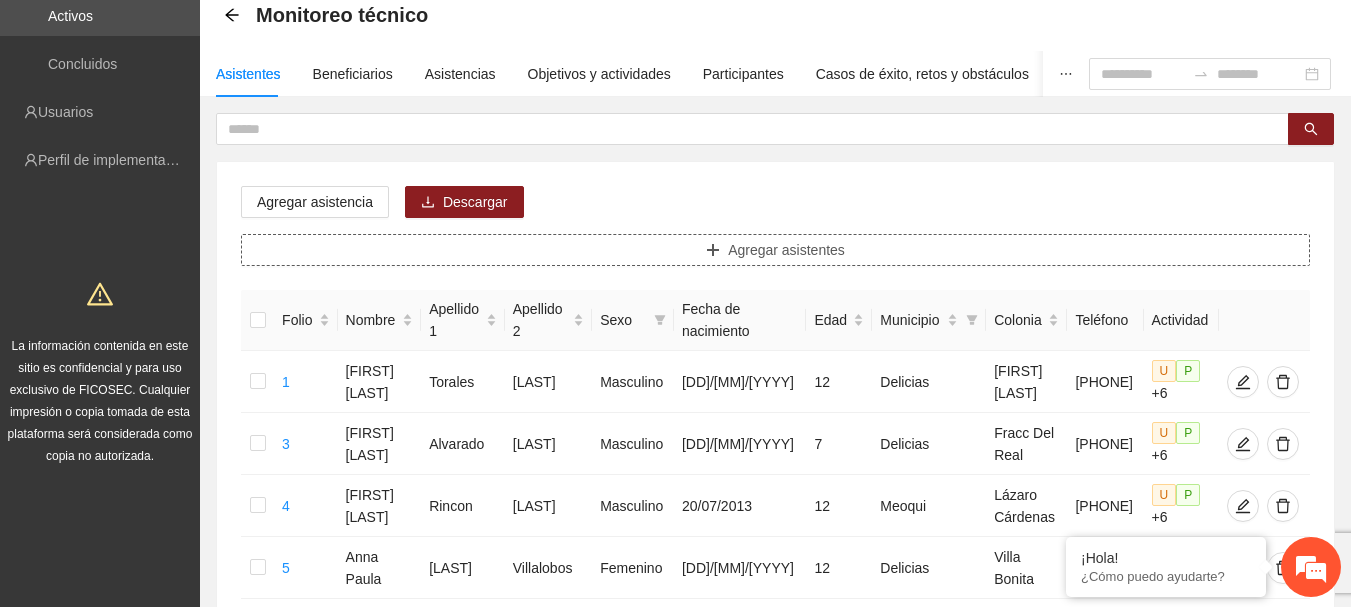 scroll, scrollTop: 0, scrollLeft: 0, axis: both 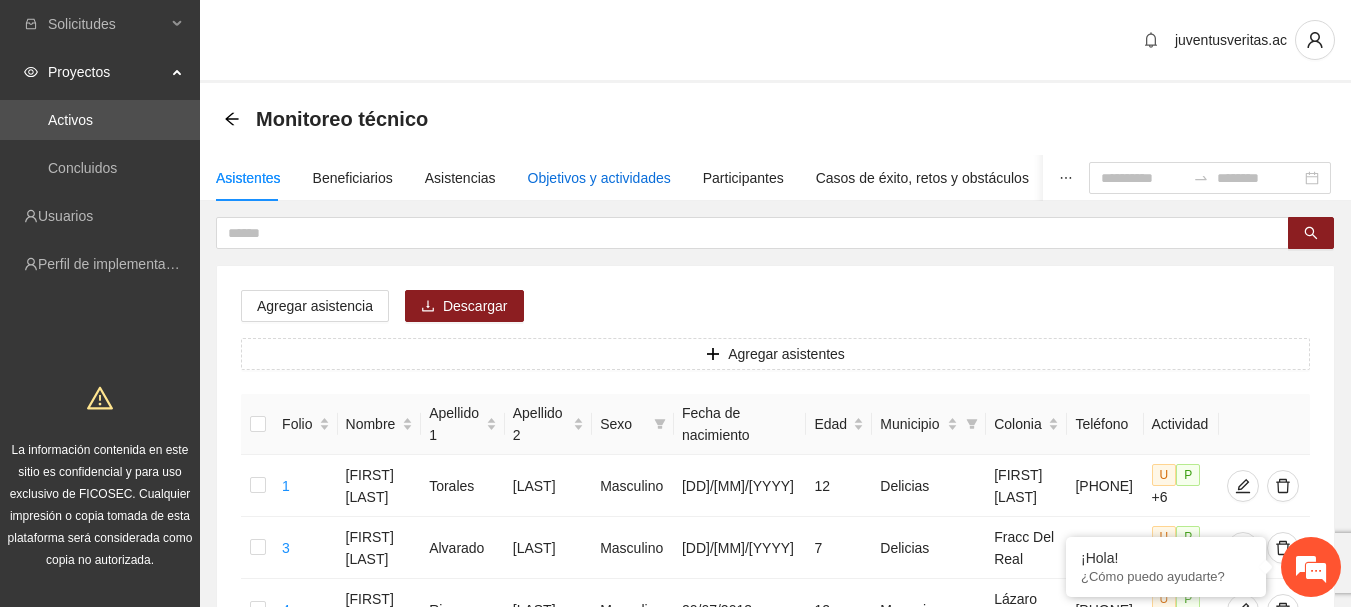 click on "Objetivos y actividades" at bounding box center [599, 178] 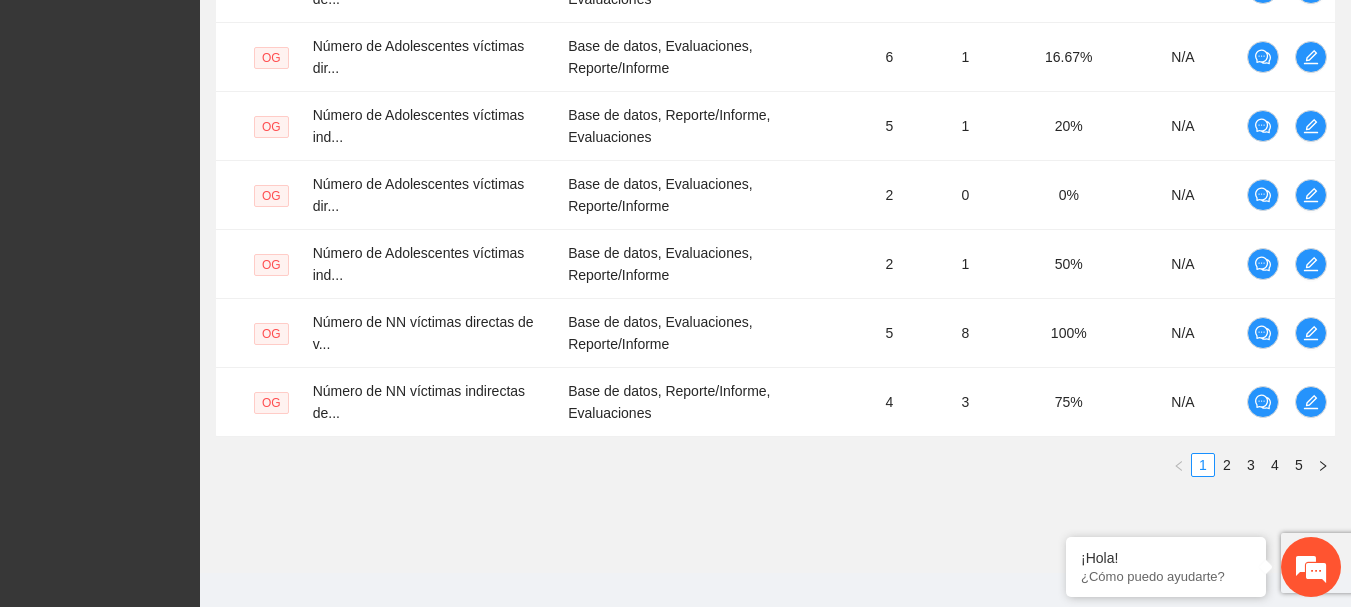 scroll, scrollTop: 822, scrollLeft: 0, axis: vertical 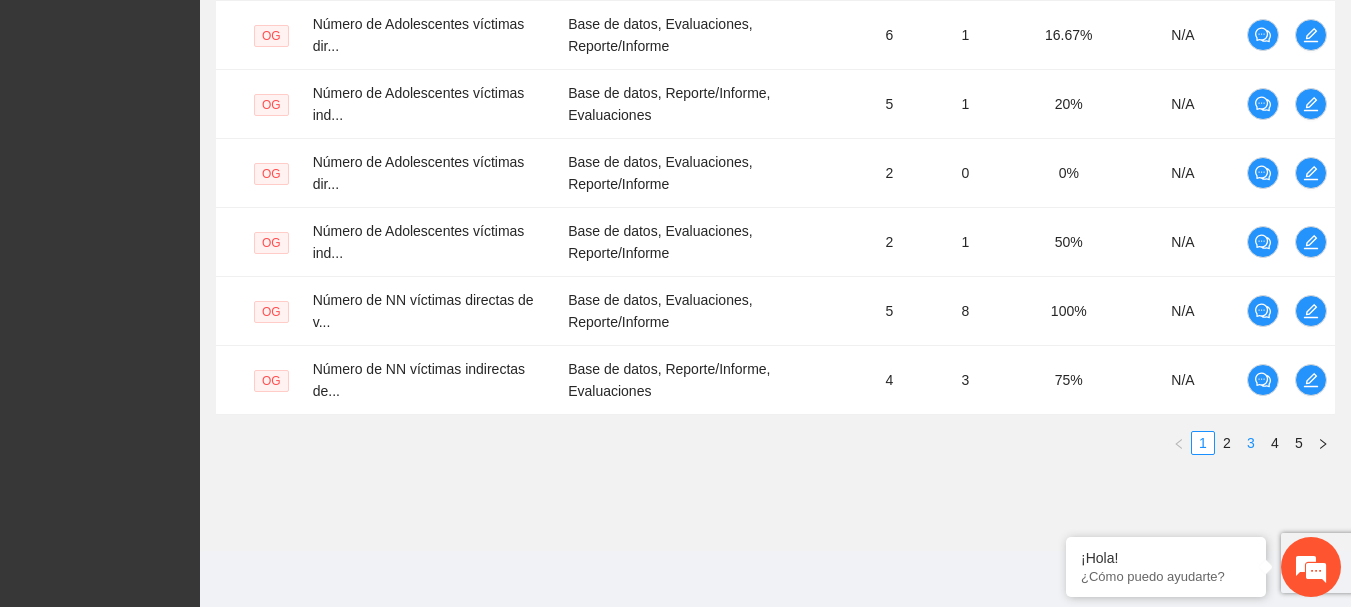 click on "3" at bounding box center [1251, 443] 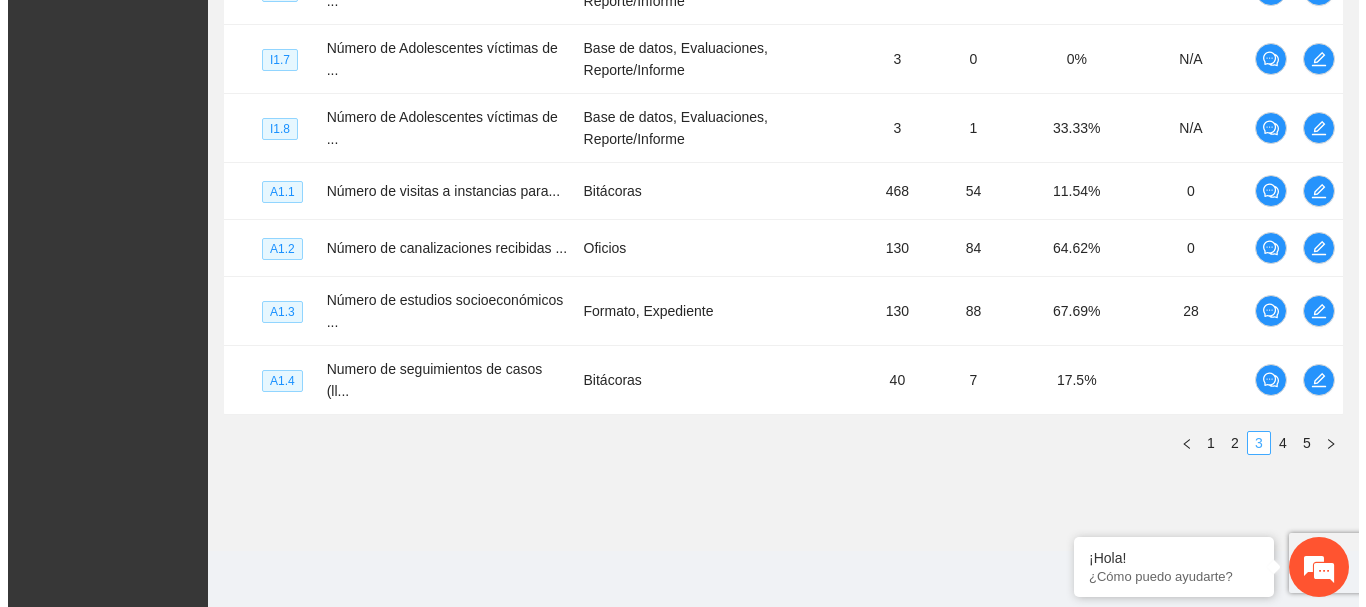 scroll, scrollTop: 786, scrollLeft: 0, axis: vertical 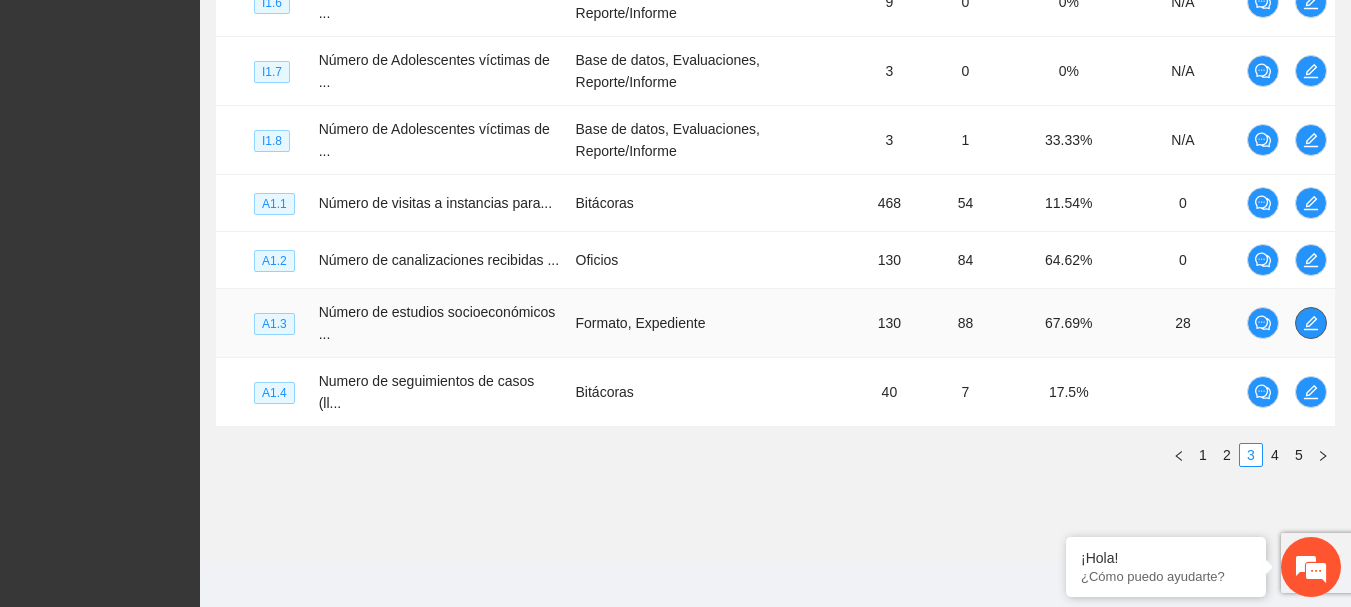 click 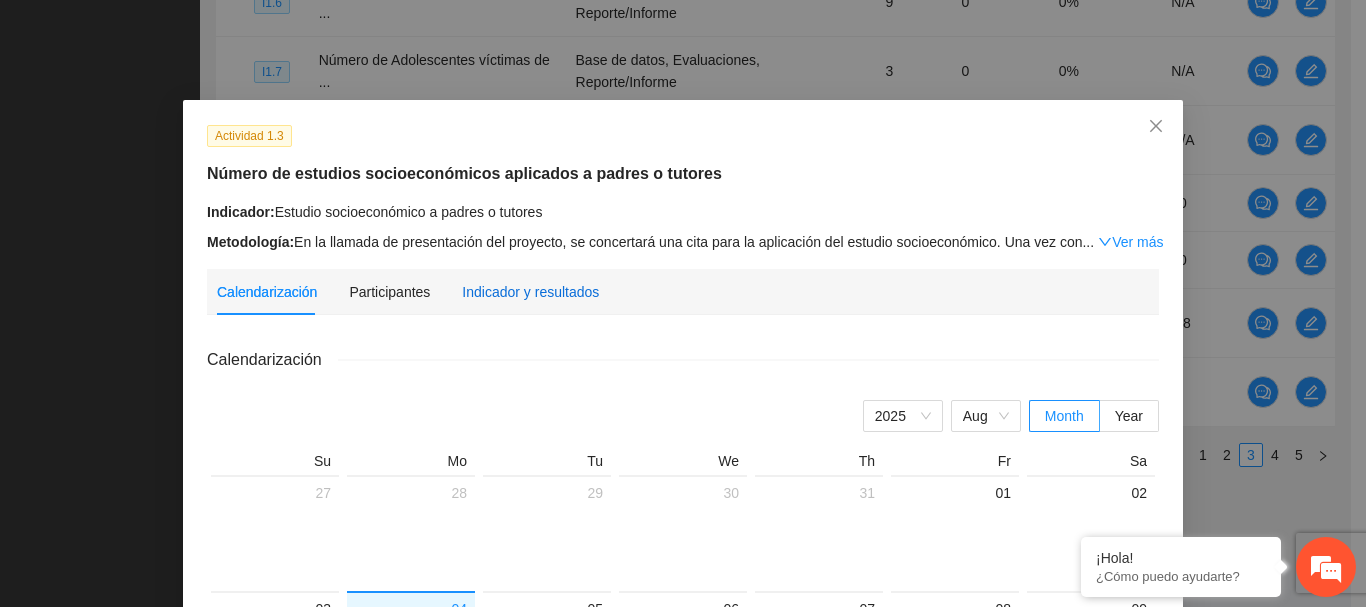 click on "Indicador y resultados" at bounding box center [530, 292] 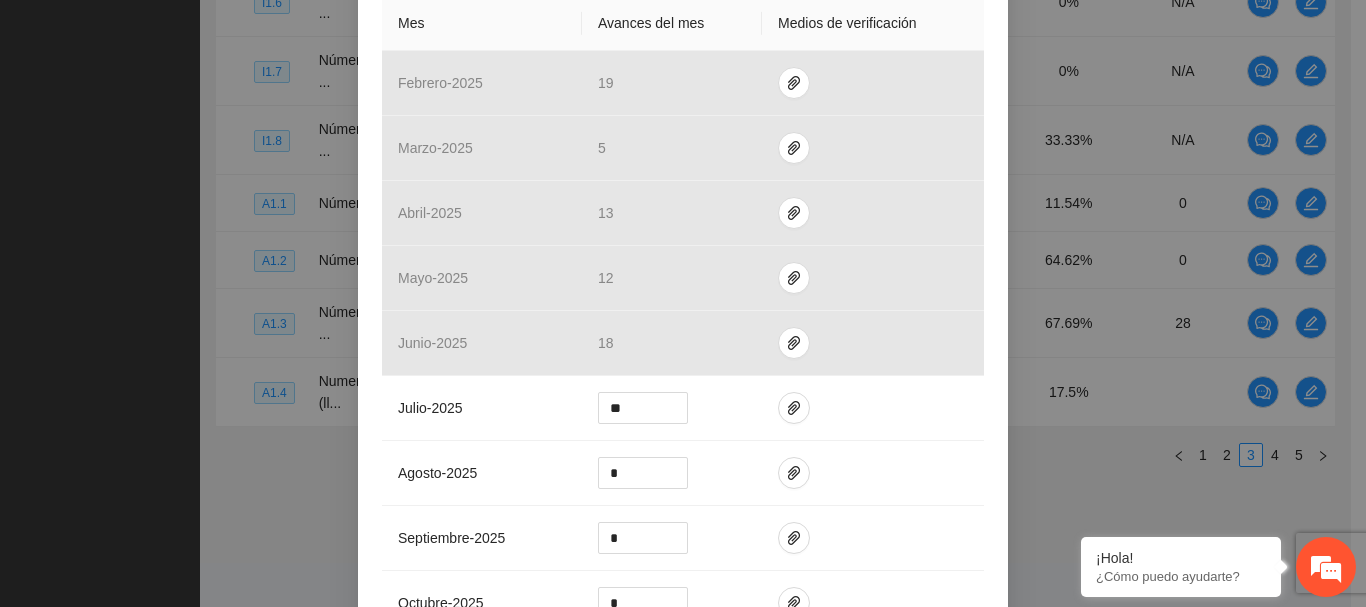 scroll, scrollTop: 500, scrollLeft: 0, axis: vertical 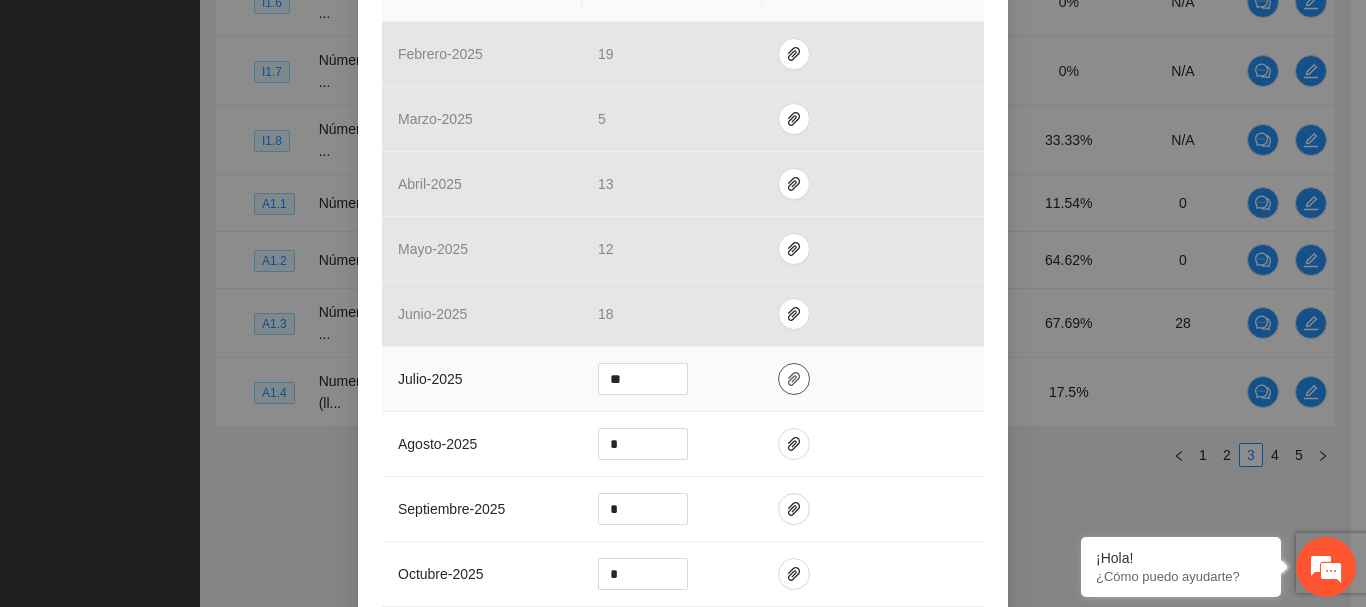 click at bounding box center [794, 379] 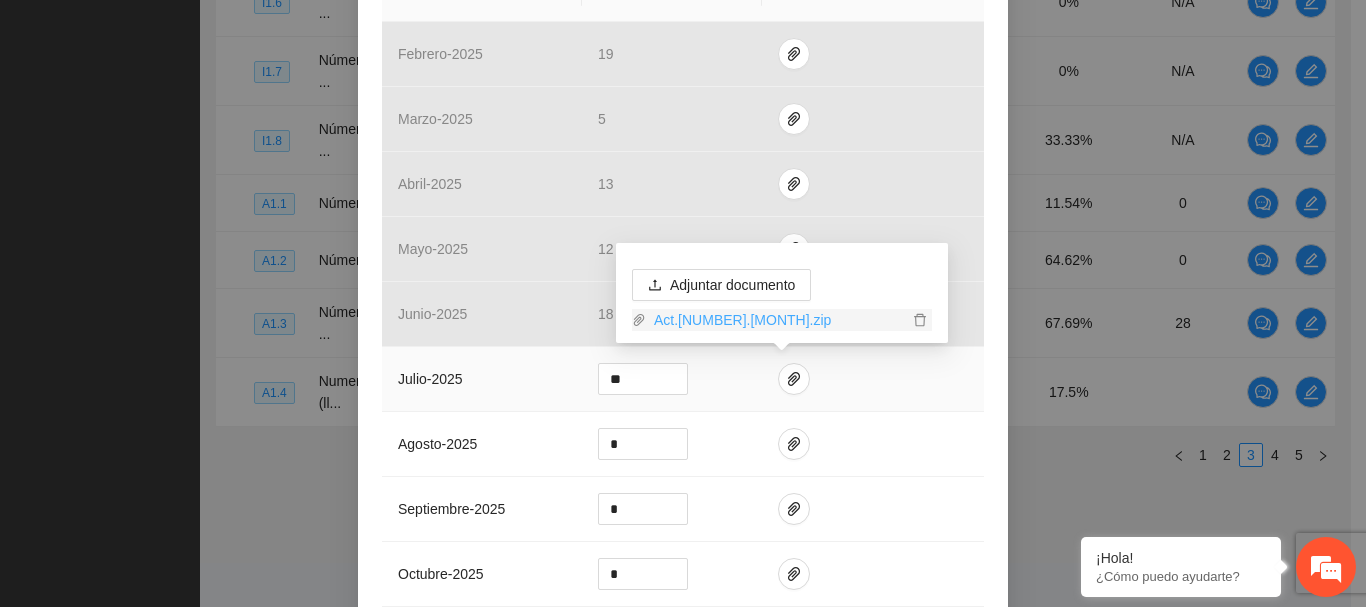 click on "Act.1.3Julio.zip" at bounding box center [777, 320] 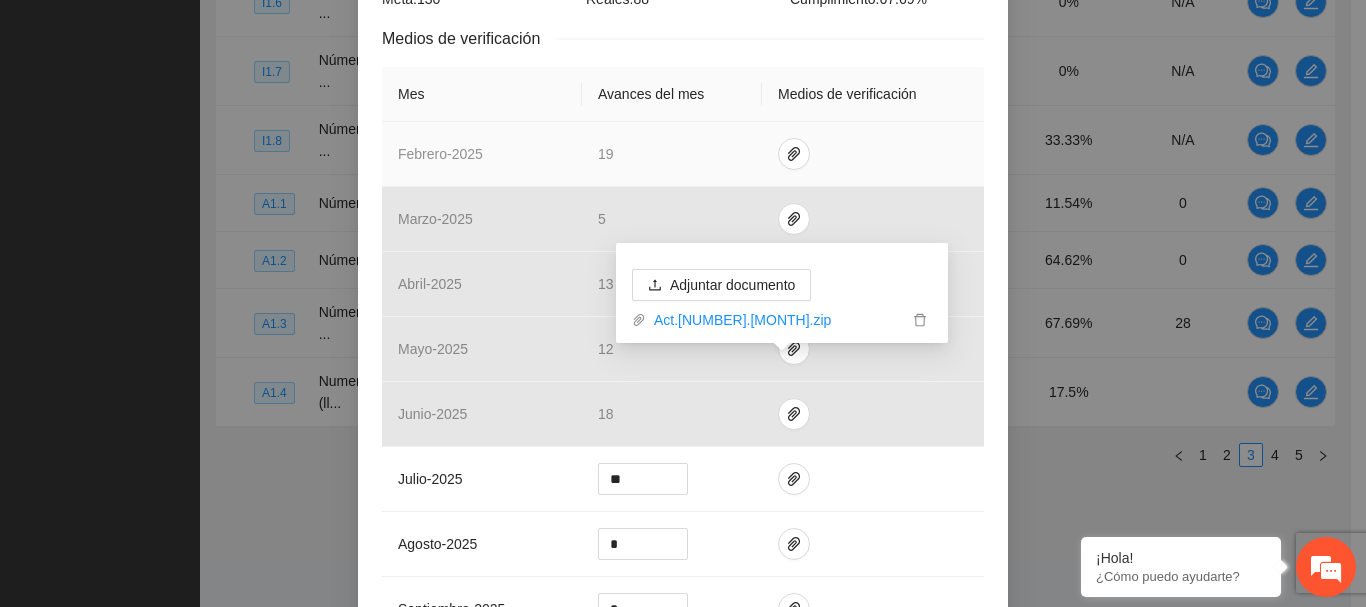 scroll, scrollTop: 100, scrollLeft: 0, axis: vertical 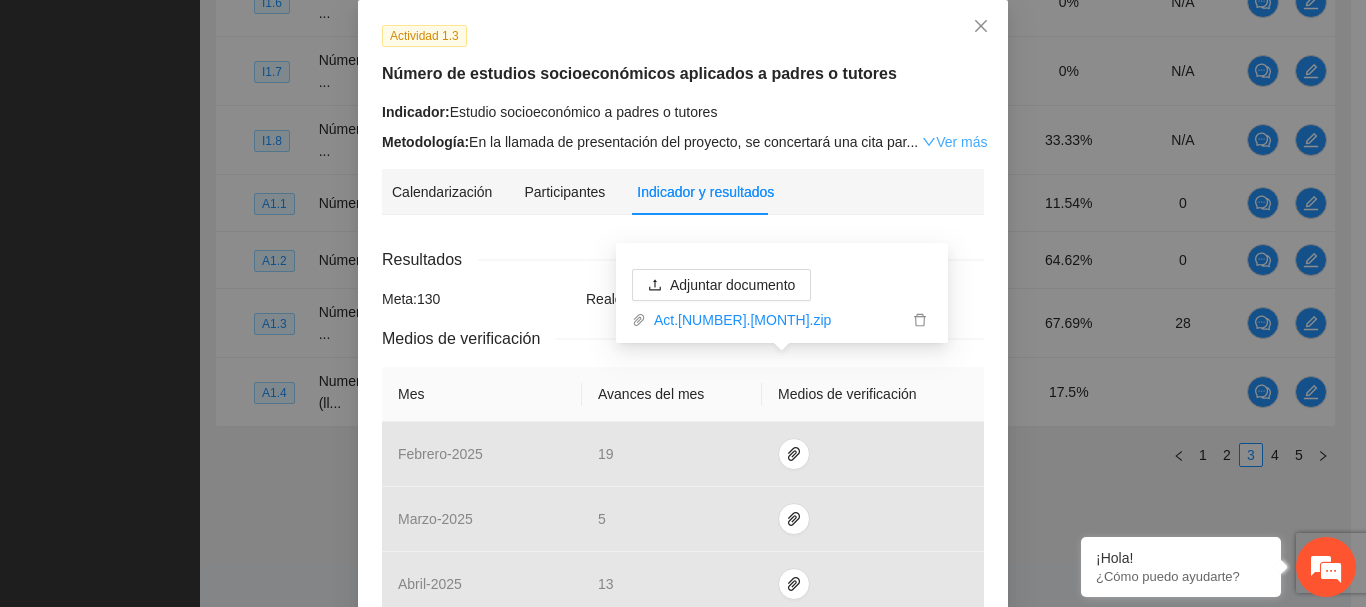 click on "Ver más" at bounding box center [954, 142] 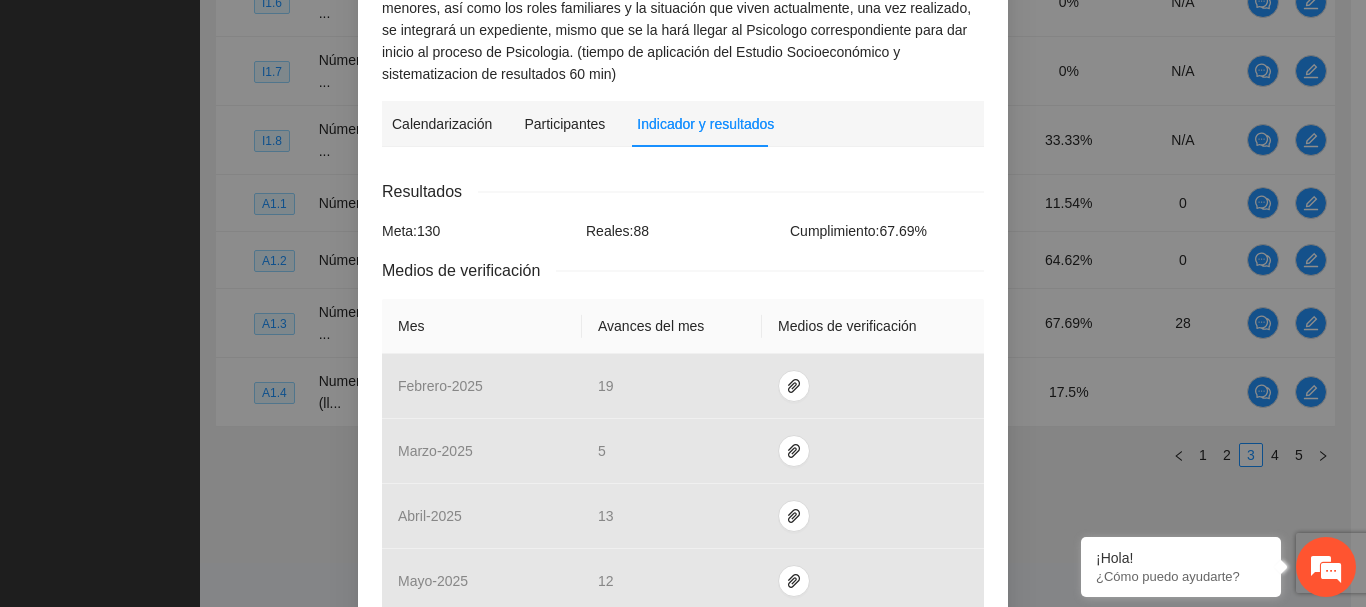 scroll, scrollTop: 0, scrollLeft: 0, axis: both 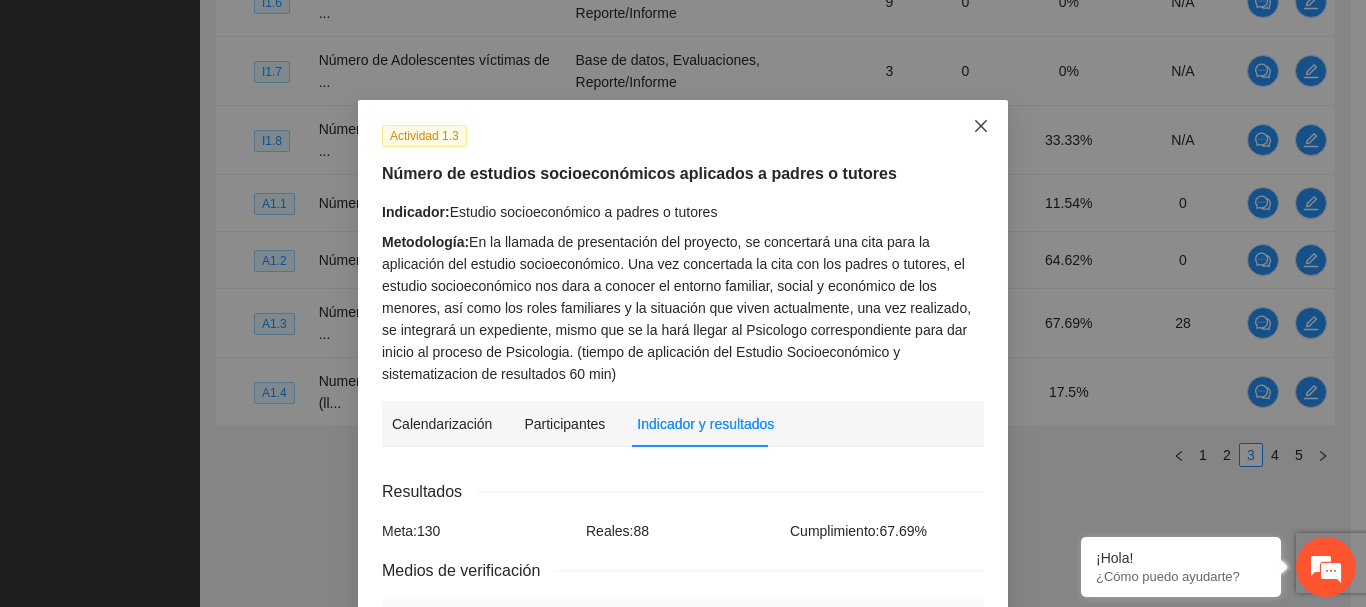 click at bounding box center (981, 127) 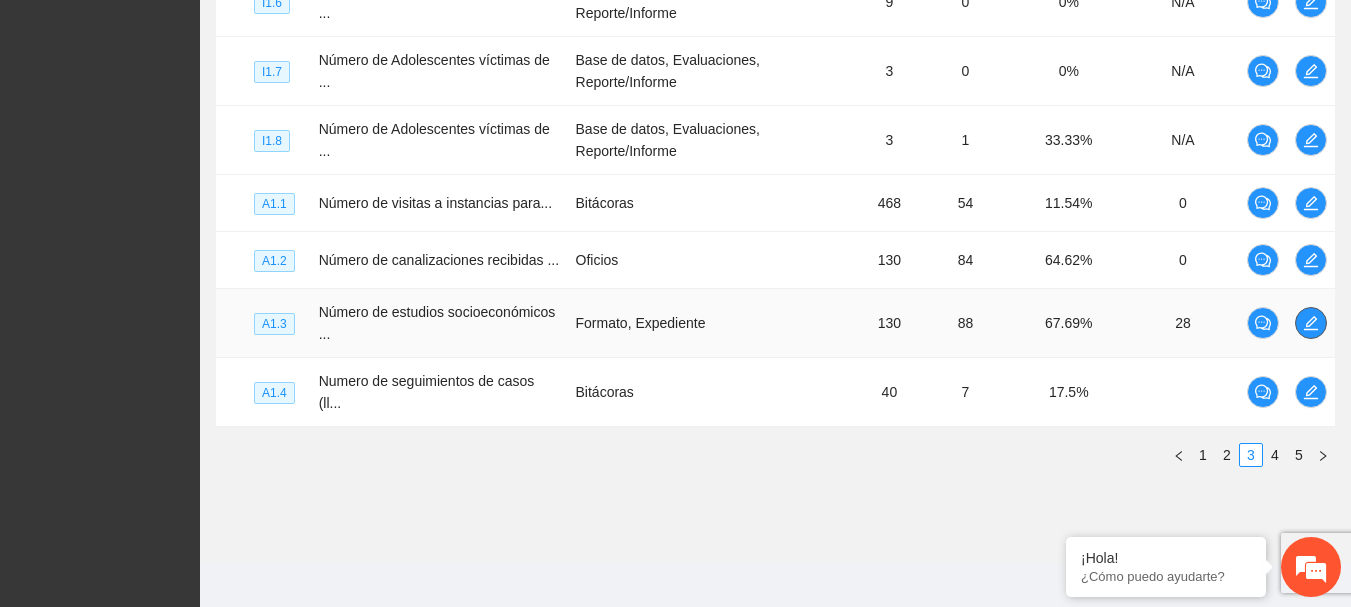click at bounding box center (1311, 323) 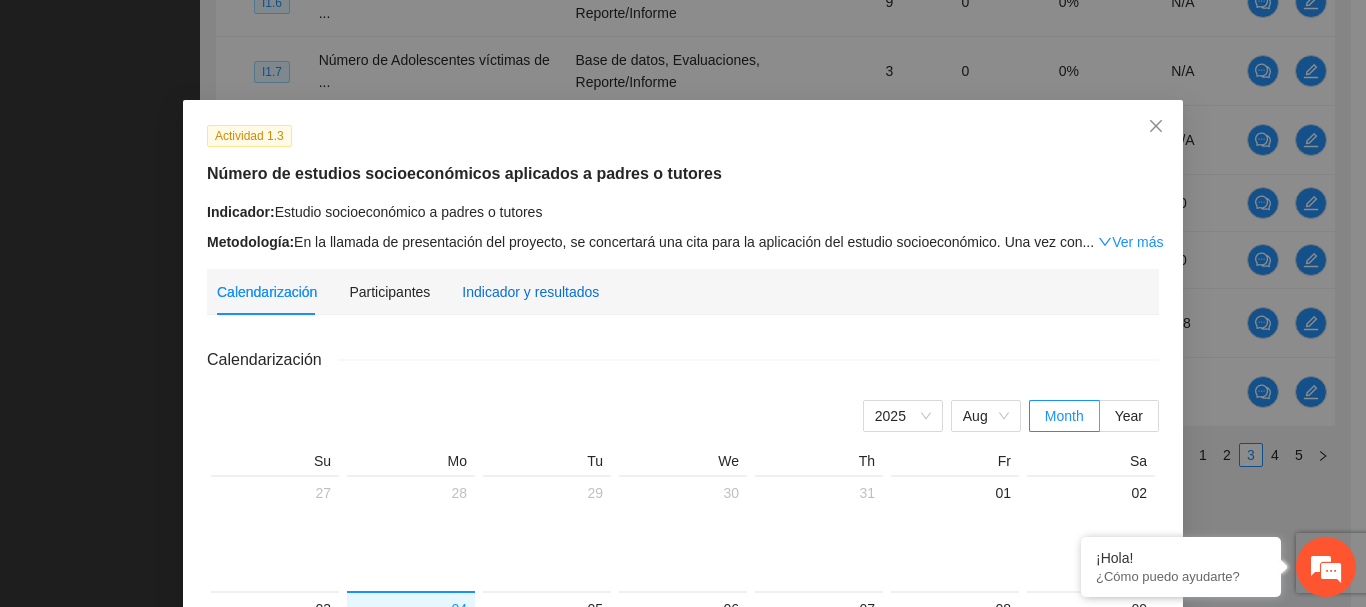click on "Indicador y resultados" at bounding box center (530, 292) 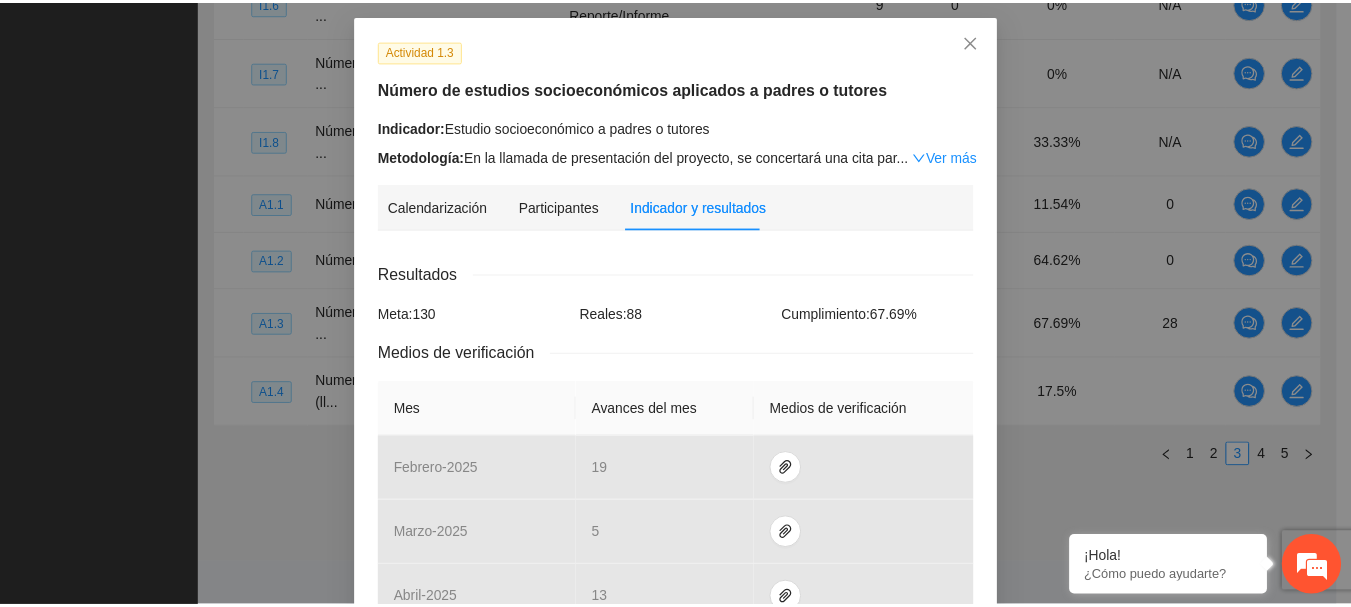 scroll, scrollTop: 0, scrollLeft: 0, axis: both 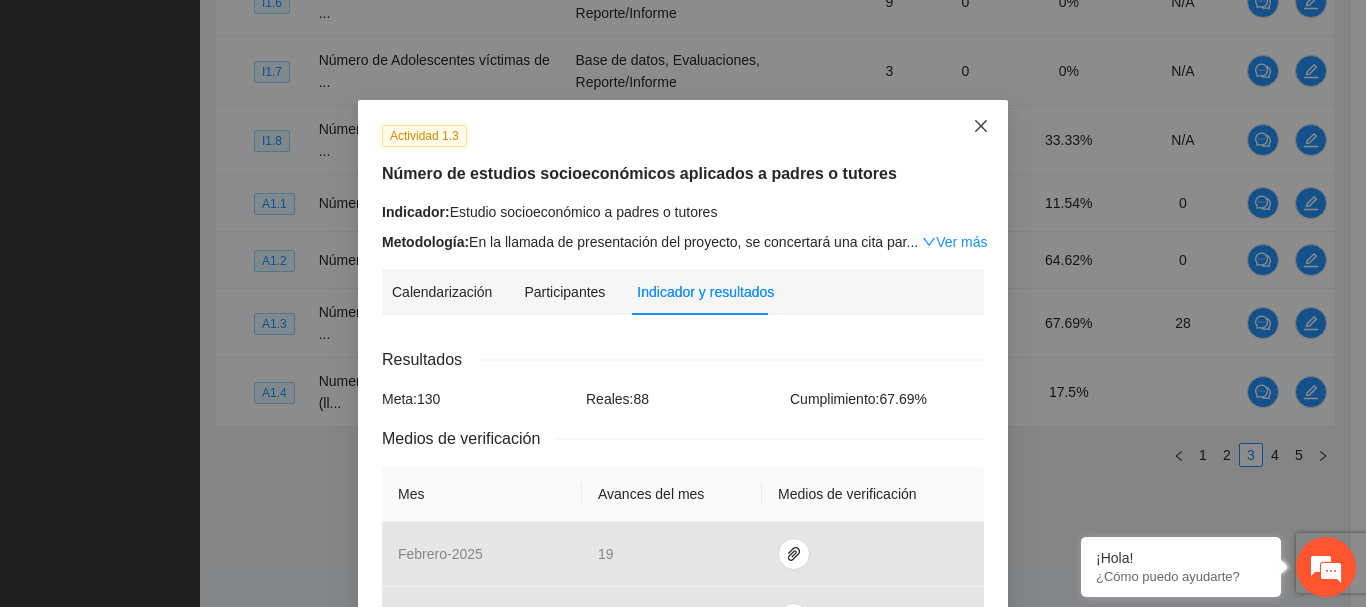 click 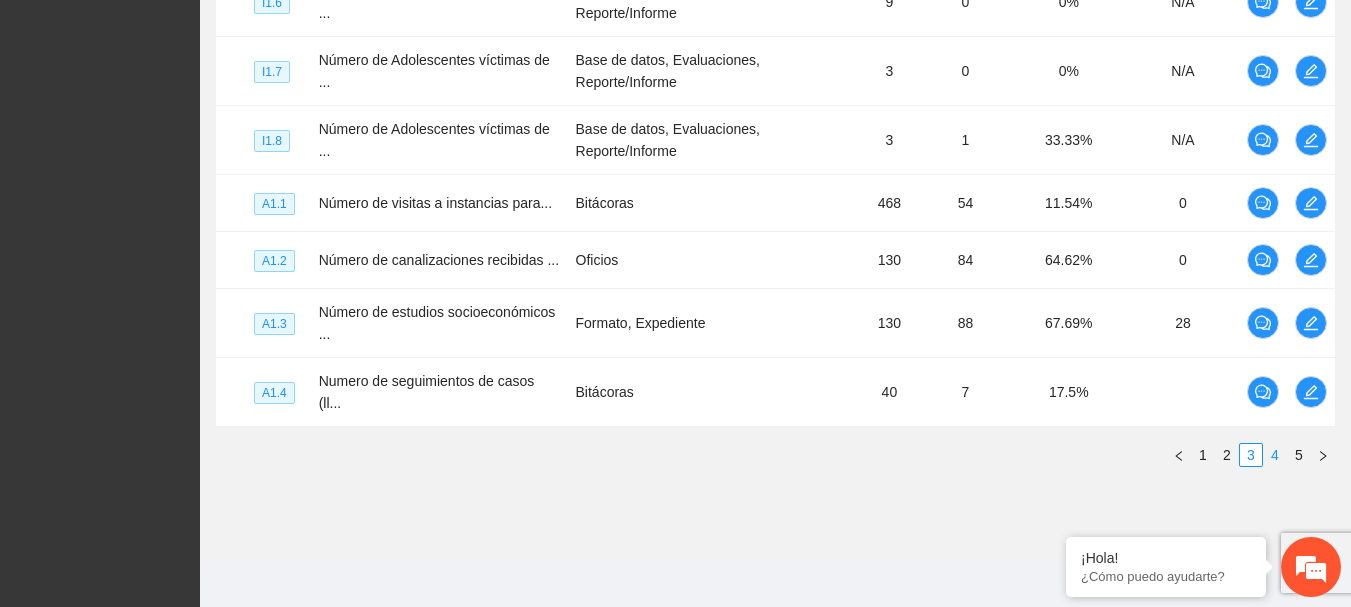click on "4" at bounding box center [1275, 455] 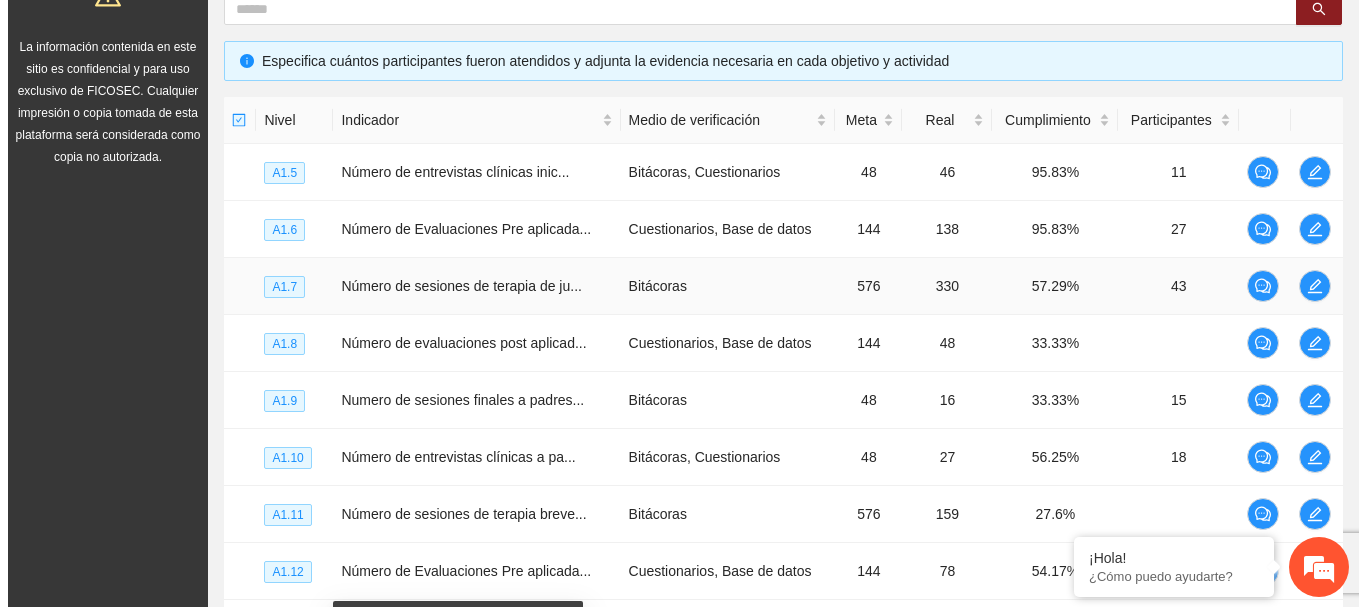 scroll, scrollTop: 402, scrollLeft: 0, axis: vertical 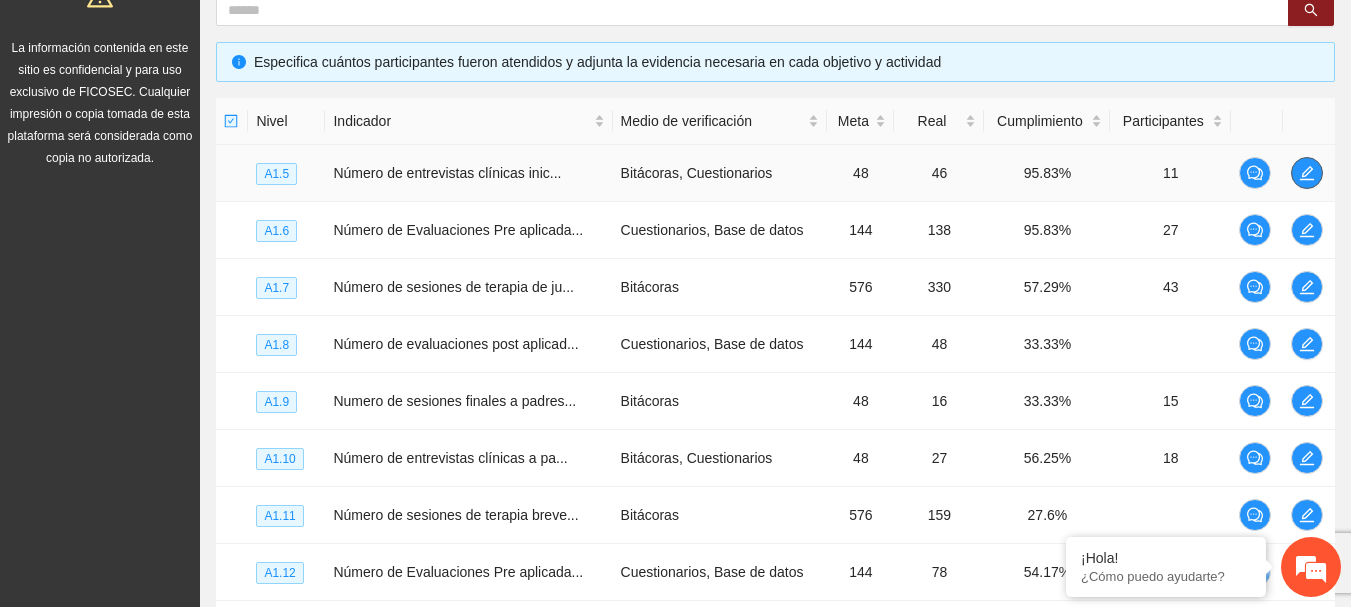 click at bounding box center [1307, 173] 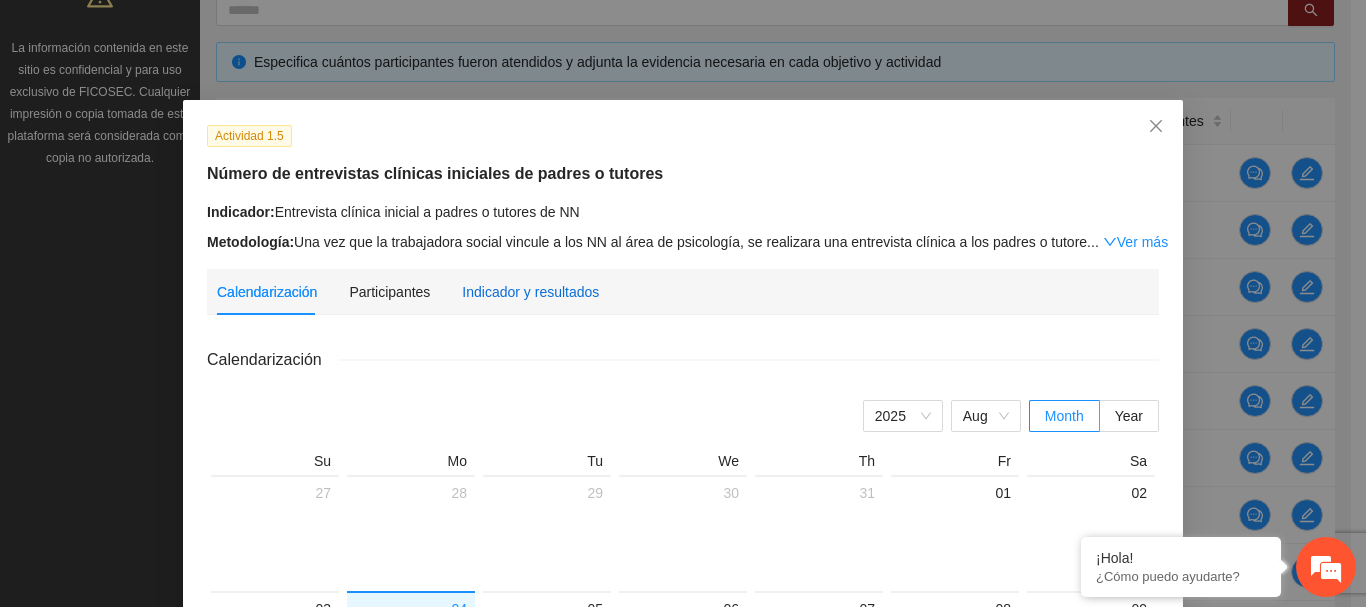 click on "Indicador y resultados" at bounding box center (530, 292) 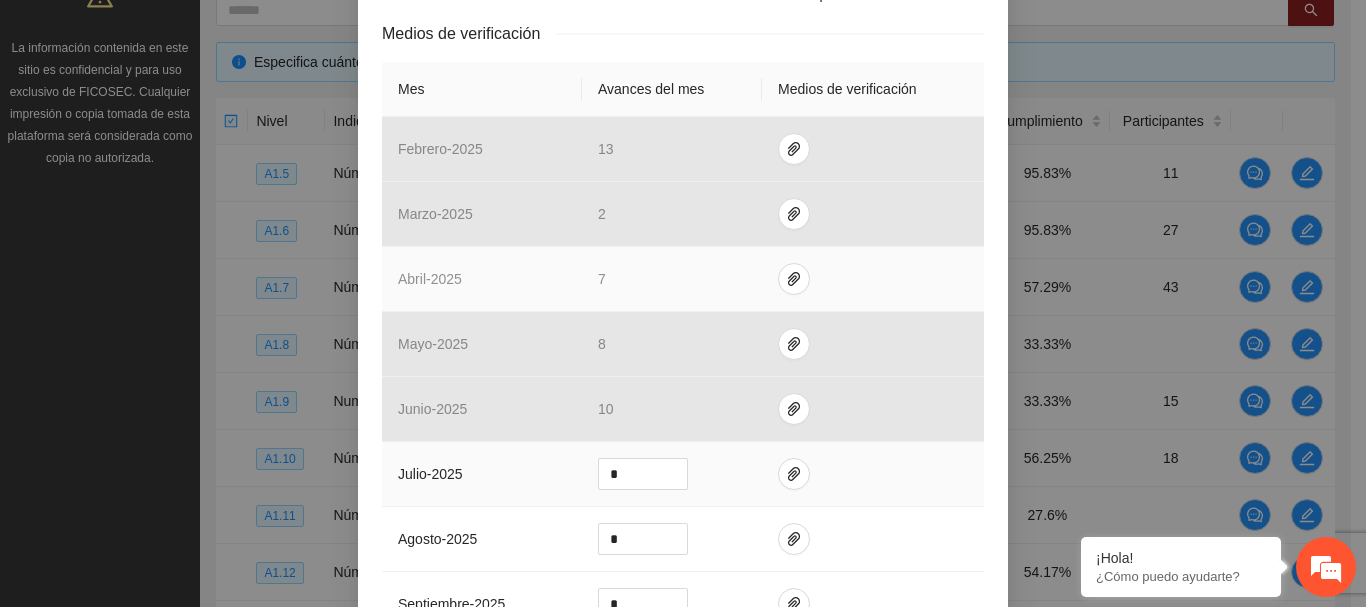 scroll, scrollTop: 500, scrollLeft: 0, axis: vertical 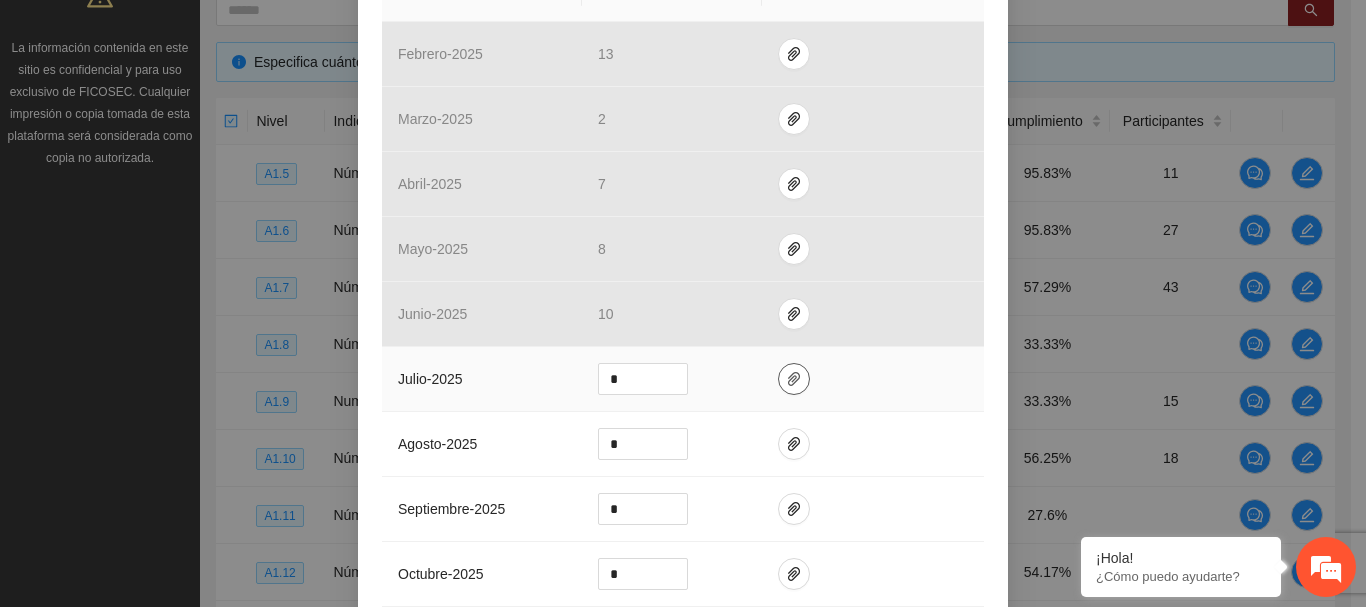 click at bounding box center [794, 379] 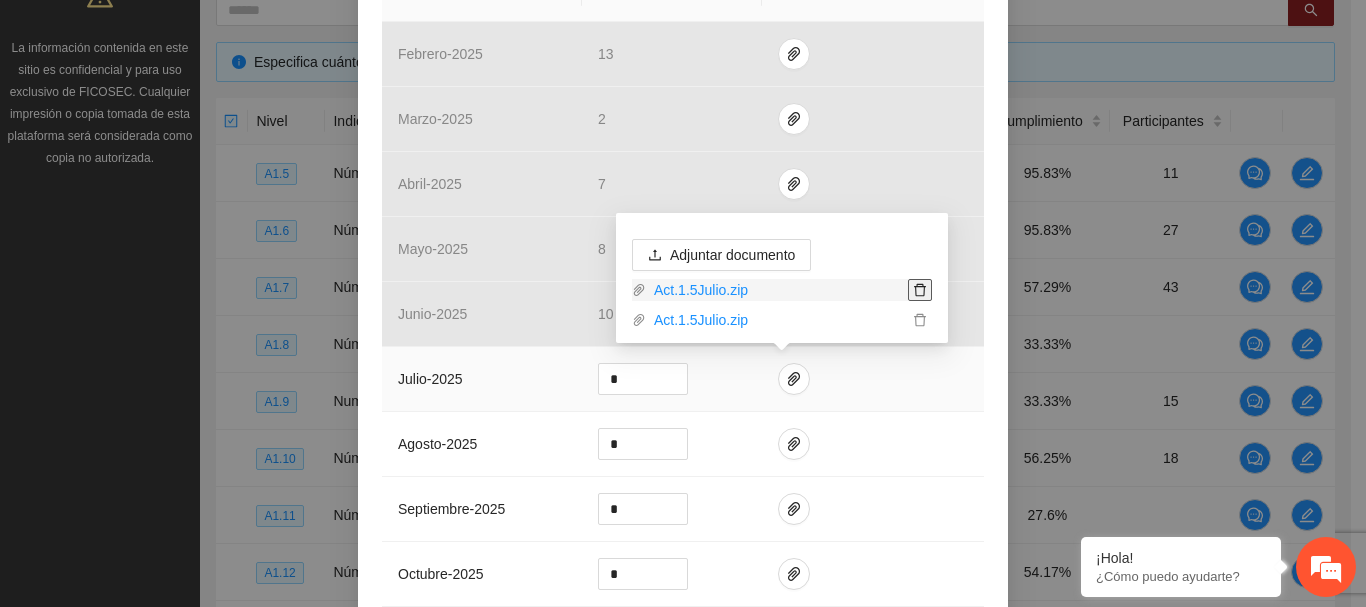 click 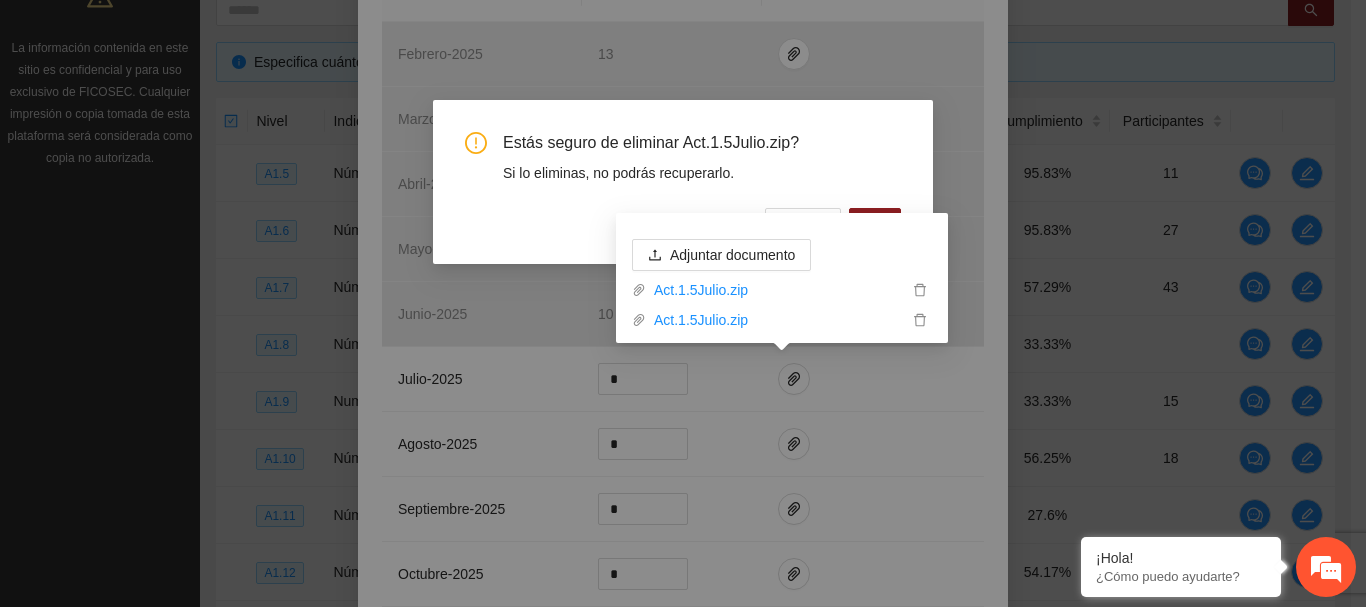 click on "Estás seguro de eliminar Act.1.5Julio.zip? Si lo eliminas, no podrás recuperarlo." at bounding box center (683, 158) 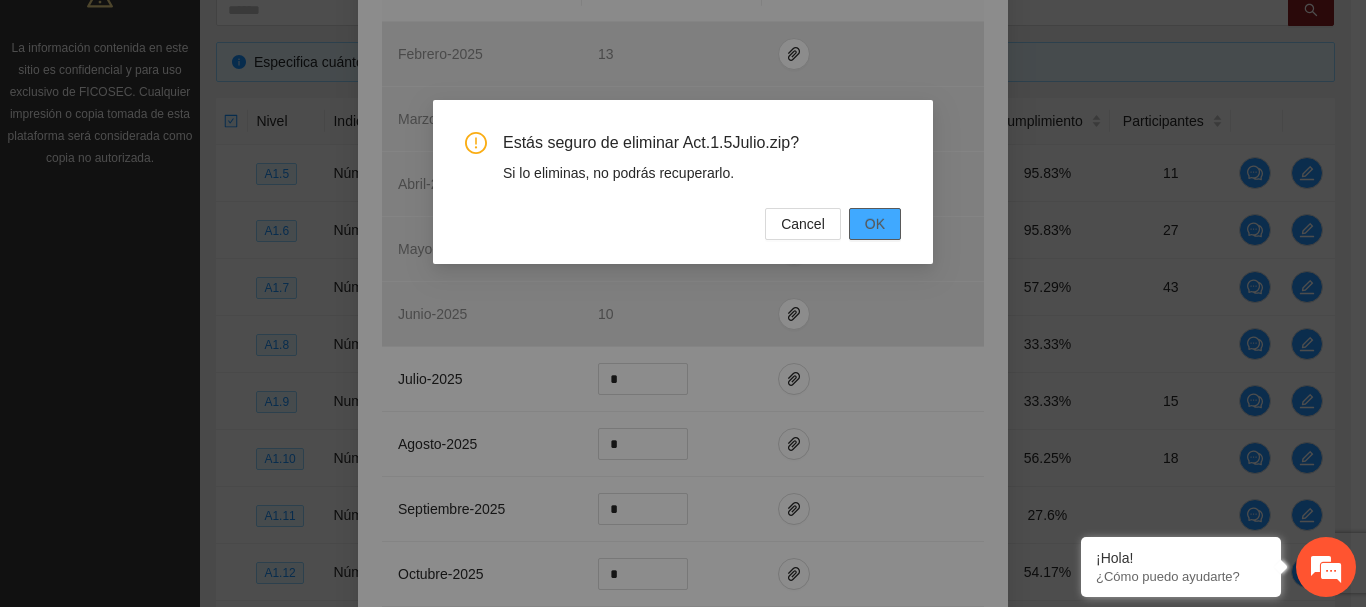click on "OK" at bounding box center (875, 224) 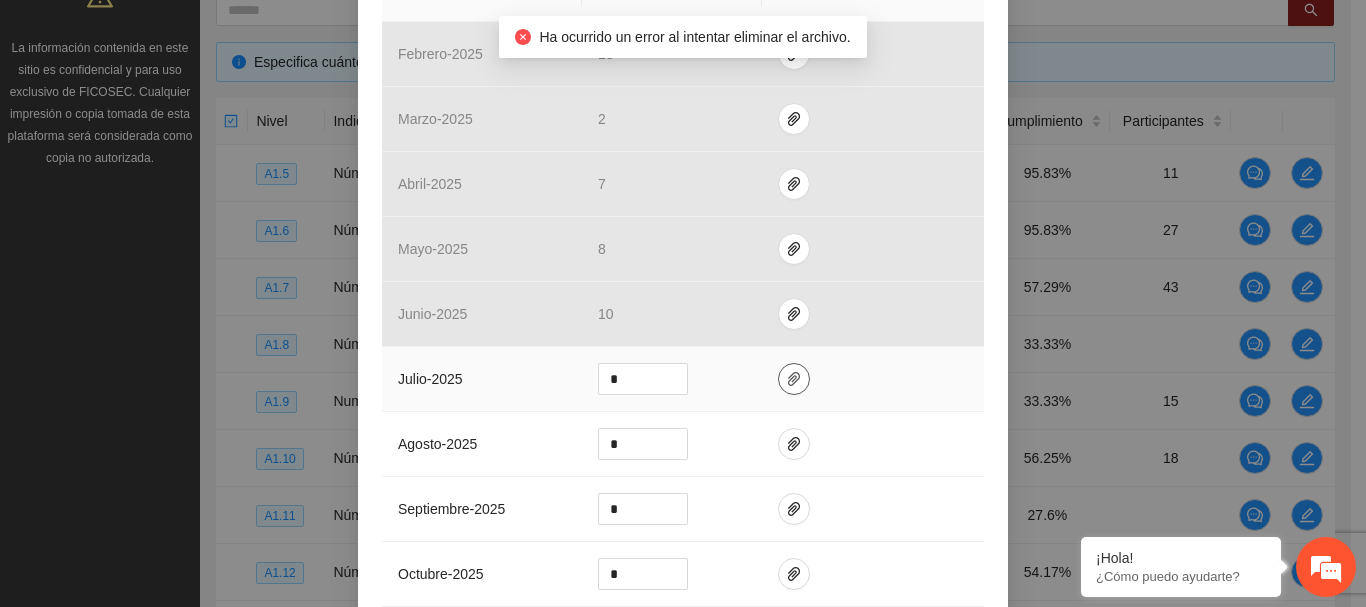 click 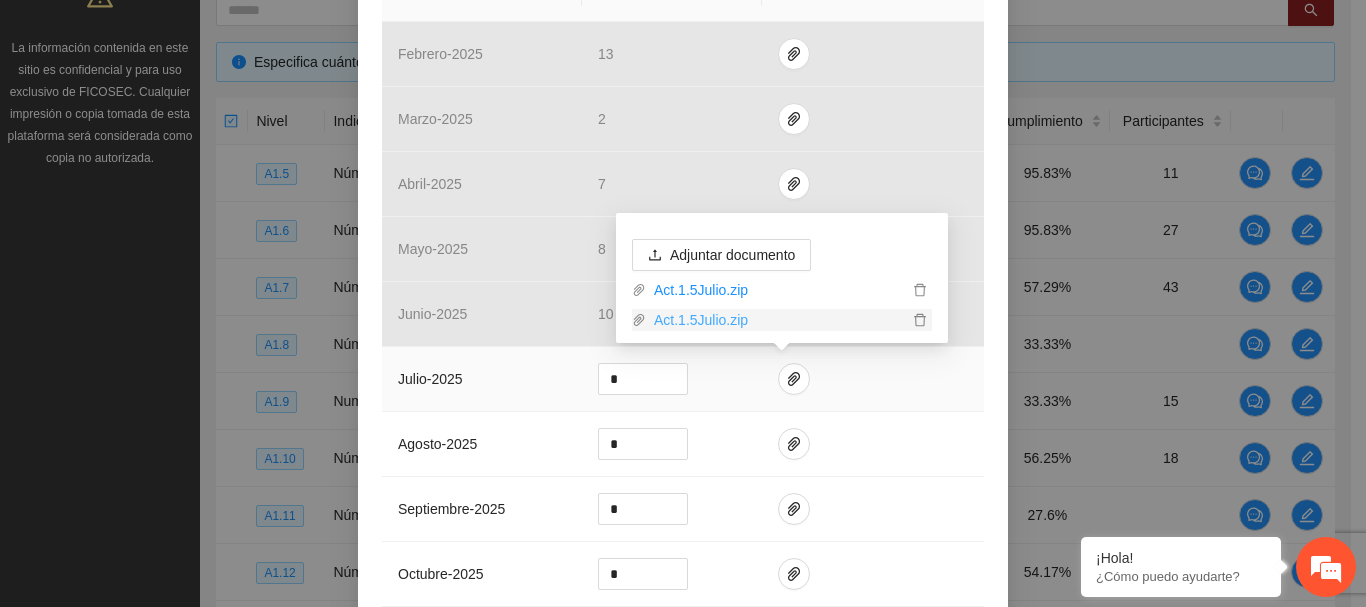 click on "Act.1.5Julio.zip" at bounding box center (777, 320) 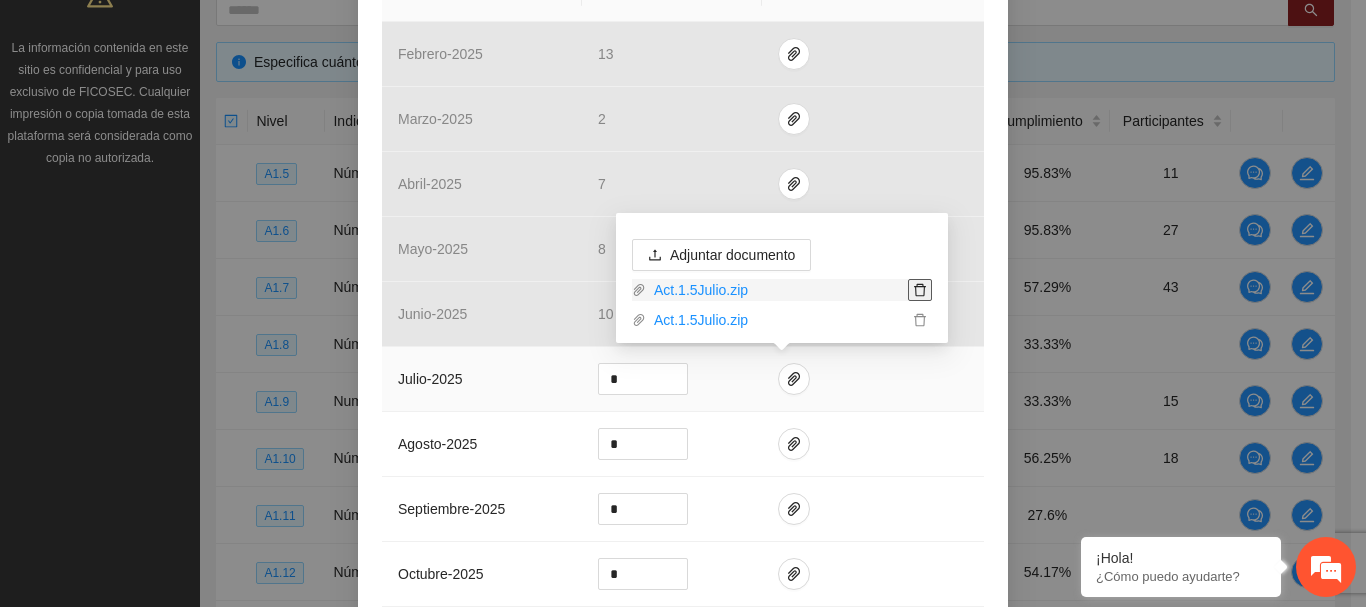 click 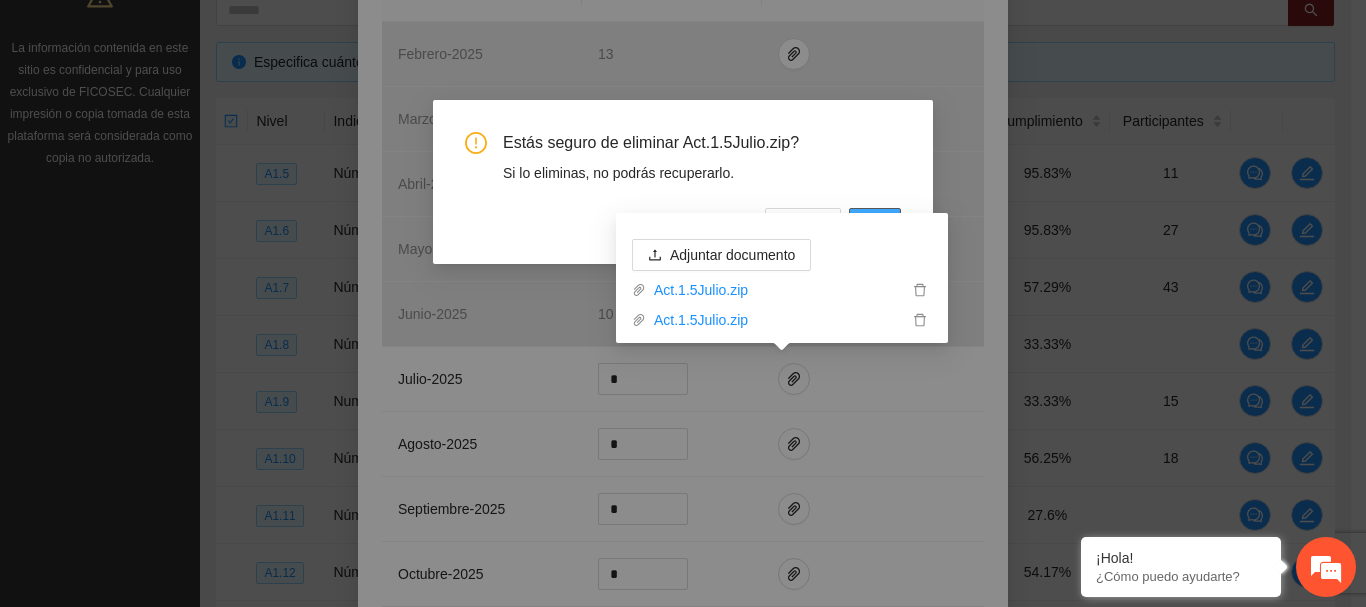 click on "OK" at bounding box center (875, 224) 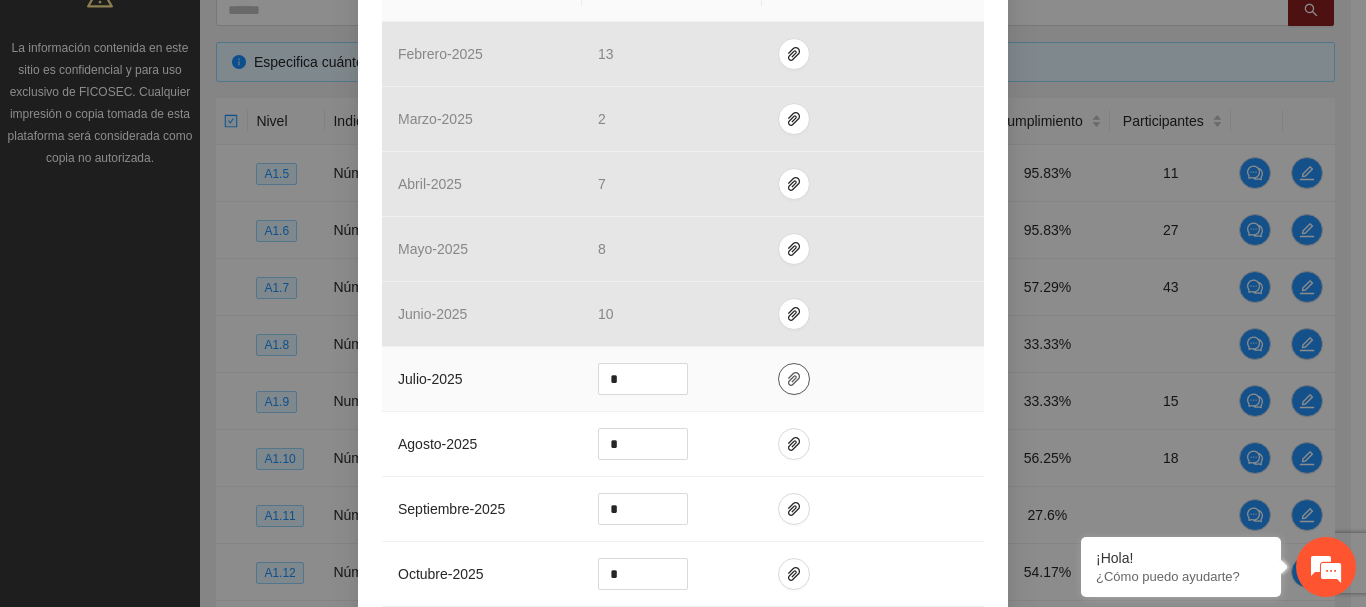 click at bounding box center [794, 379] 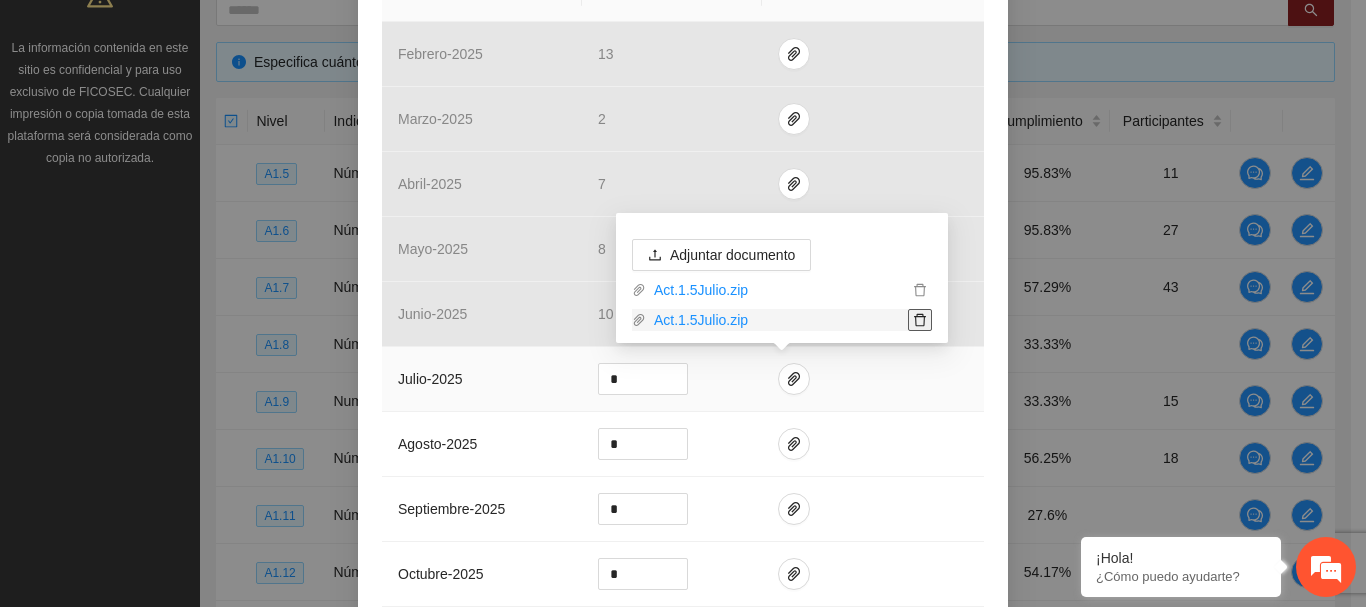 click 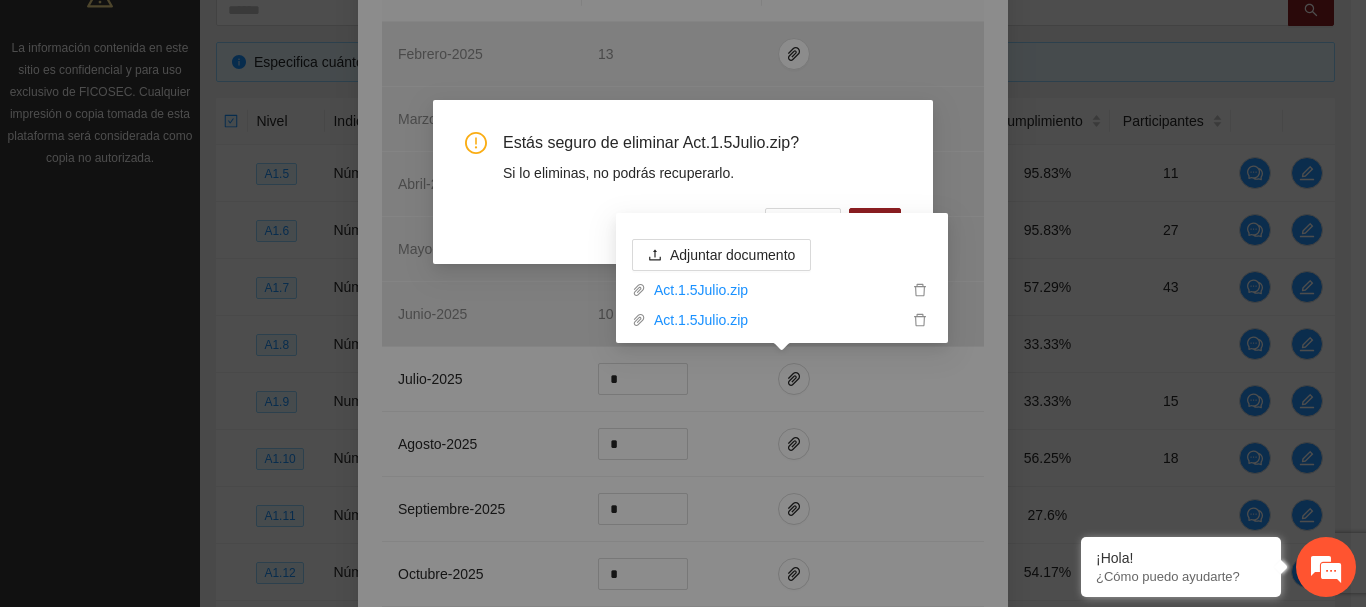 click on "Estás seguro de eliminar Act.1.5Julio.zip? Si lo eliminas, no podrás recuperarlo. Cancel OK" at bounding box center [683, 186] 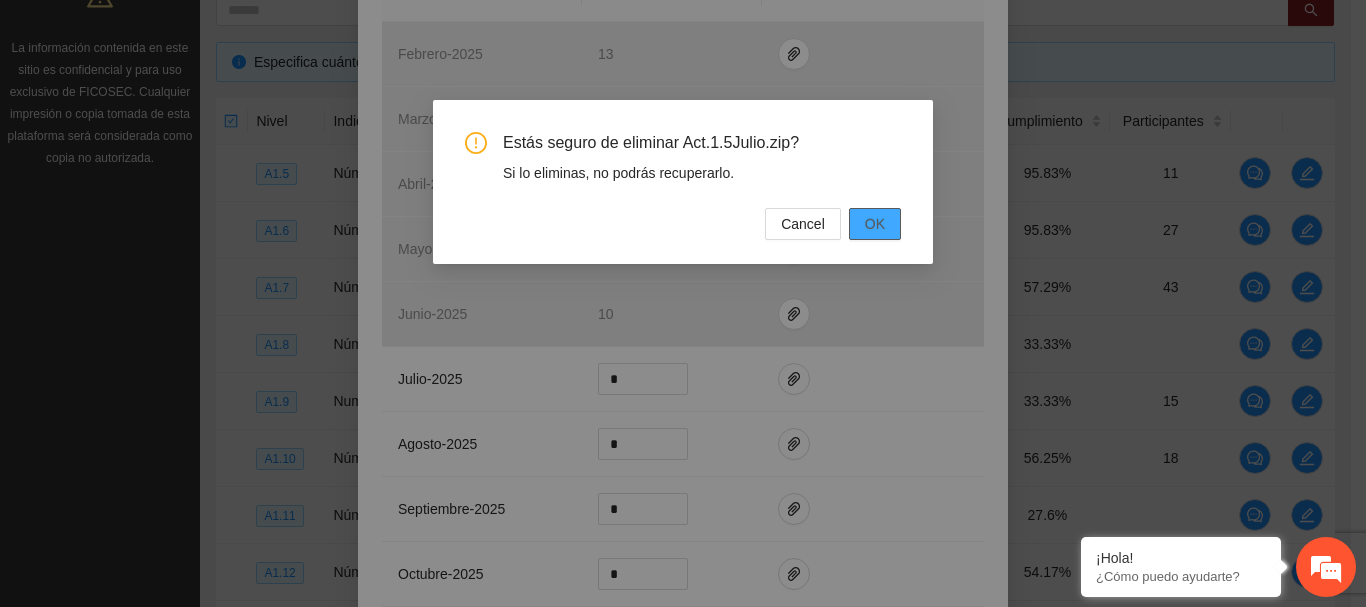 click on "OK" at bounding box center [875, 224] 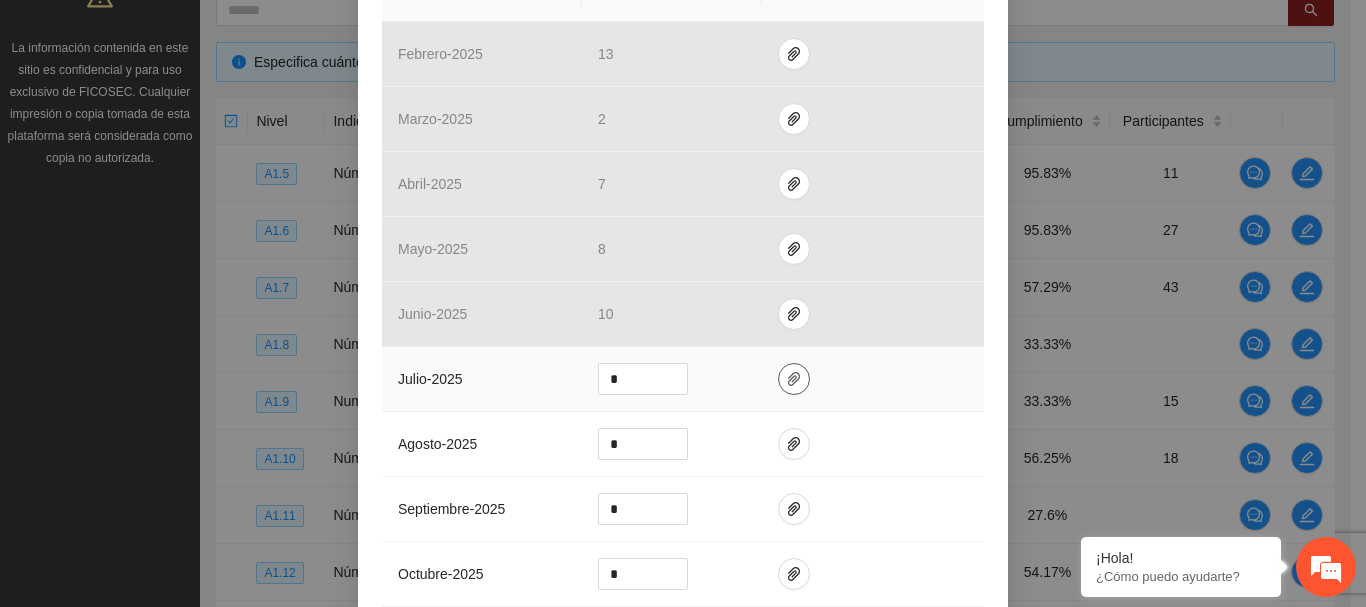 click 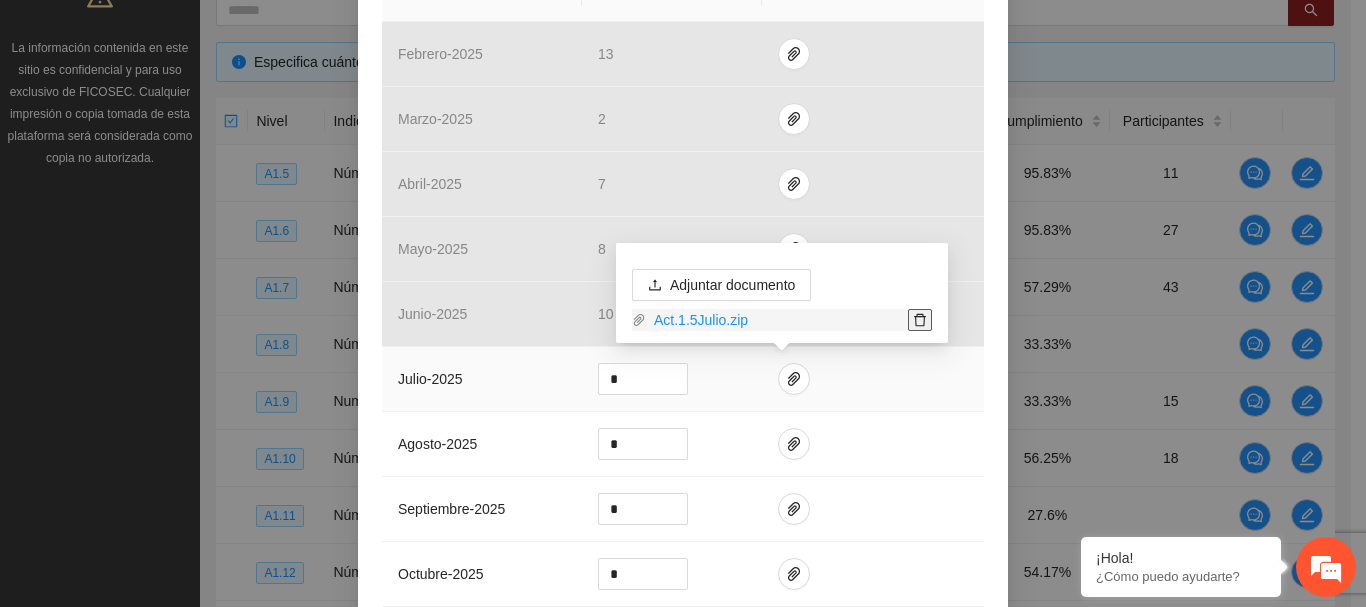 click 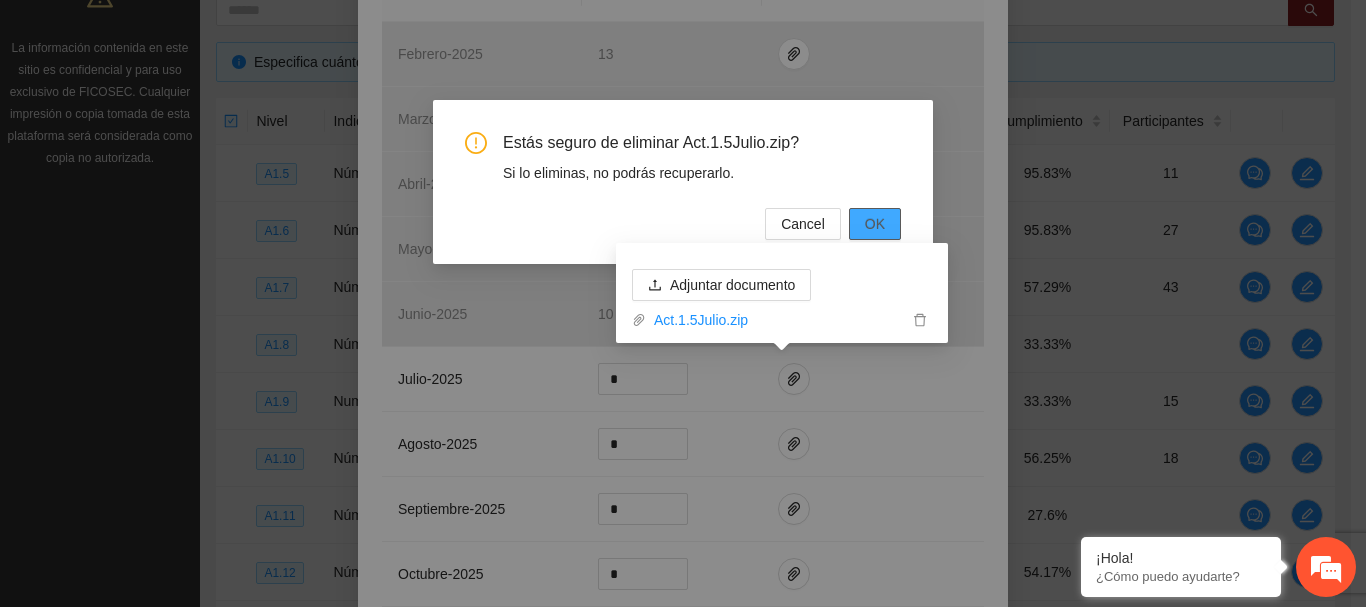 click on "OK" at bounding box center [875, 224] 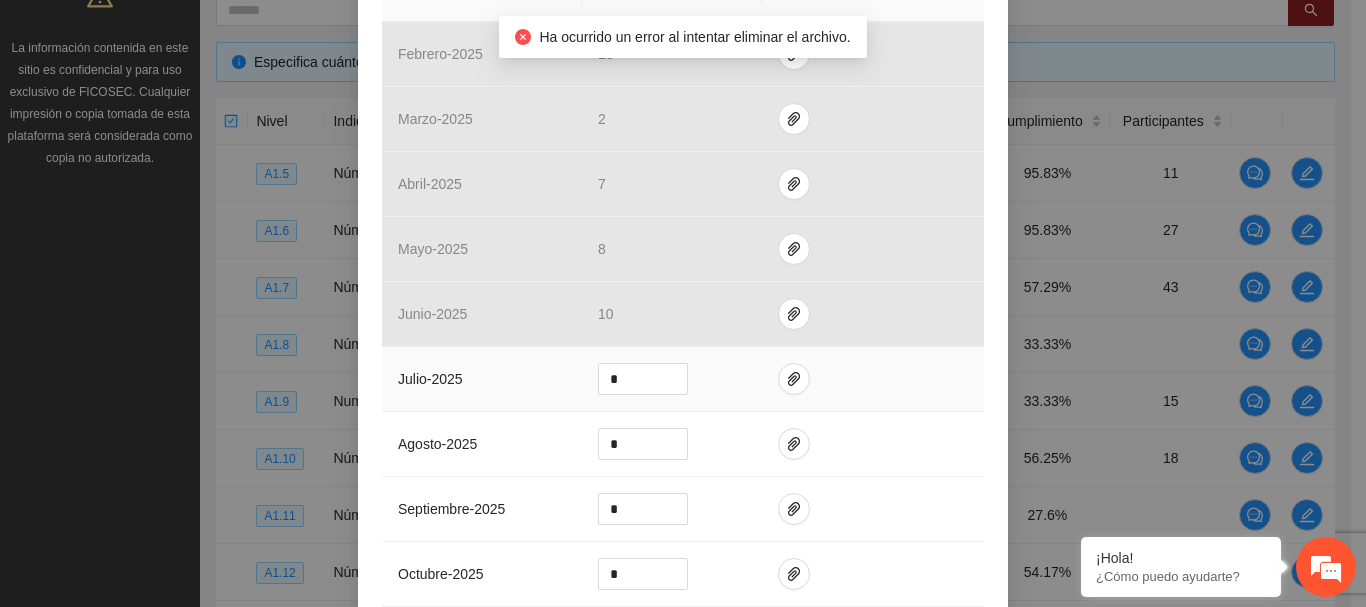 click at bounding box center (873, 379) 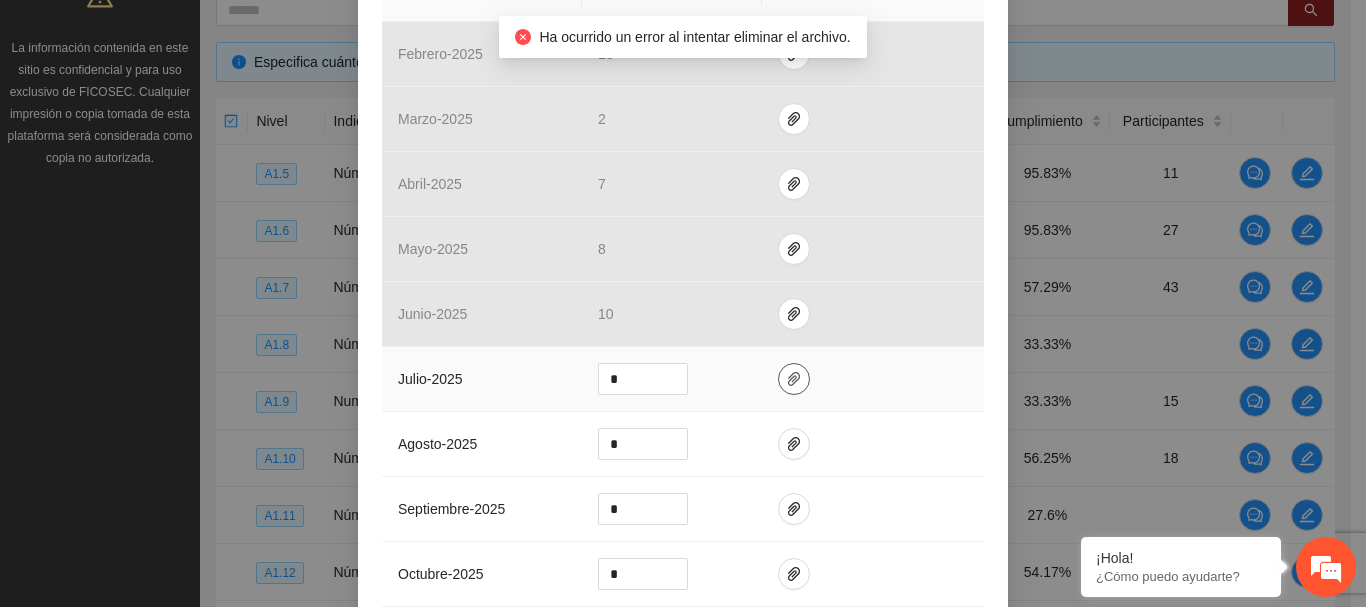 click 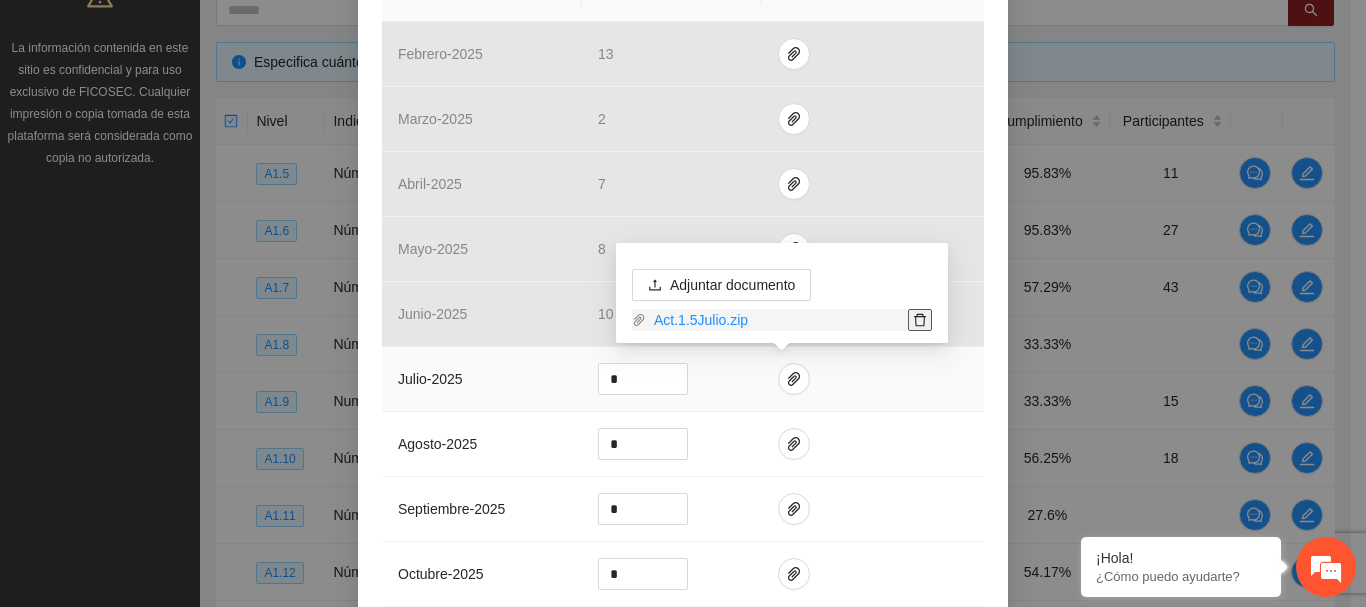 click at bounding box center (920, 320) 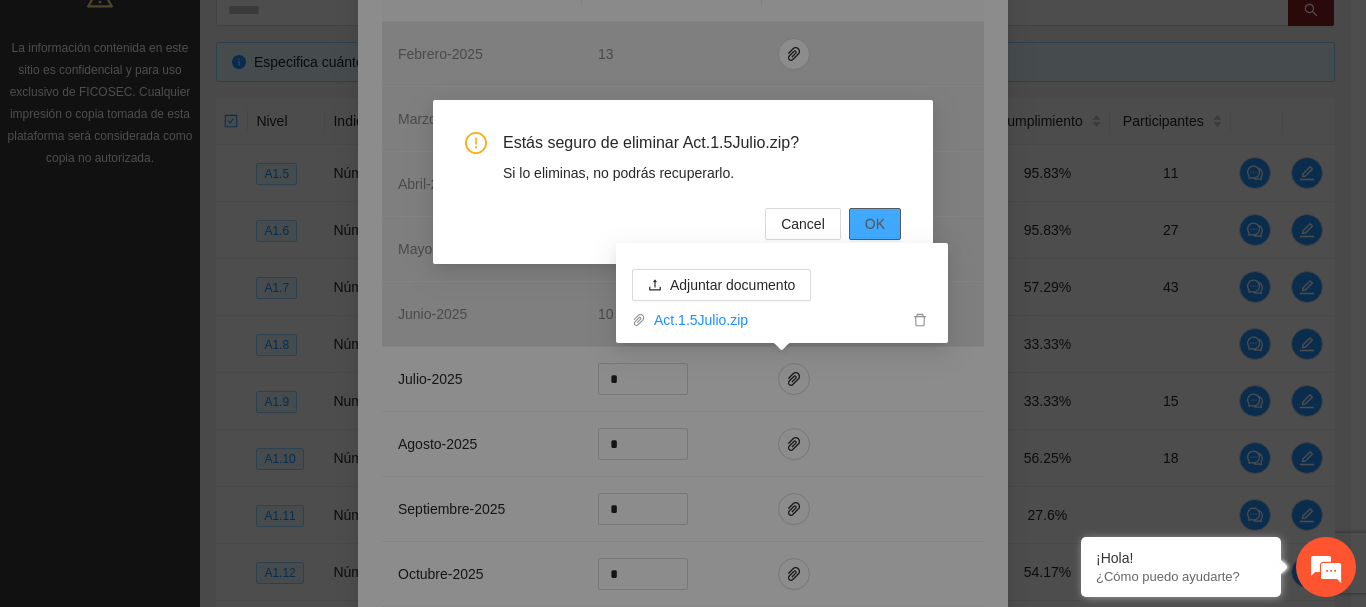 click on "OK" at bounding box center (875, 224) 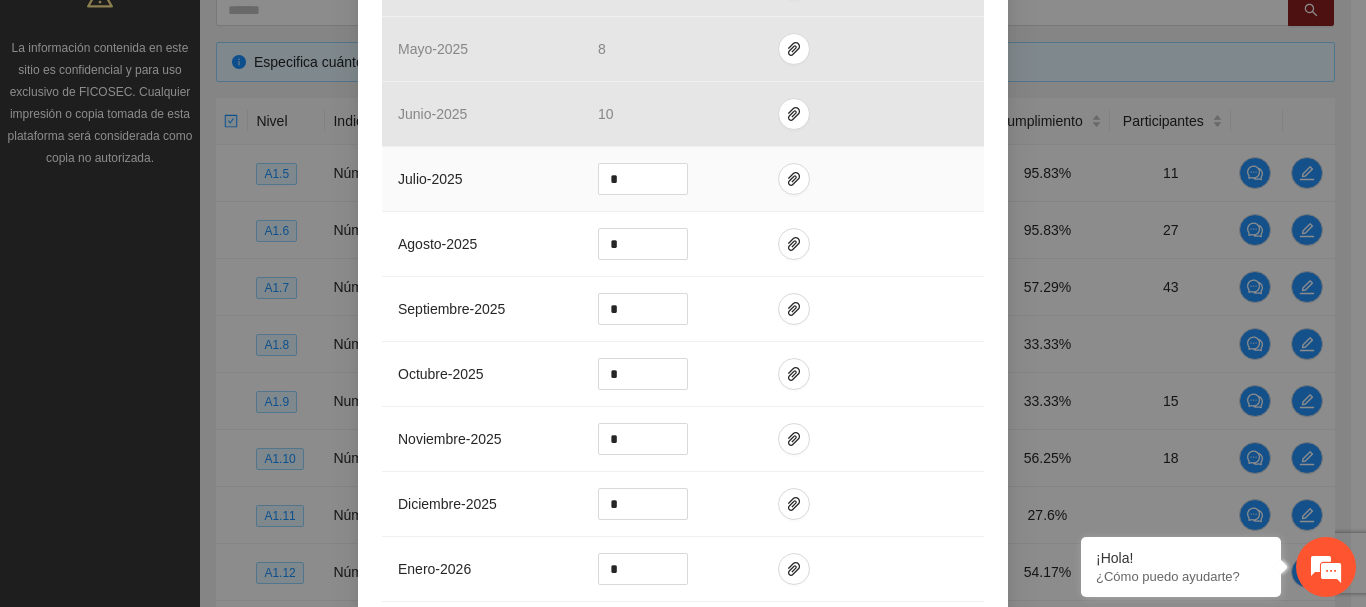 scroll, scrollTop: 600, scrollLeft: 0, axis: vertical 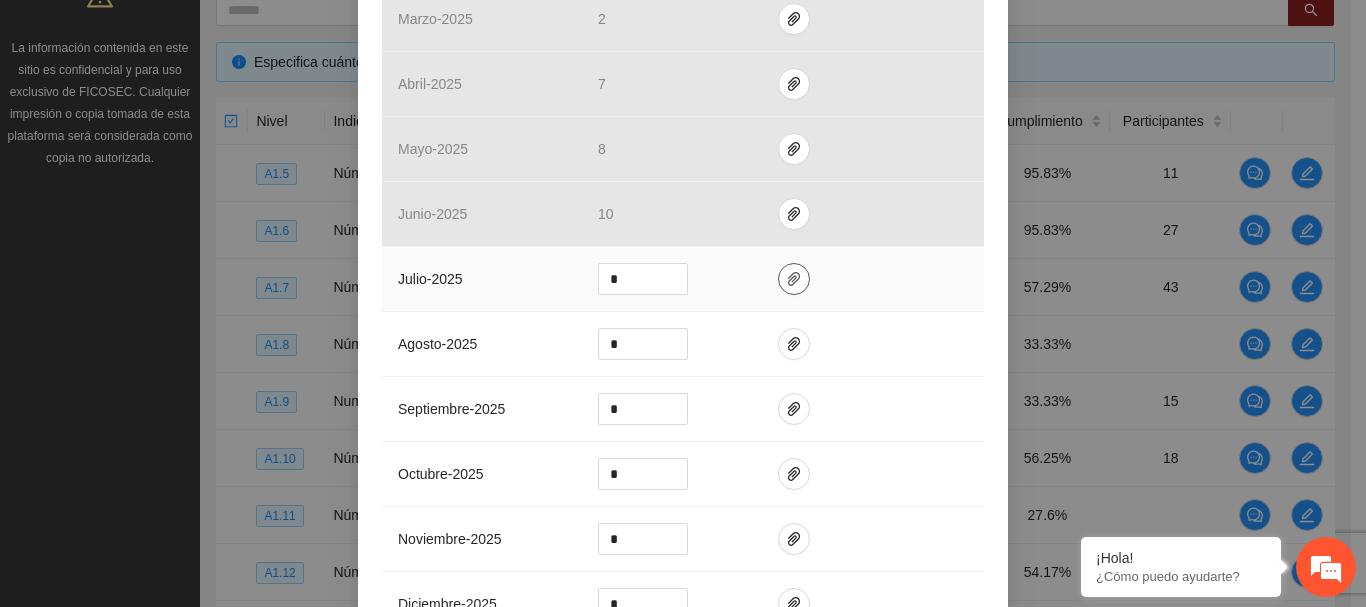 click 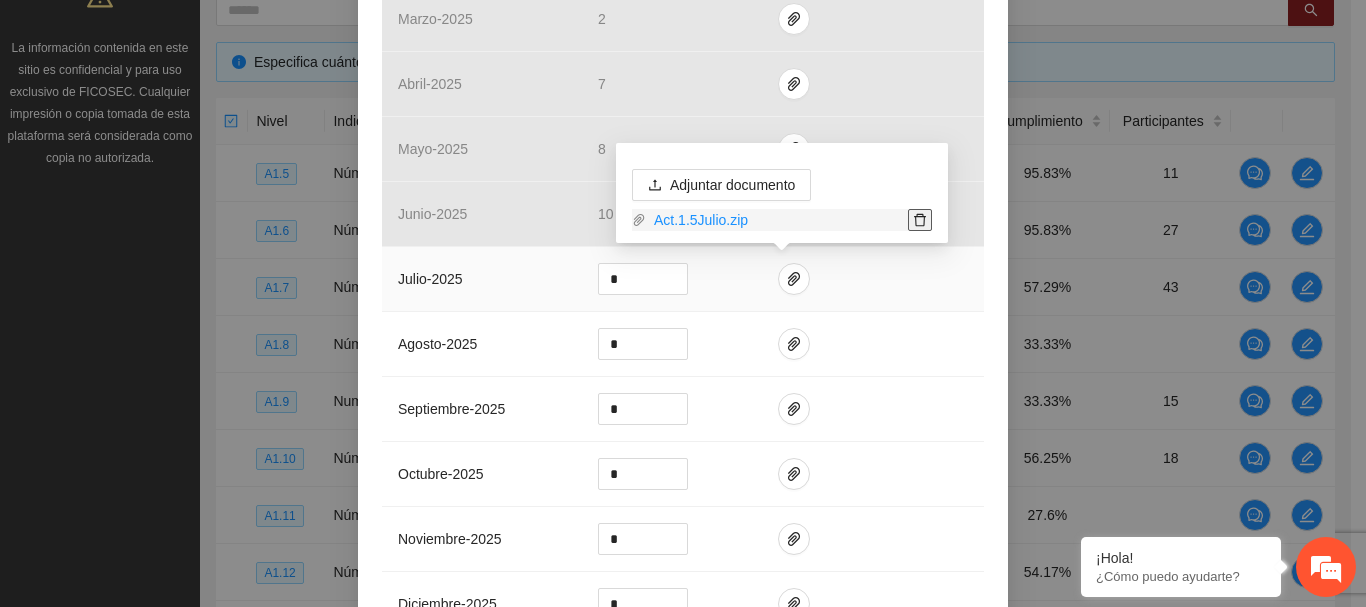 click 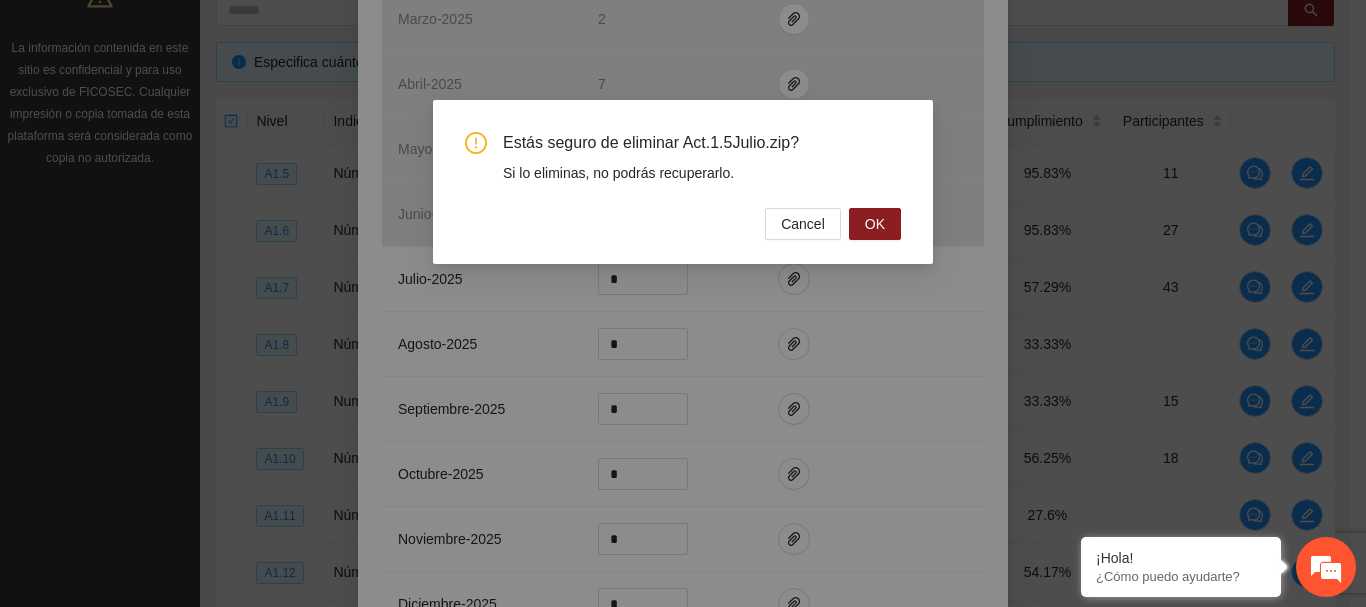click on "Estás seguro de eliminar Act.1.5Julio.zip? Si lo eliminas, no podrás recuperarlo. Cancel OK" at bounding box center [683, 182] 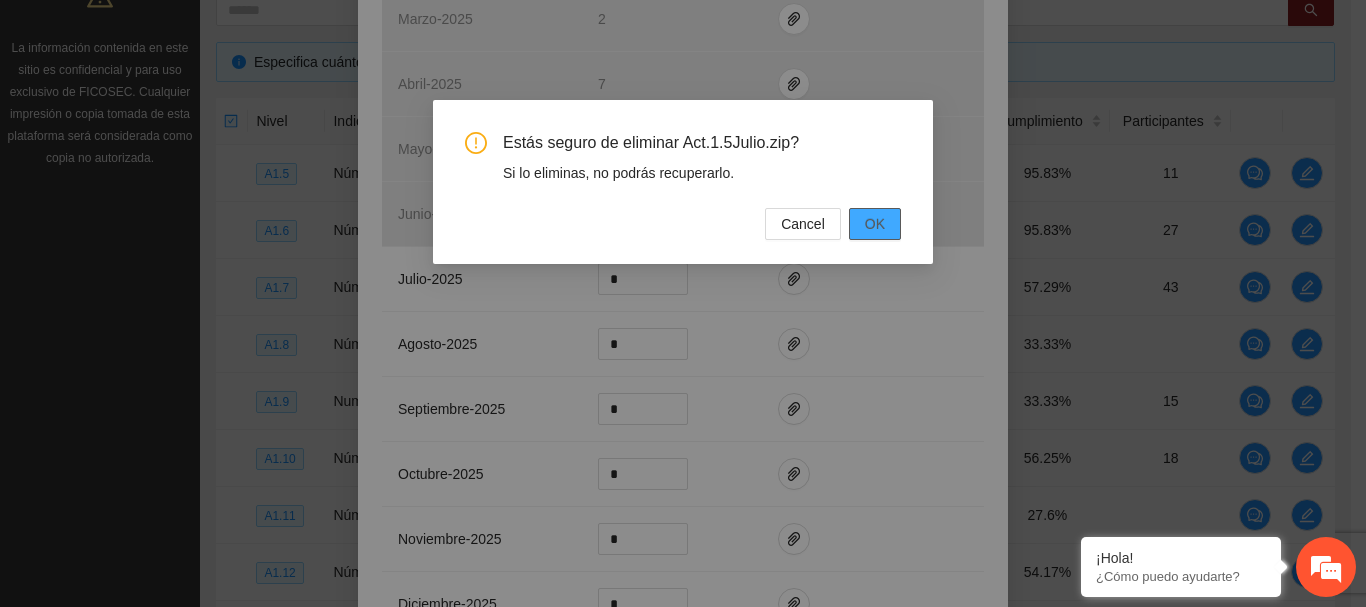click on "OK" at bounding box center (875, 224) 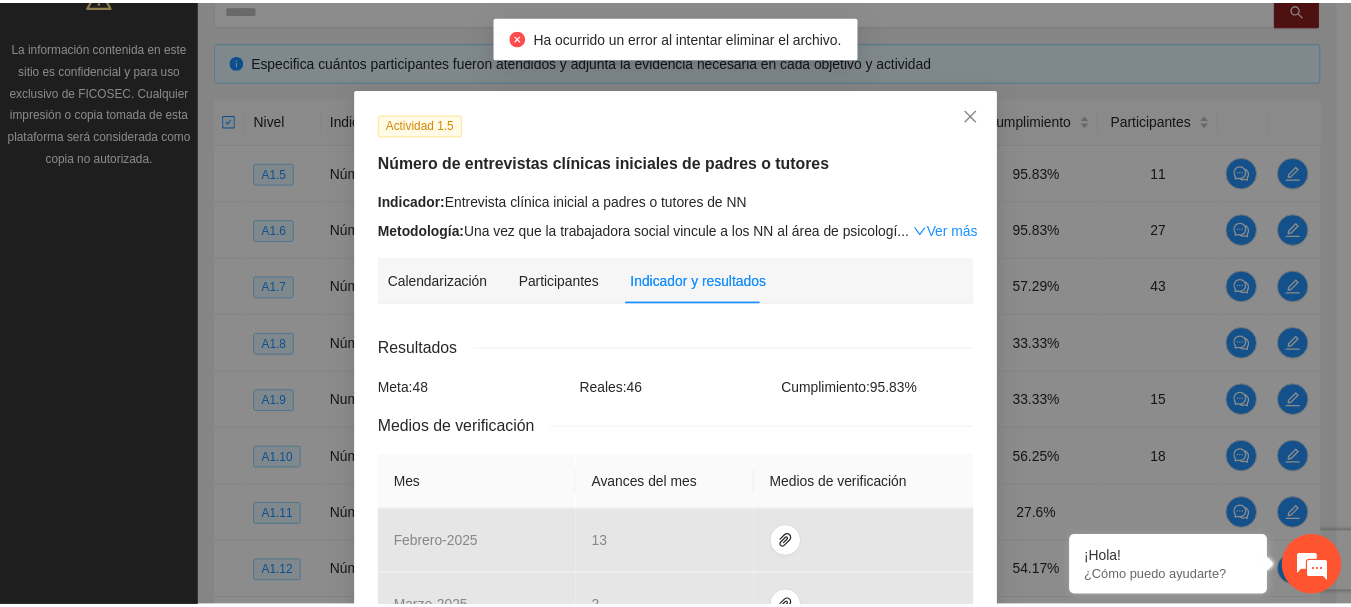 scroll, scrollTop: 0, scrollLeft: 0, axis: both 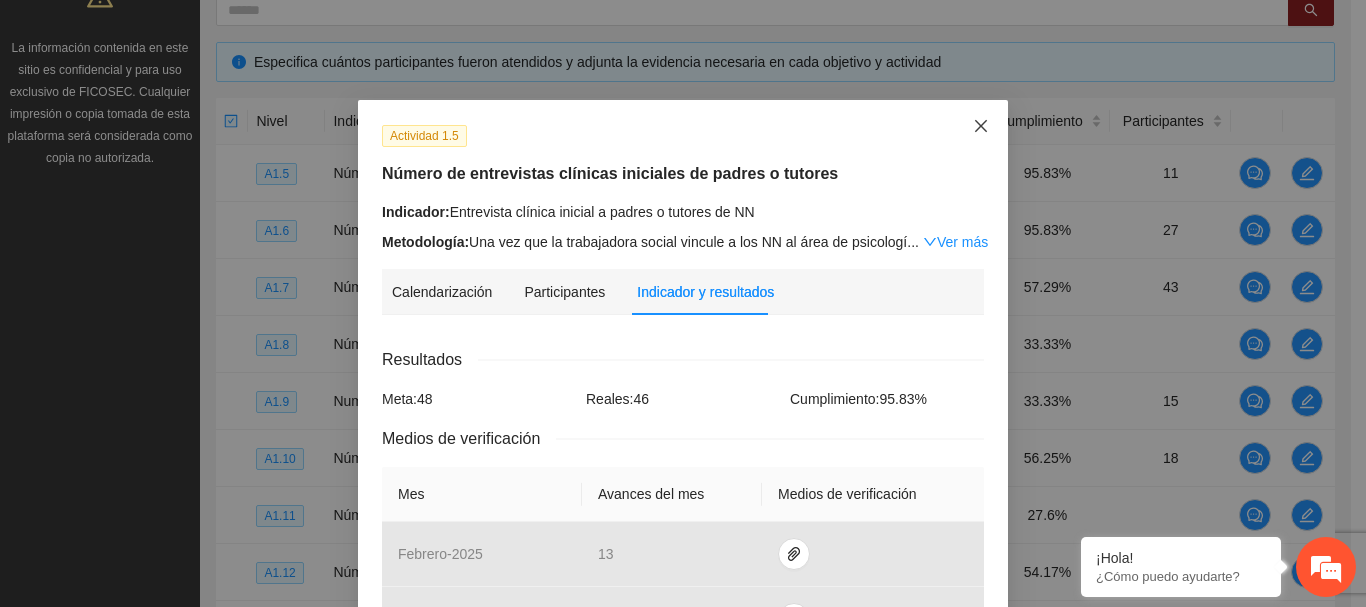 click 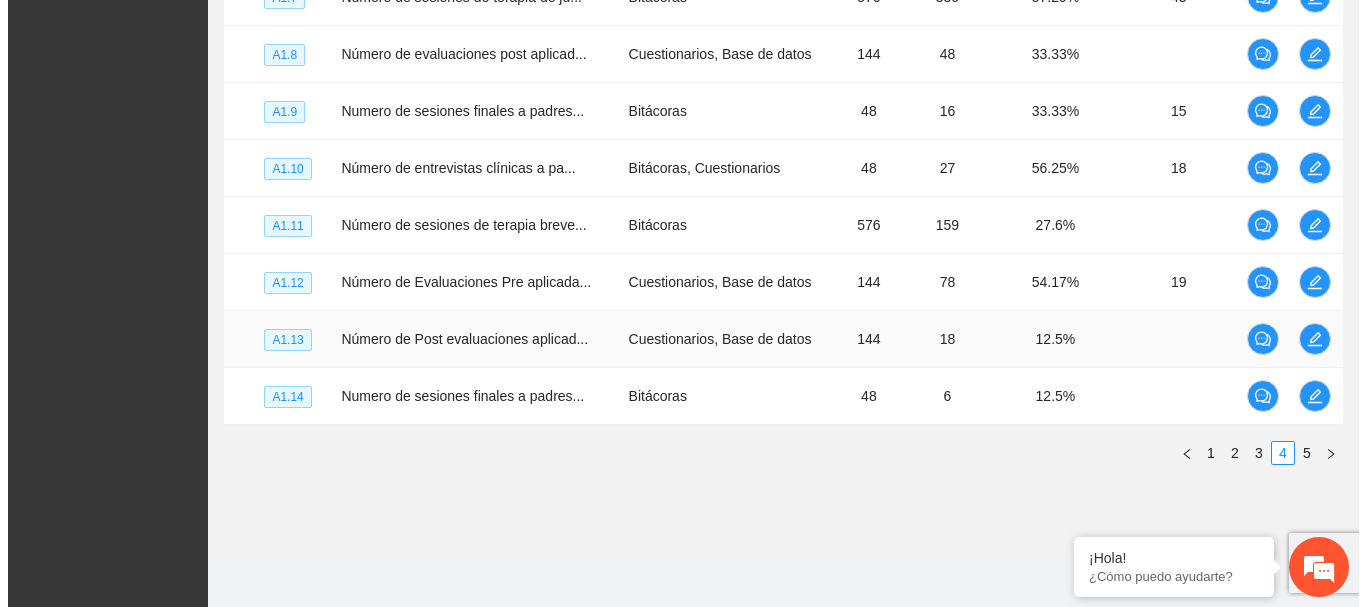 scroll, scrollTop: 702, scrollLeft: 0, axis: vertical 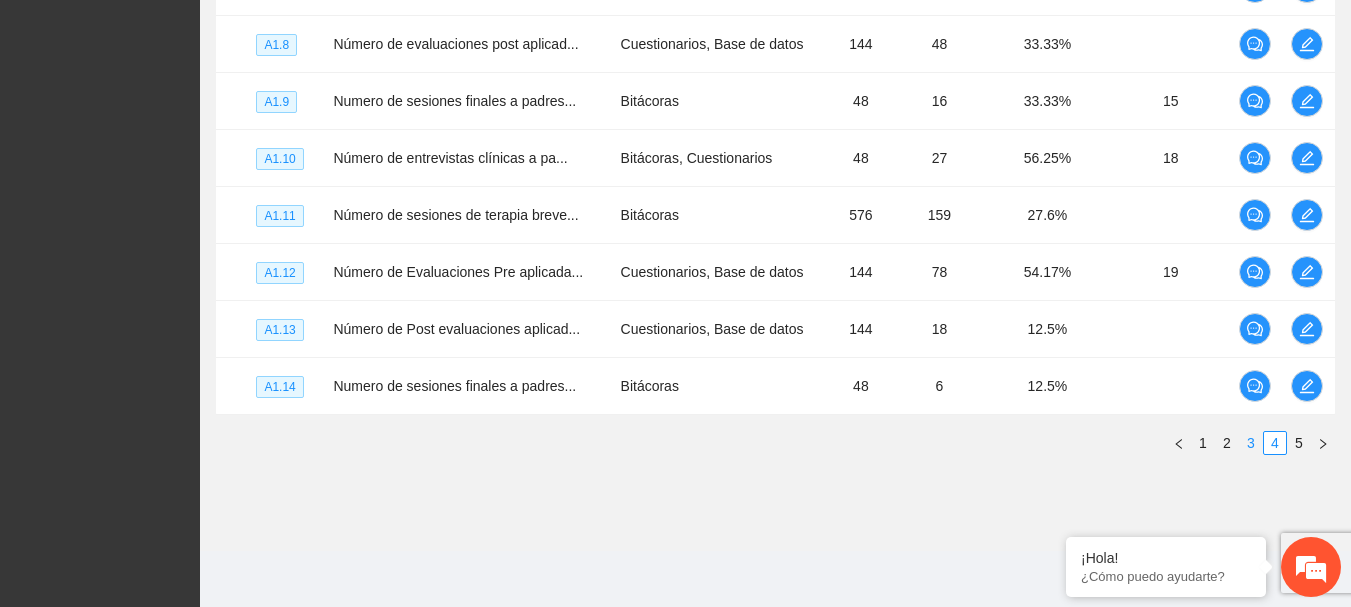 click on "3" at bounding box center [1251, 443] 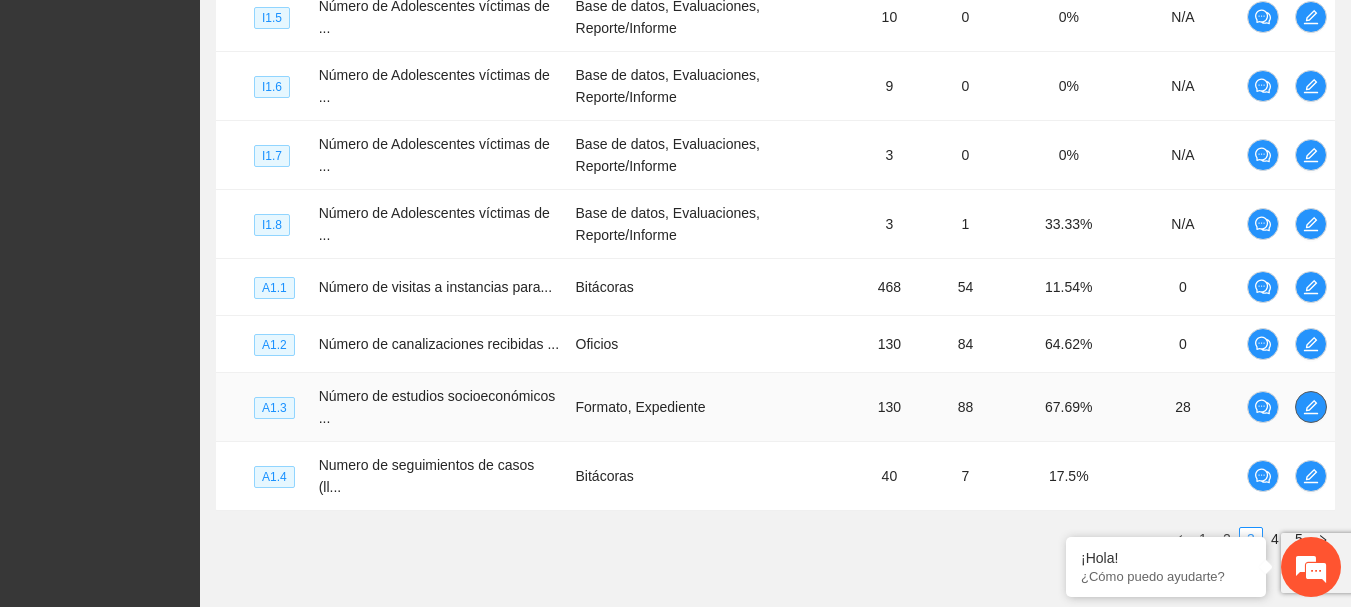 click 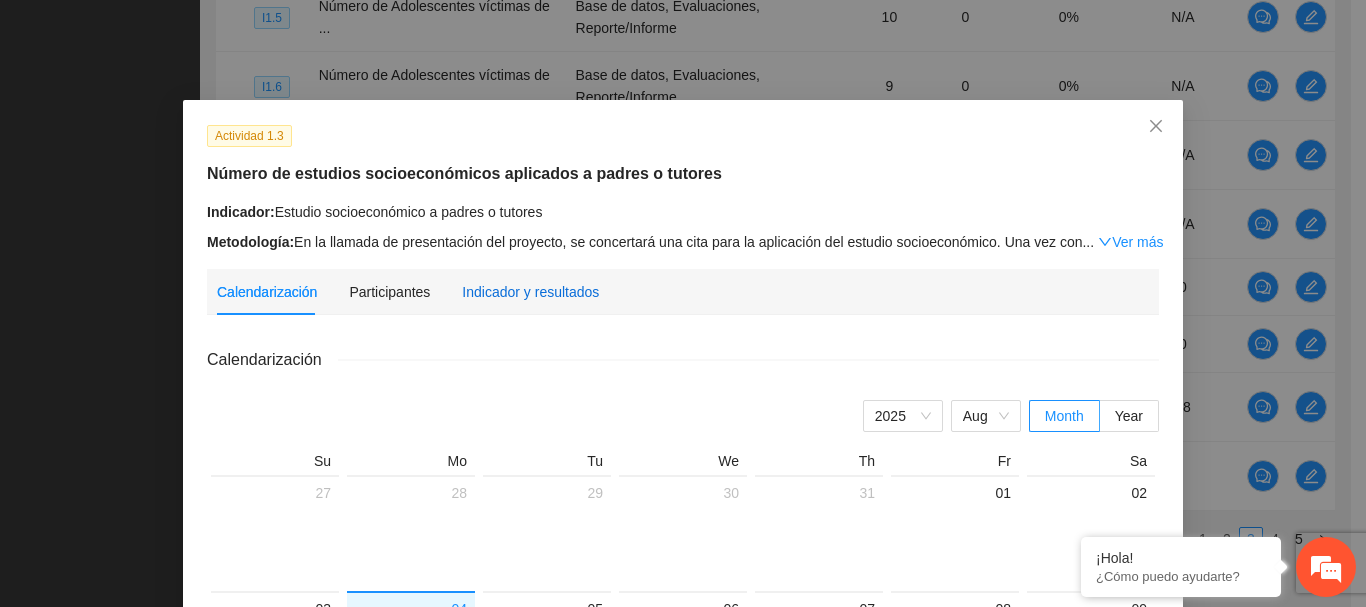 click on "Indicador y resultados" at bounding box center [530, 292] 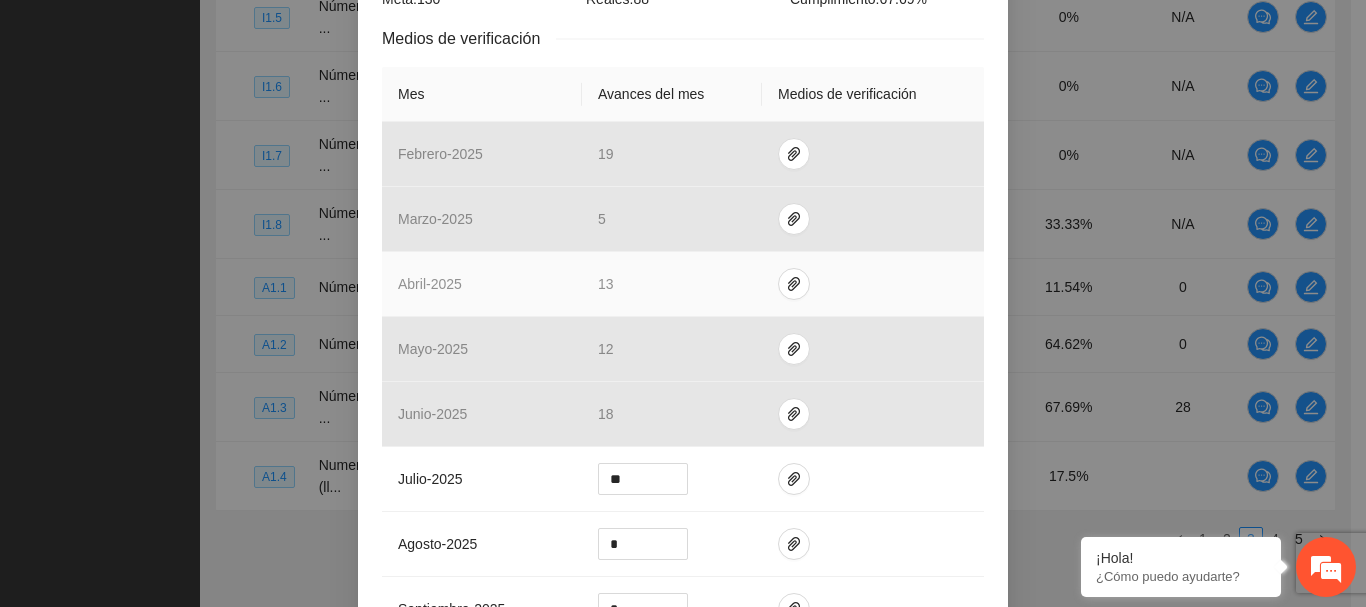 scroll, scrollTop: 700, scrollLeft: 0, axis: vertical 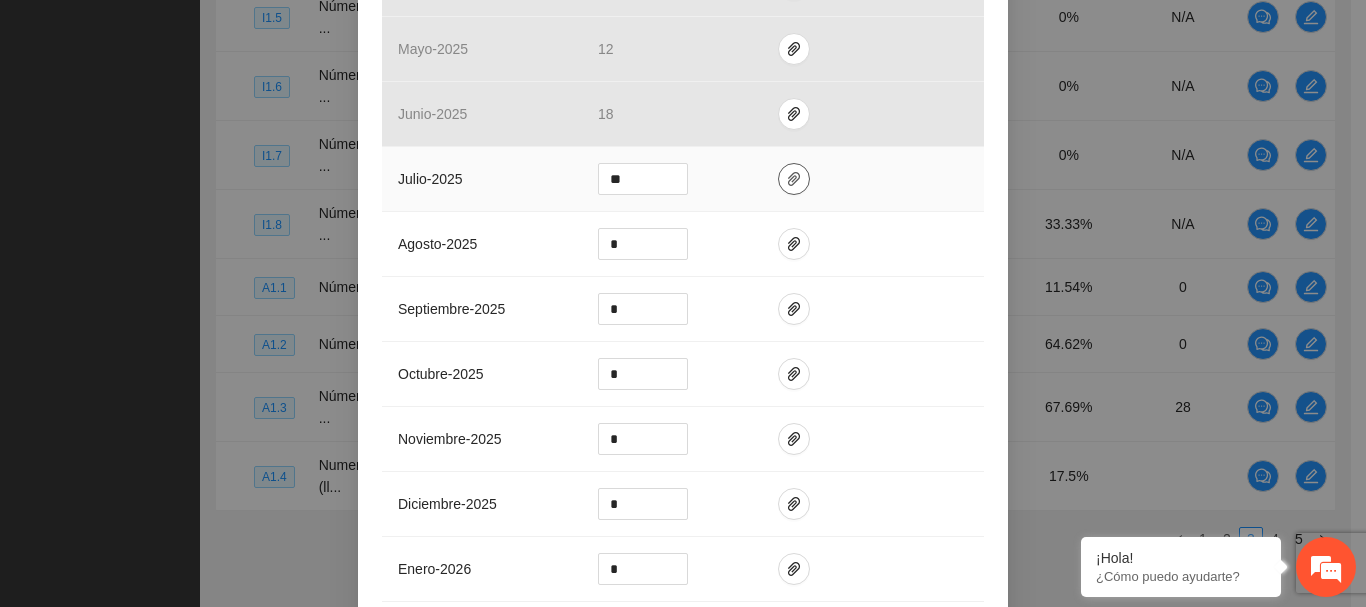 click at bounding box center (794, 179) 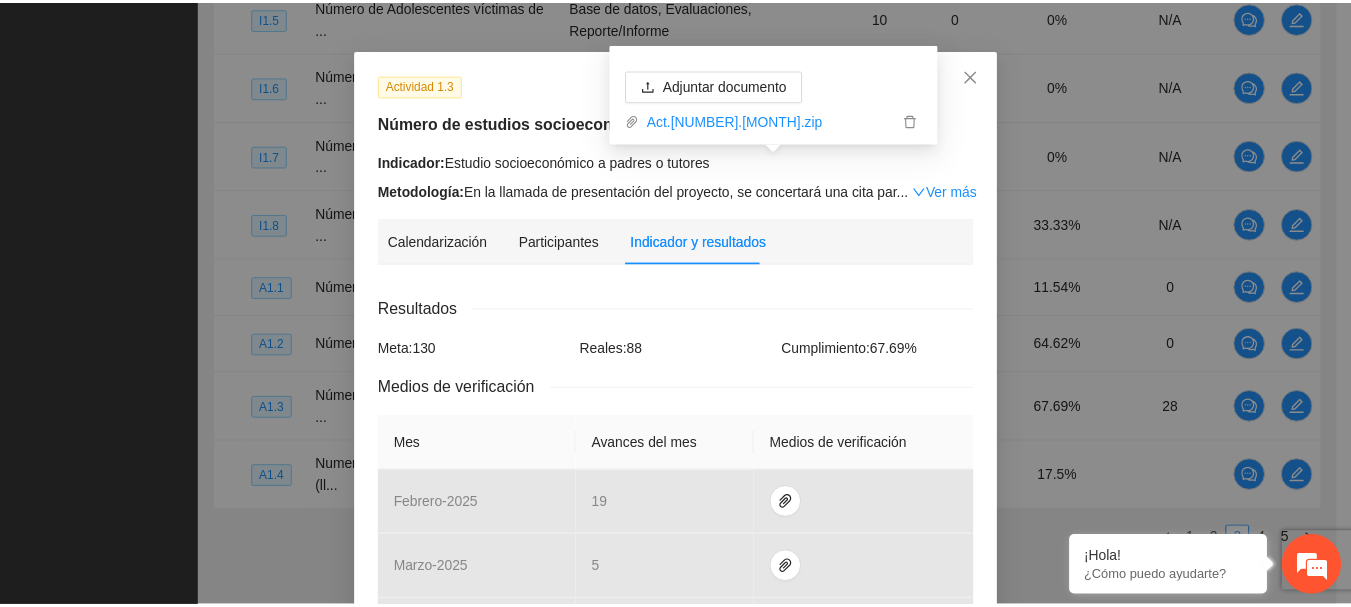scroll, scrollTop: 0, scrollLeft: 0, axis: both 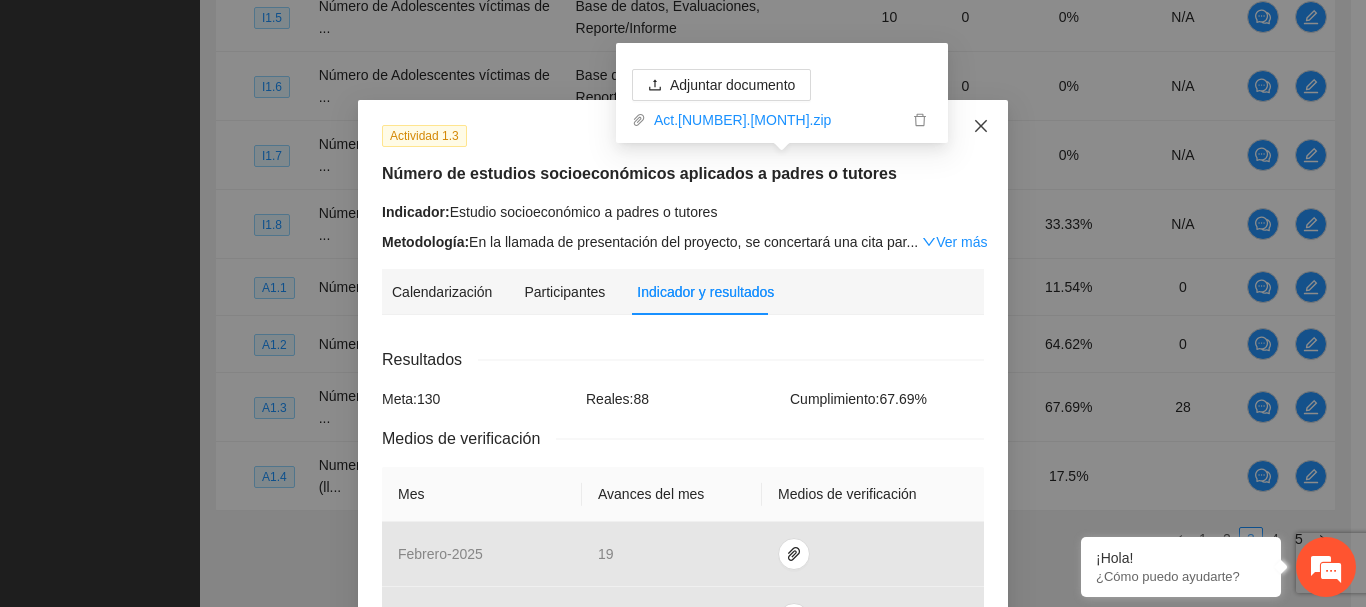 click 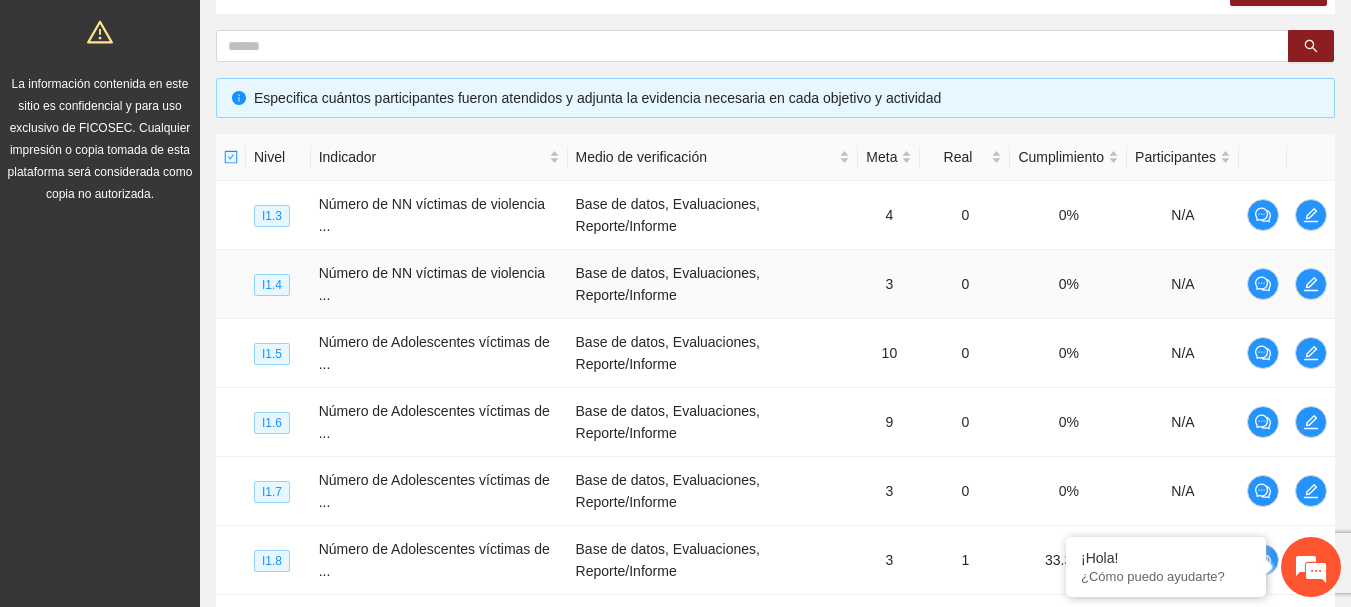 scroll, scrollTop: 0, scrollLeft: 0, axis: both 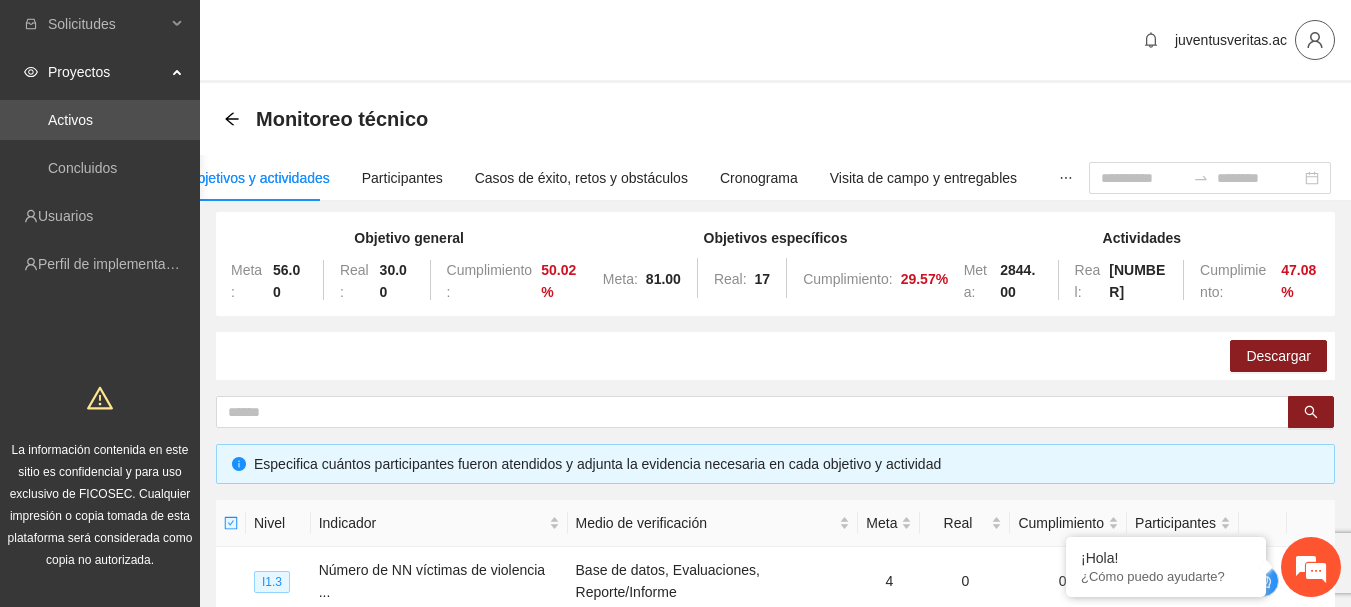 click at bounding box center (1315, 40) 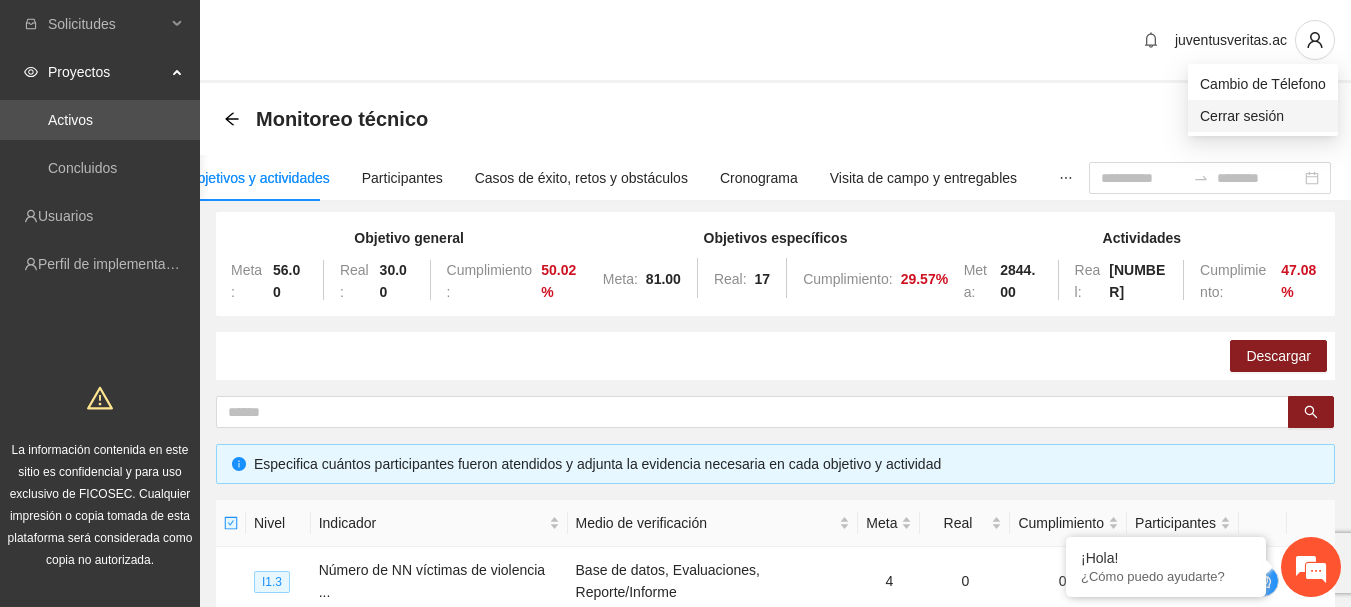 click on "Cerrar sesión" at bounding box center (1263, 116) 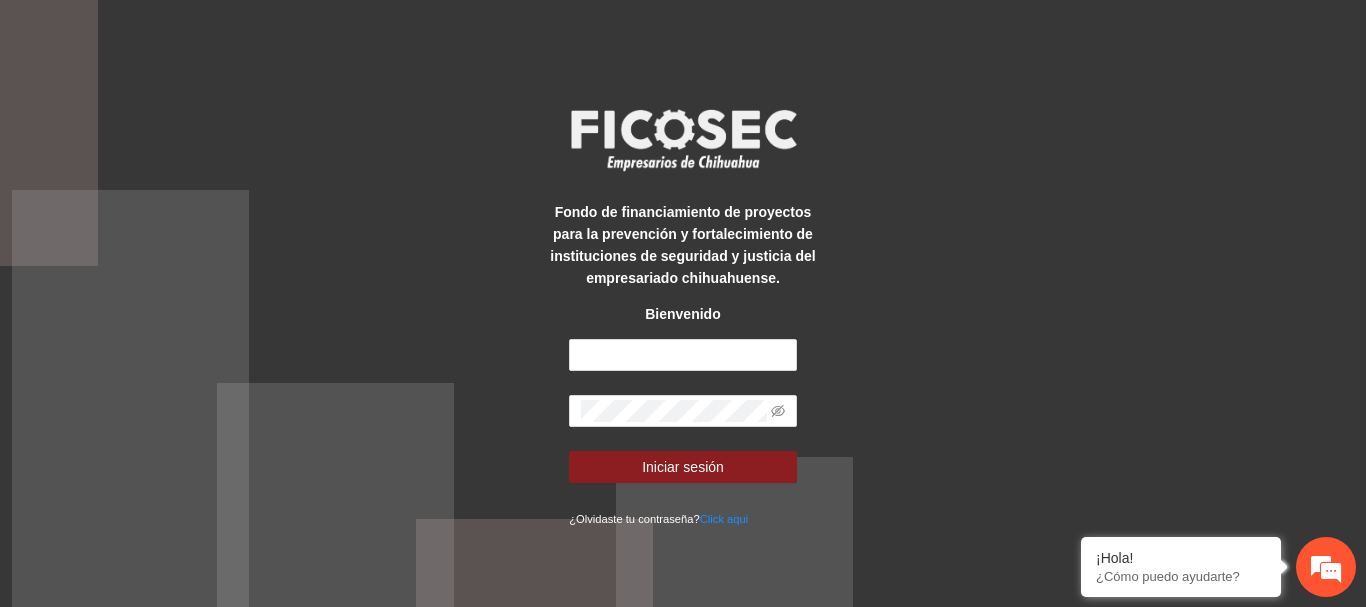 scroll, scrollTop: 0, scrollLeft: 0, axis: both 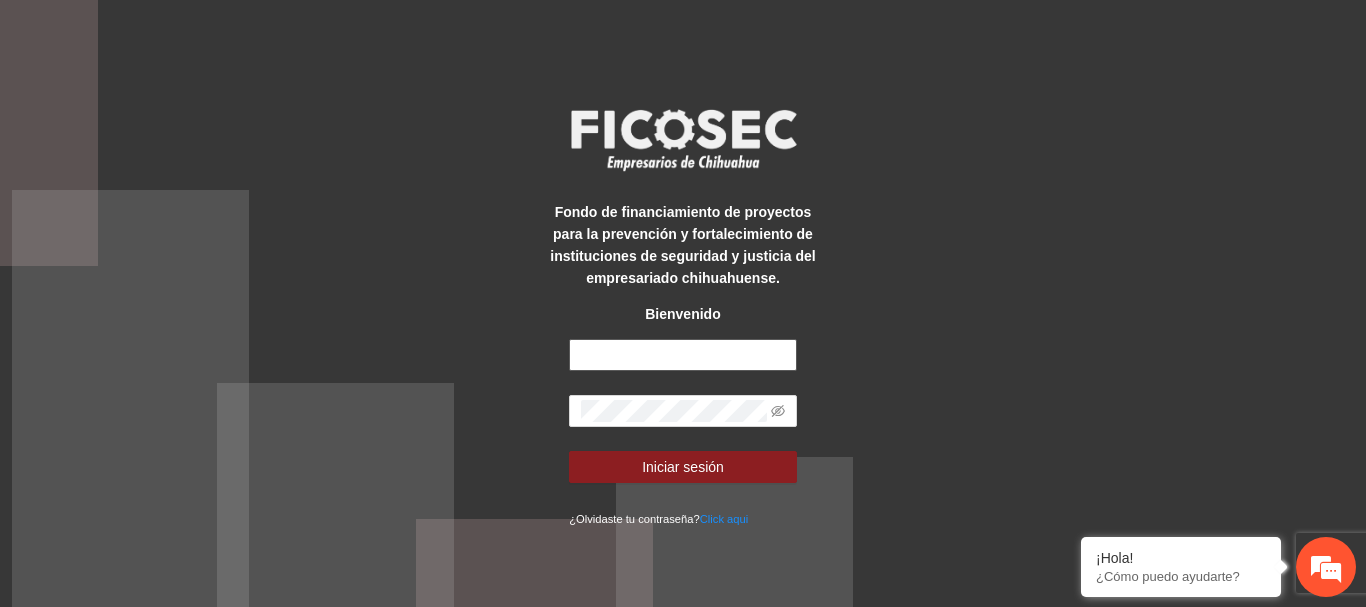 click at bounding box center [683, 355] 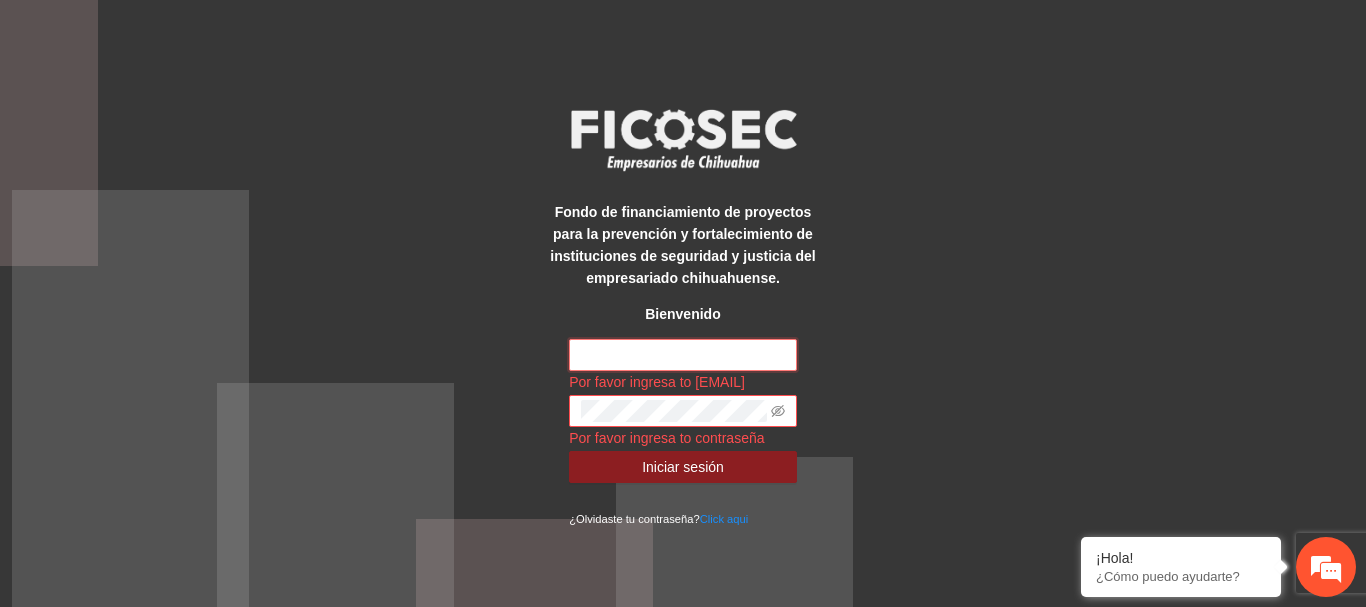 type on "**********" 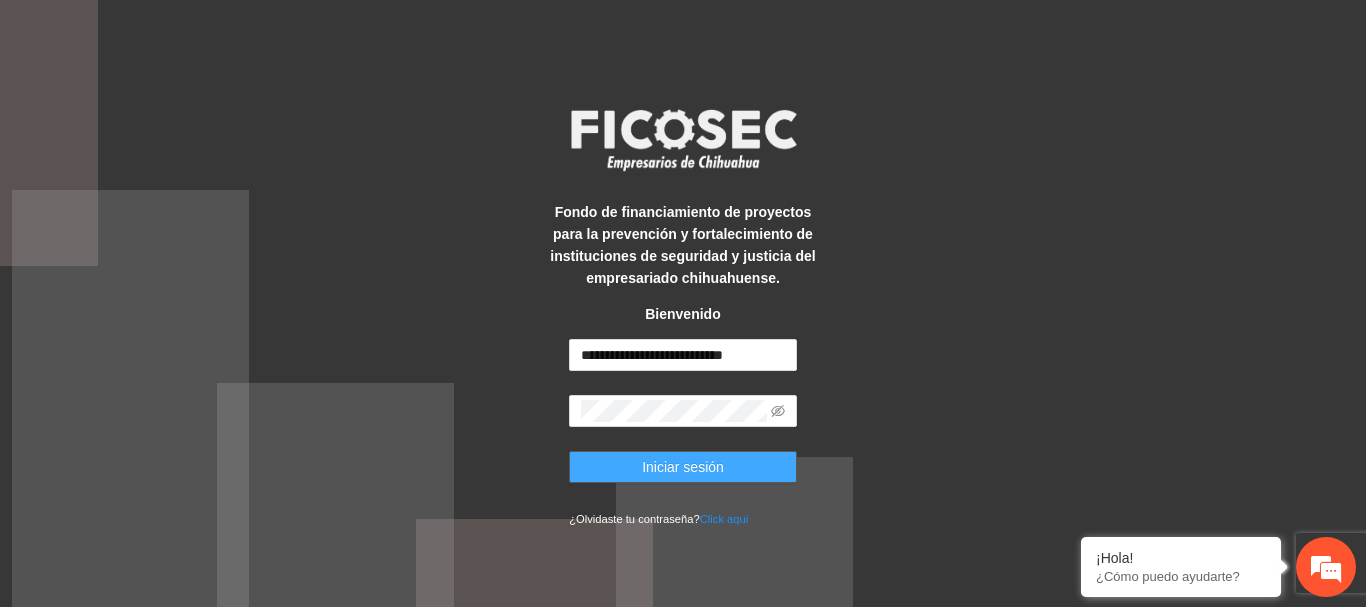 click on "Iniciar sesión" at bounding box center (683, 467) 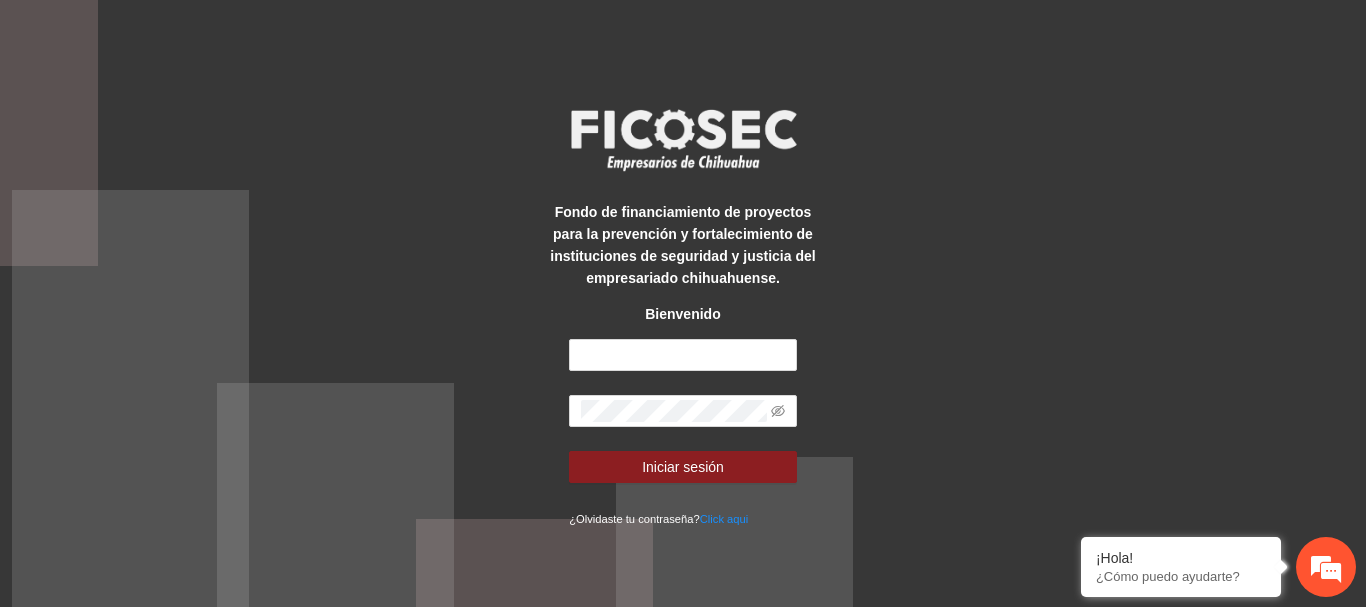scroll, scrollTop: 0, scrollLeft: 0, axis: both 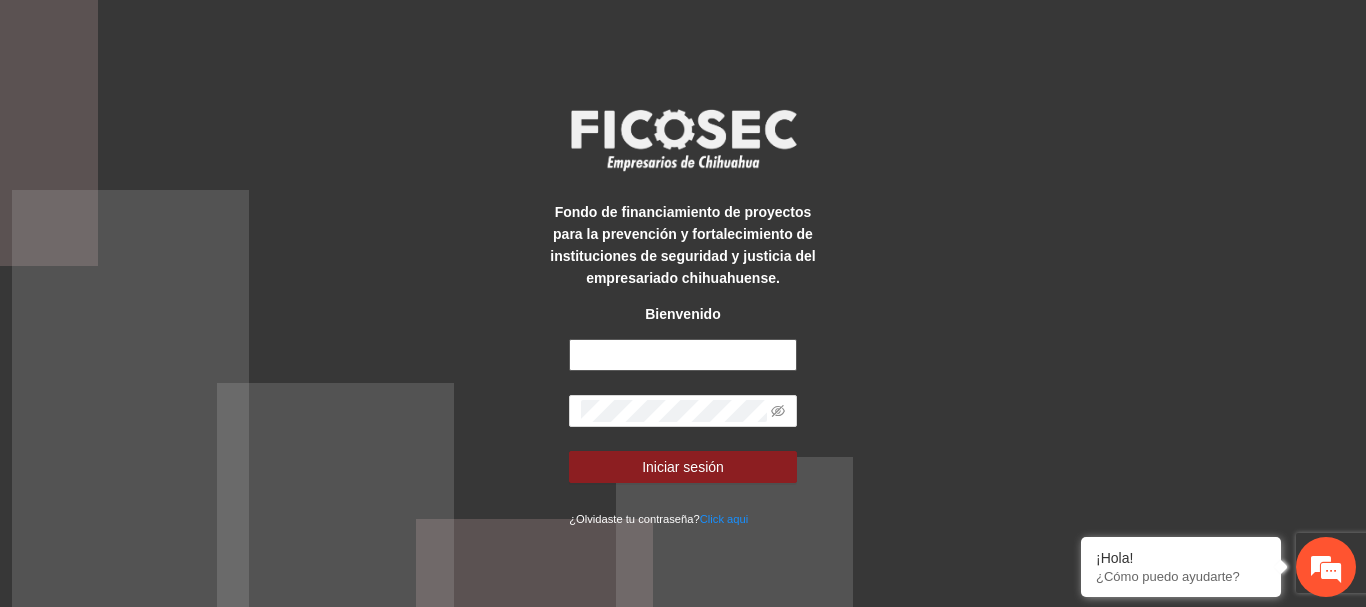 click at bounding box center [683, 355] 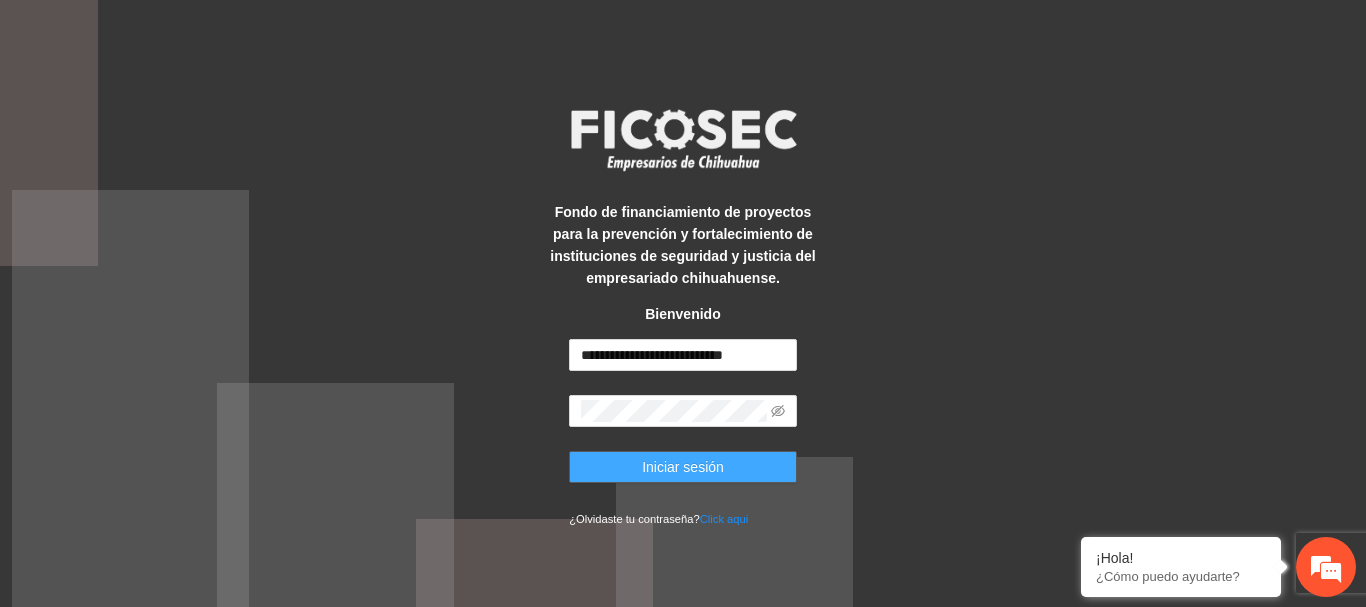 click on "Iniciar sesión" at bounding box center [683, 467] 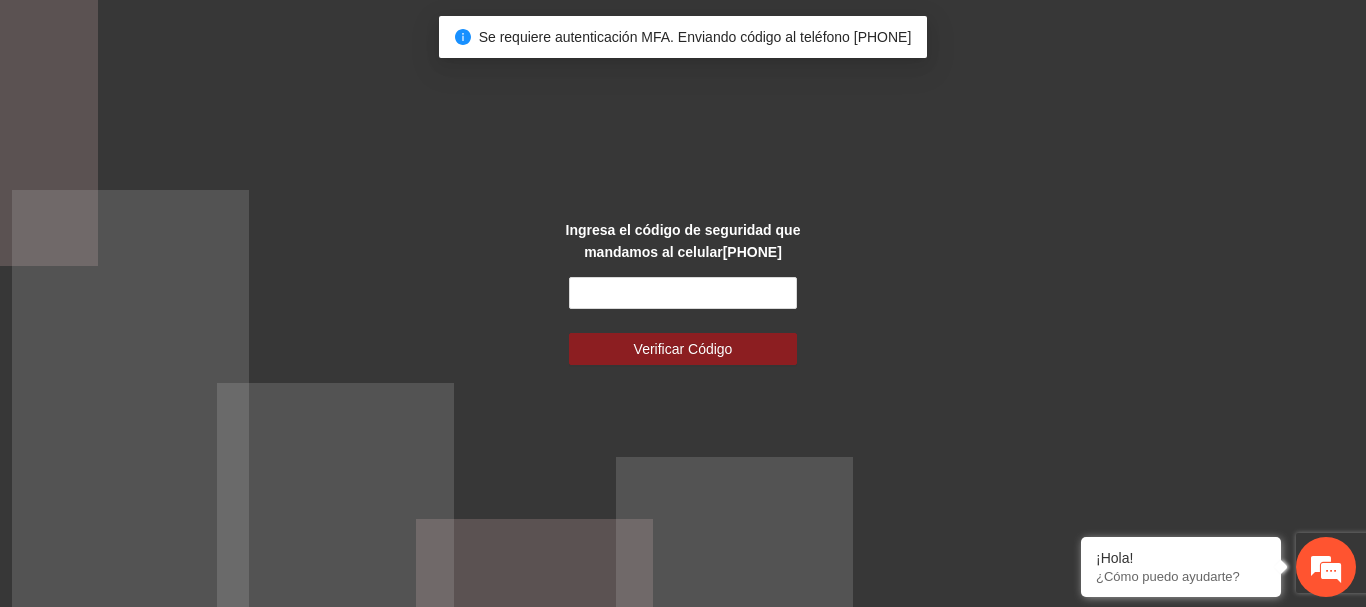 scroll, scrollTop: 0, scrollLeft: 0, axis: both 